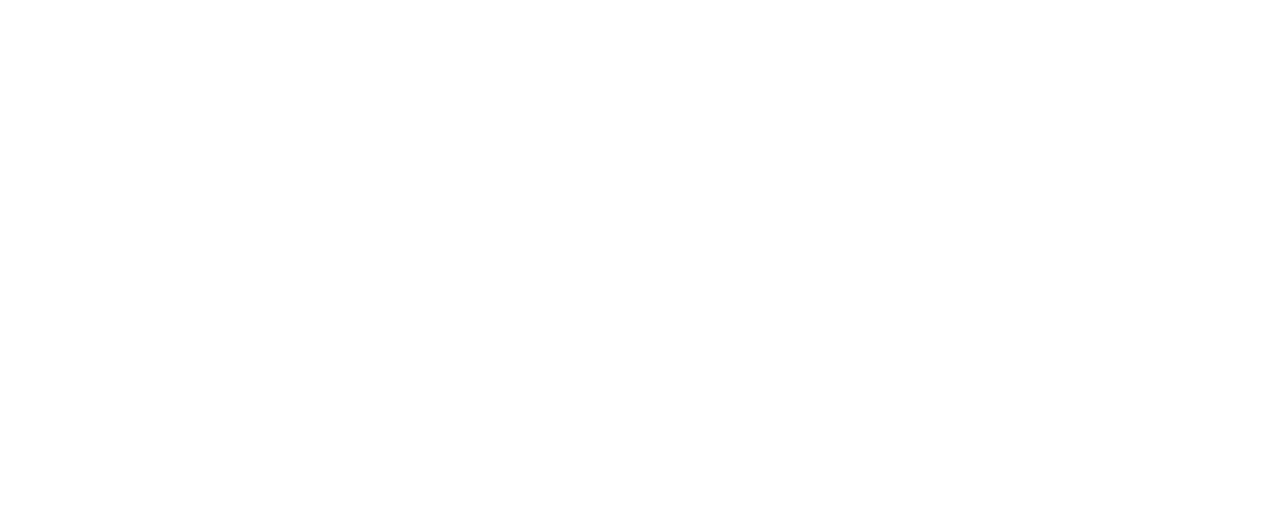 scroll, scrollTop: 0, scrollLeft: 0, axis: both 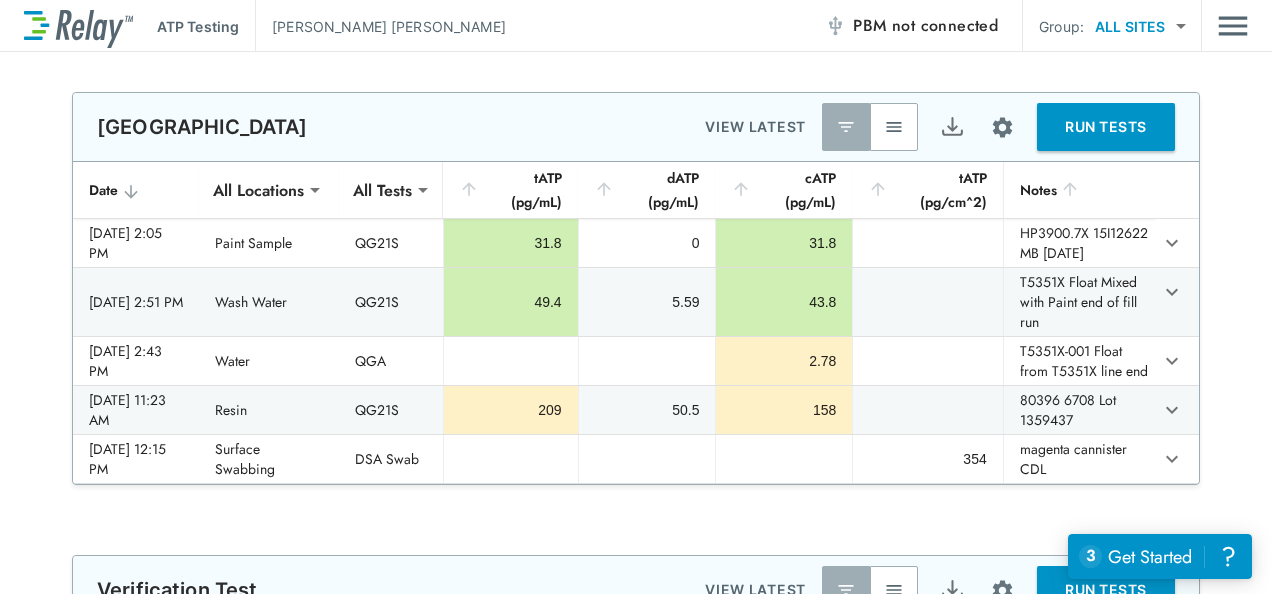 type on "**********" 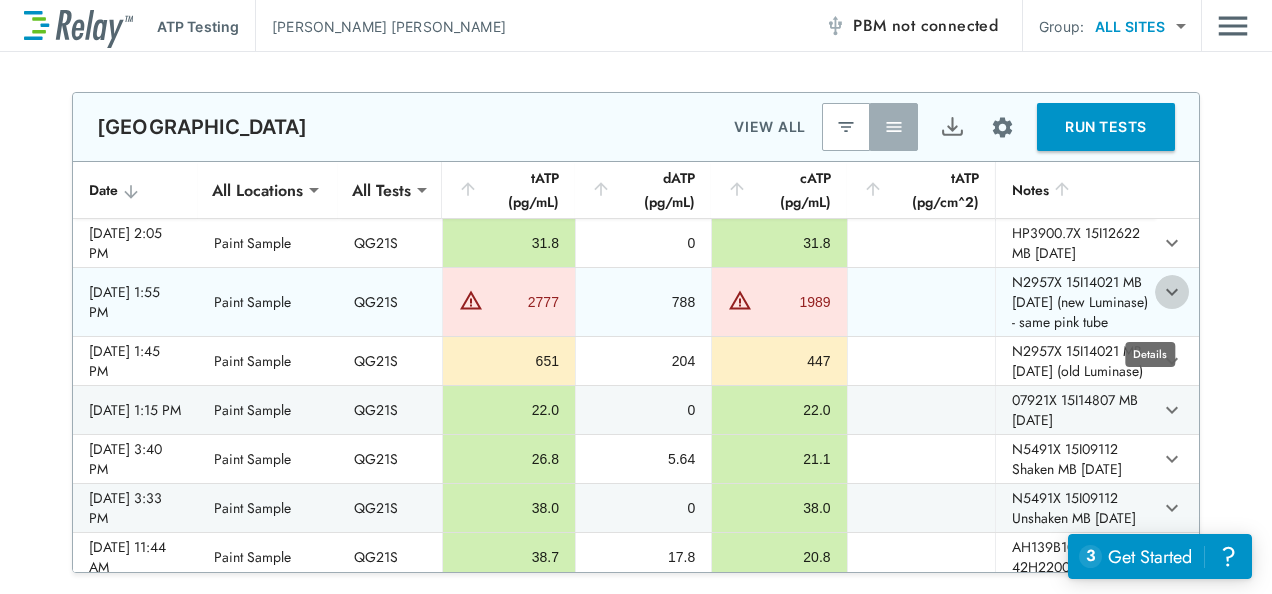 click 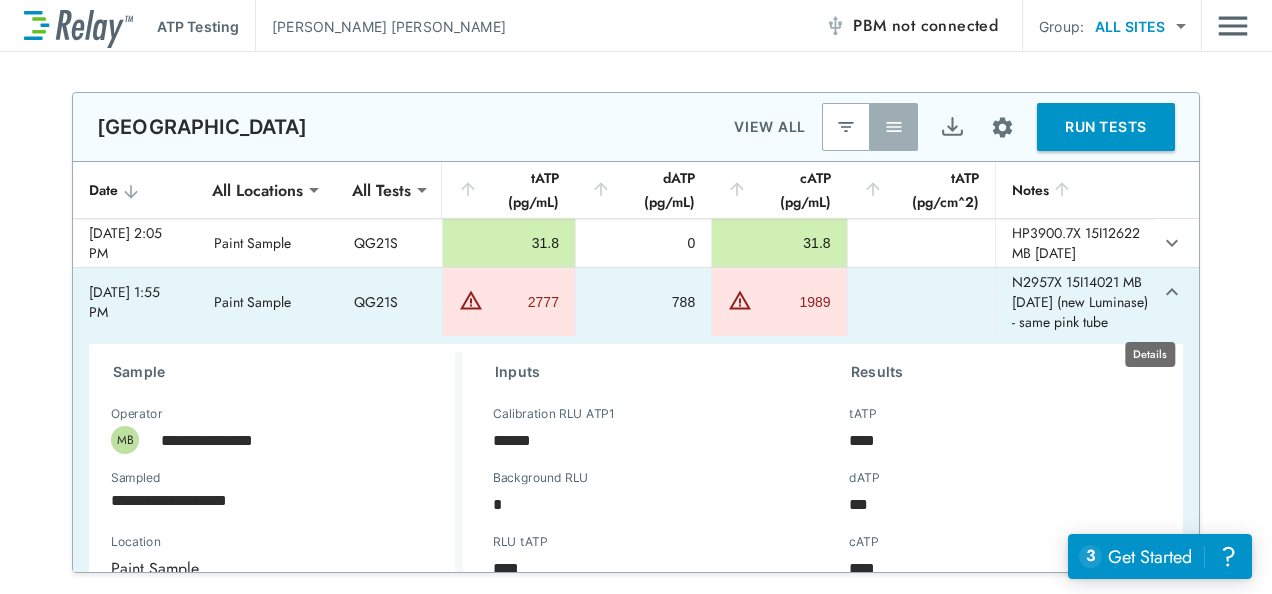 type on "*" 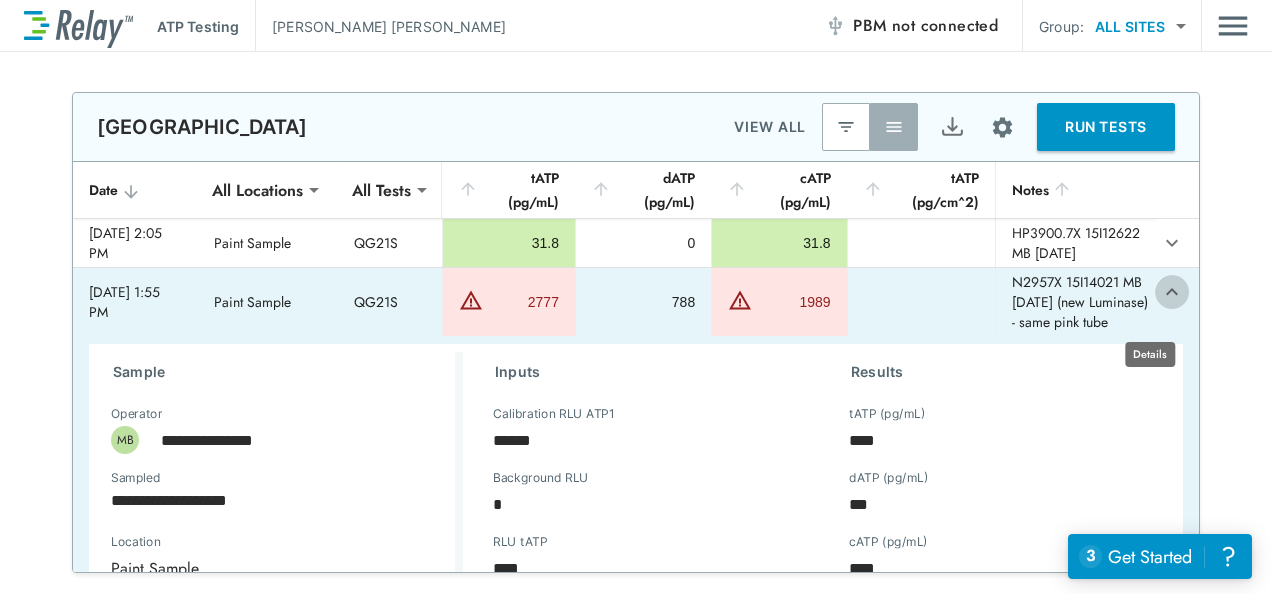 click 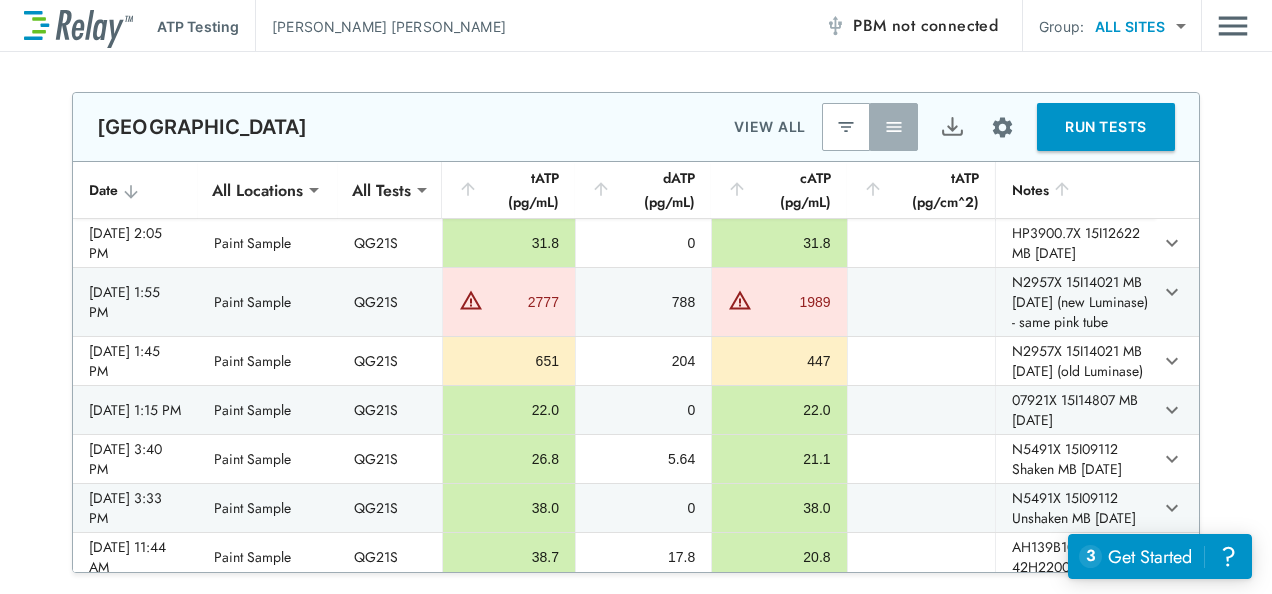 click on "**********" at bounding box center [636, 297] 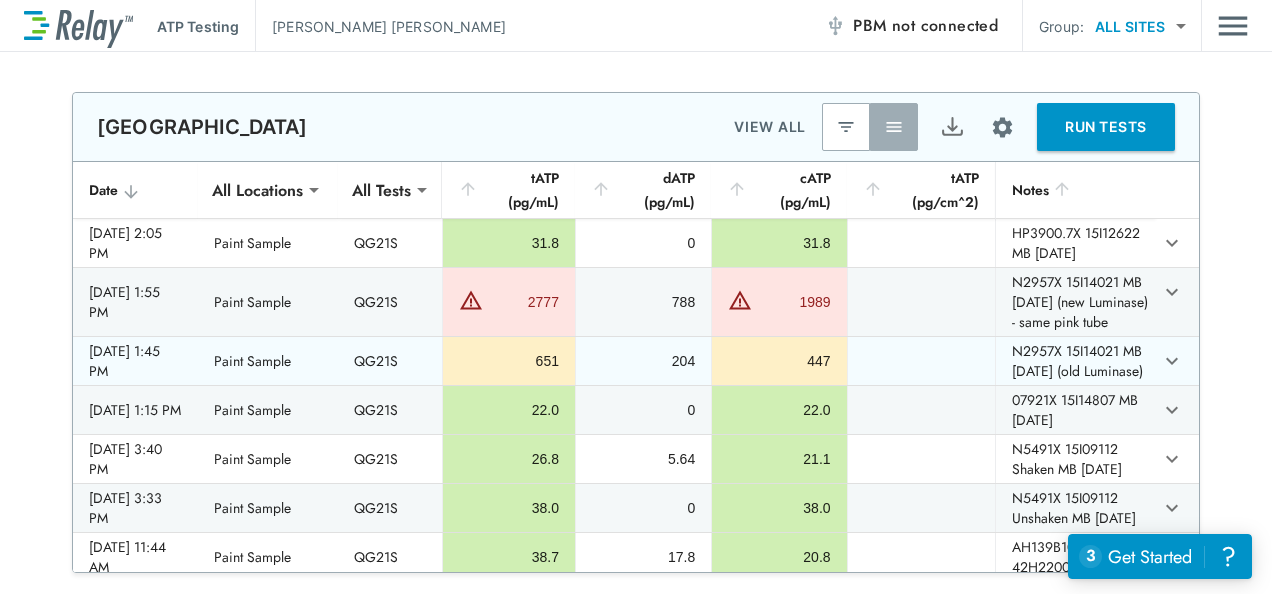 click on "651" at bounding box center [509, 361] 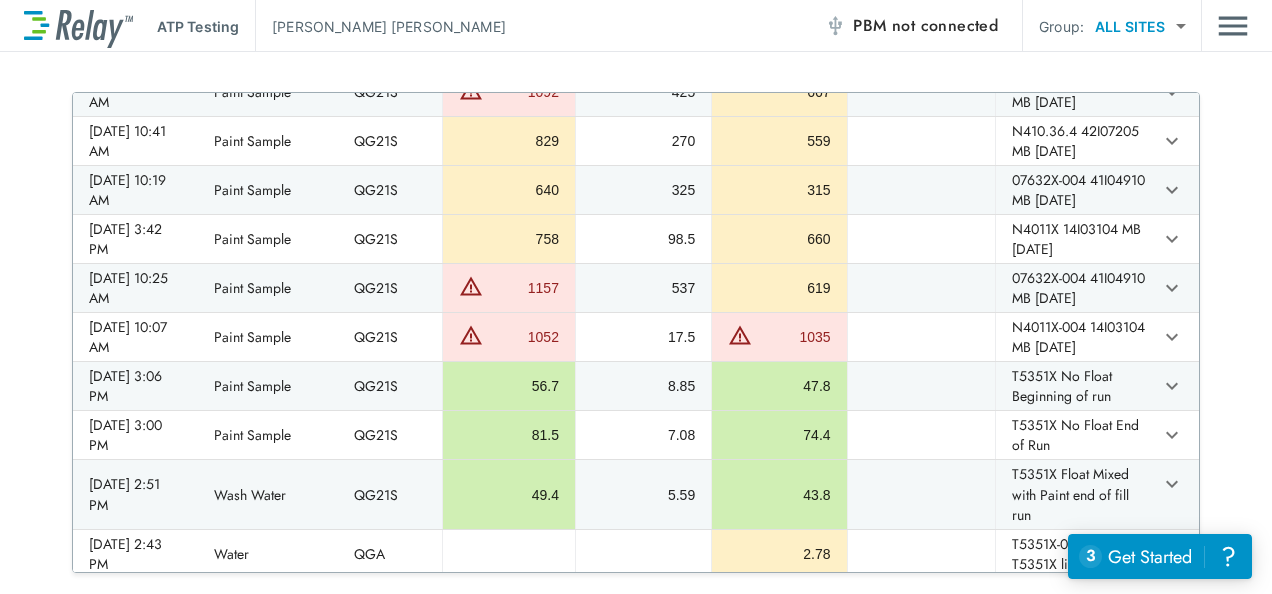 scroll, scrollTop: 0, scrollLeft: 0, axis: both 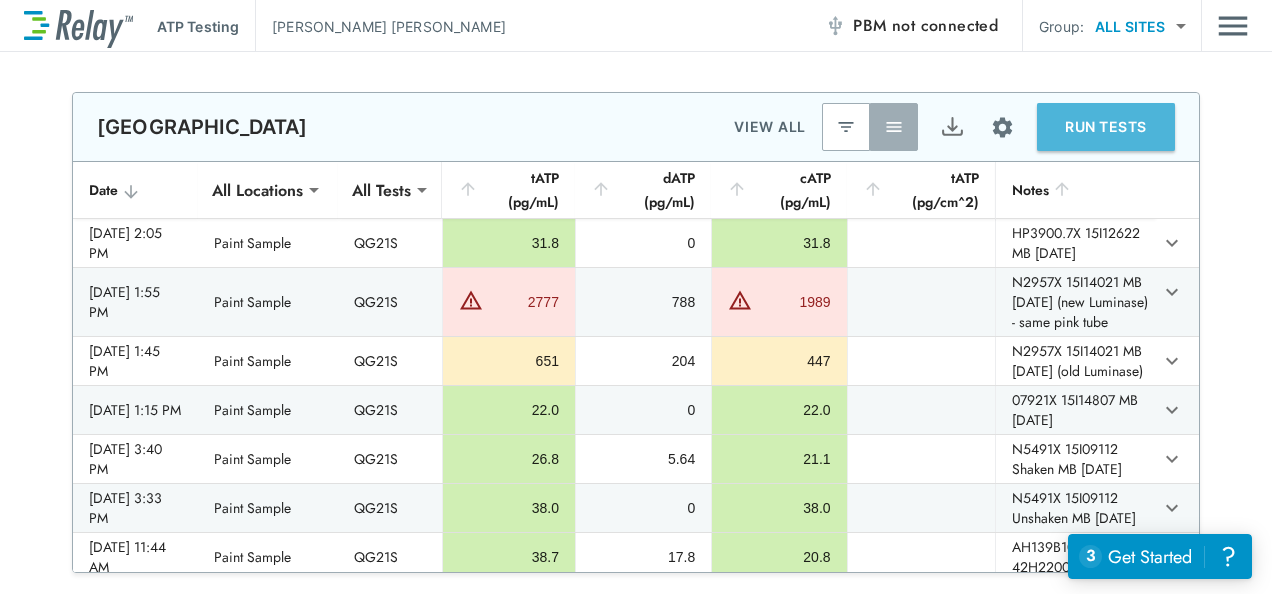click on "RUN TESTS" at bounding box center [1106, 127] 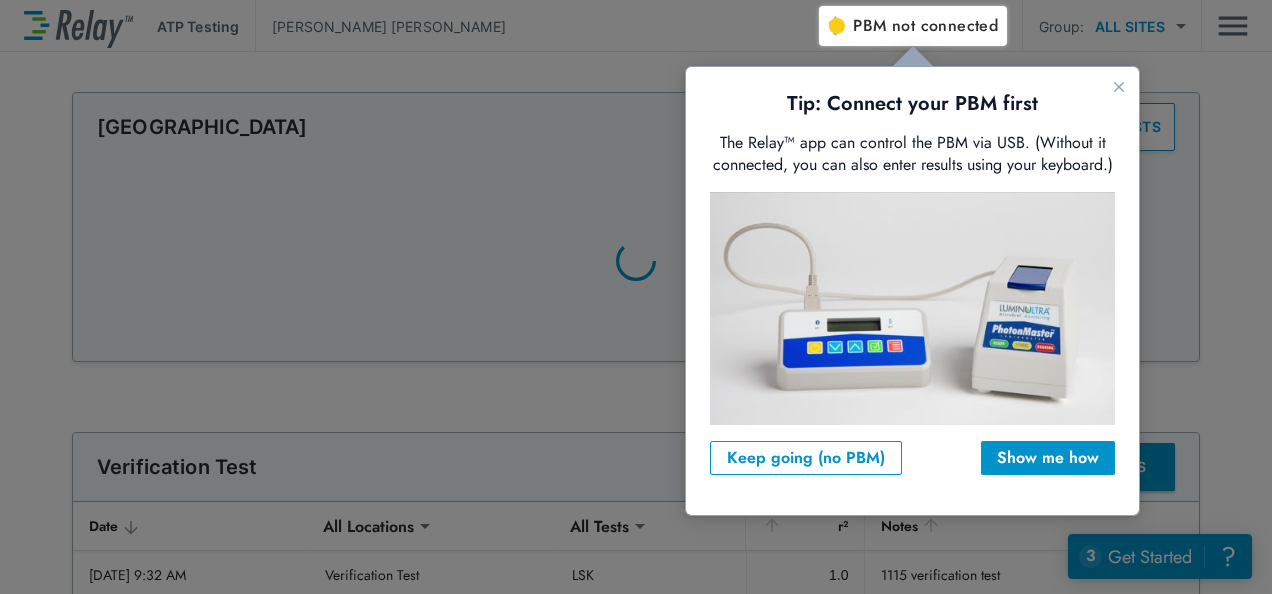scroll, scrollTop: 0, scrollLeft: 0, axis: both 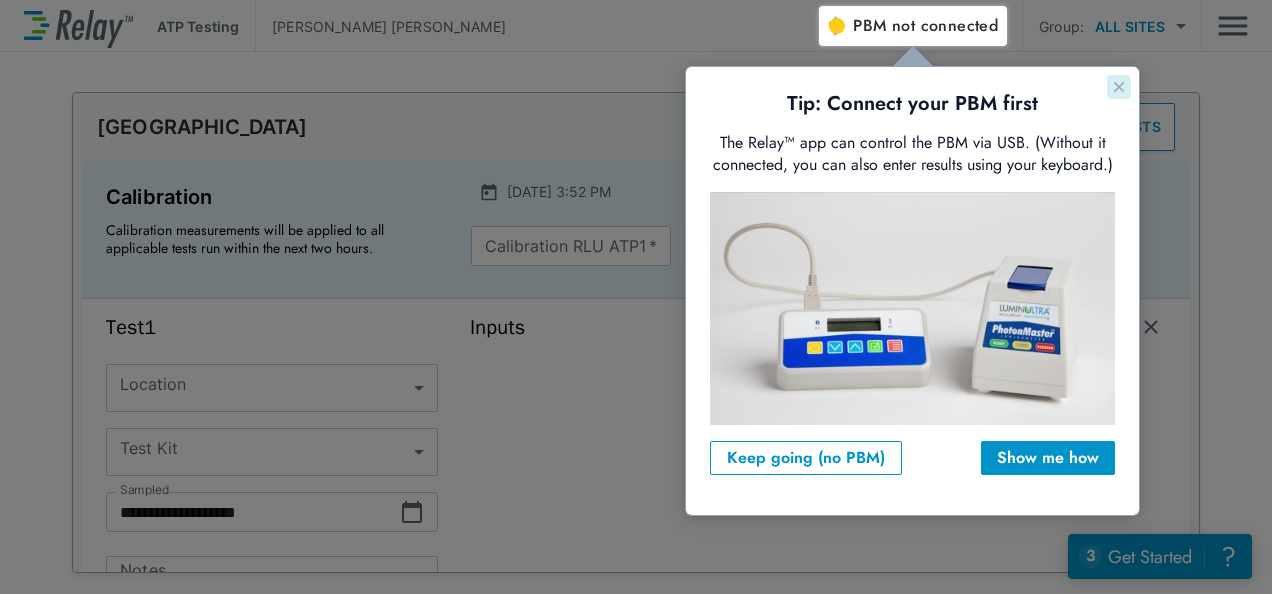 click 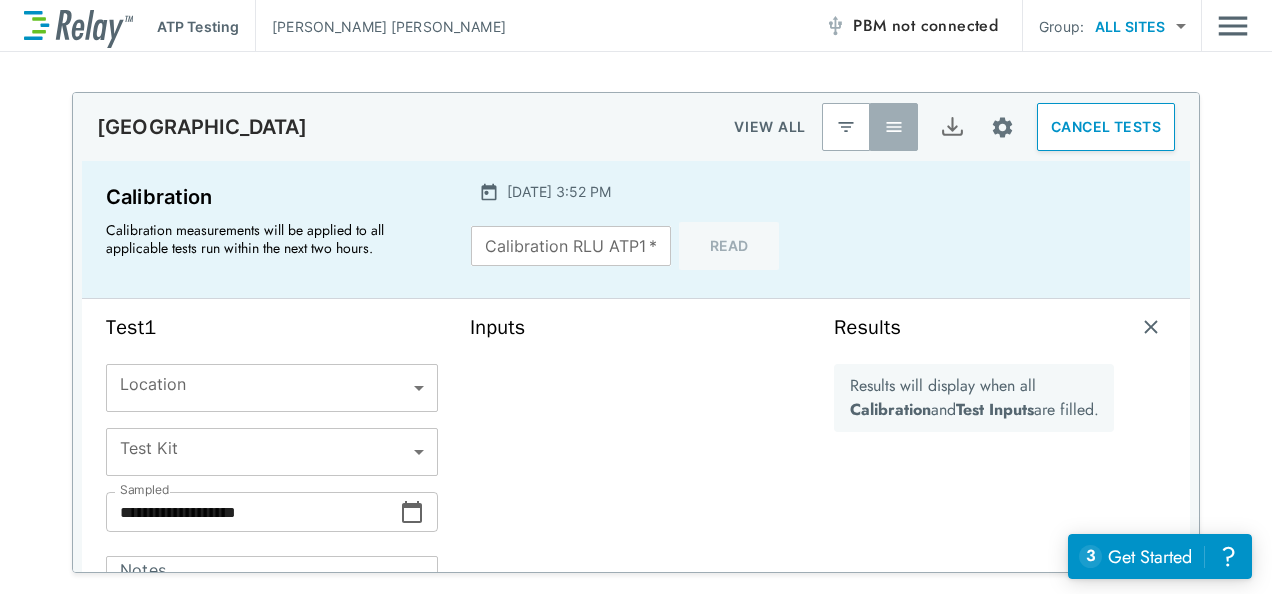 click on "not connected" at bounding box center (945, 25) 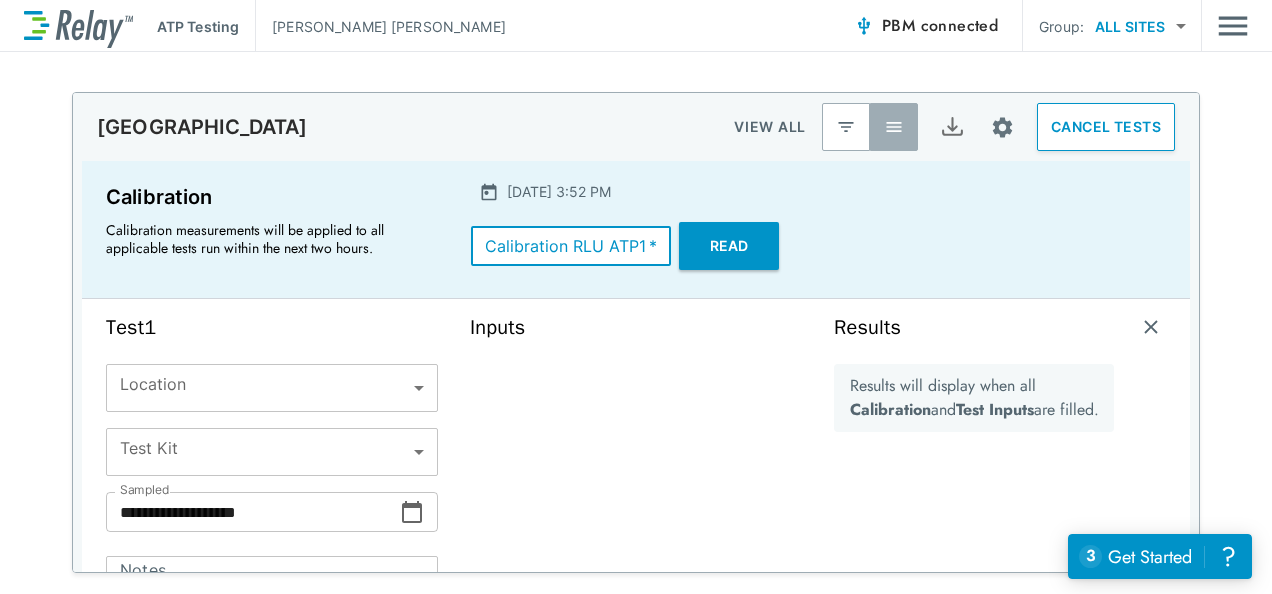 click on "Calibration RLU ATP1   *" at bounding box center (571, 246) 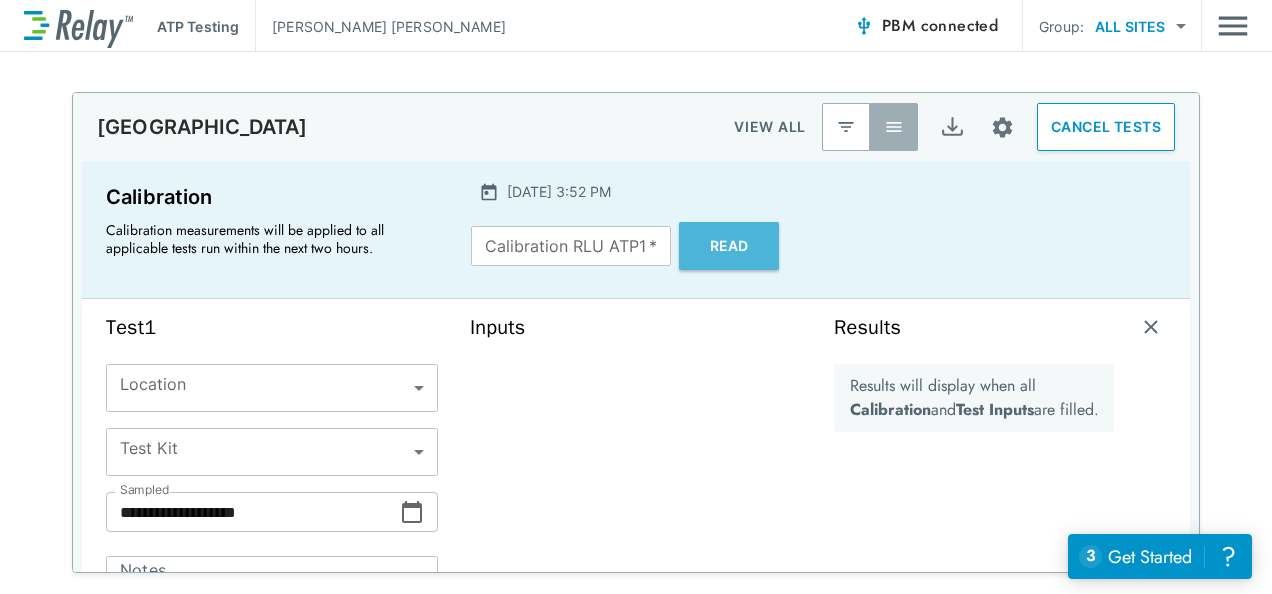 click on "Read" at bounding box center (729, 246) 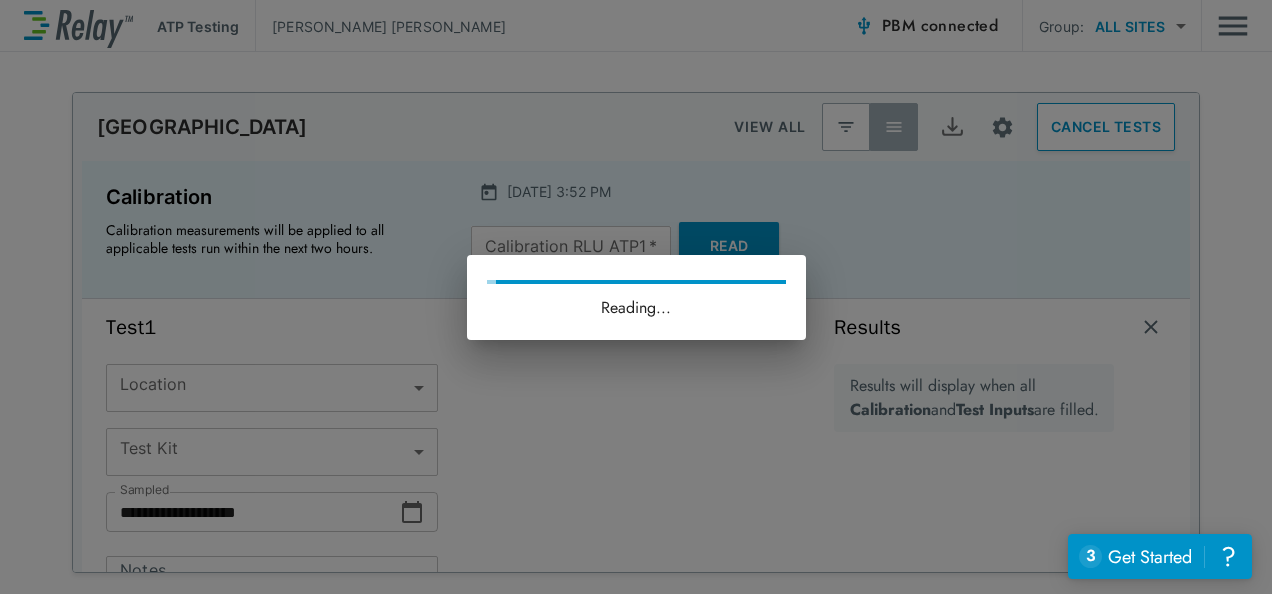 type on "******" 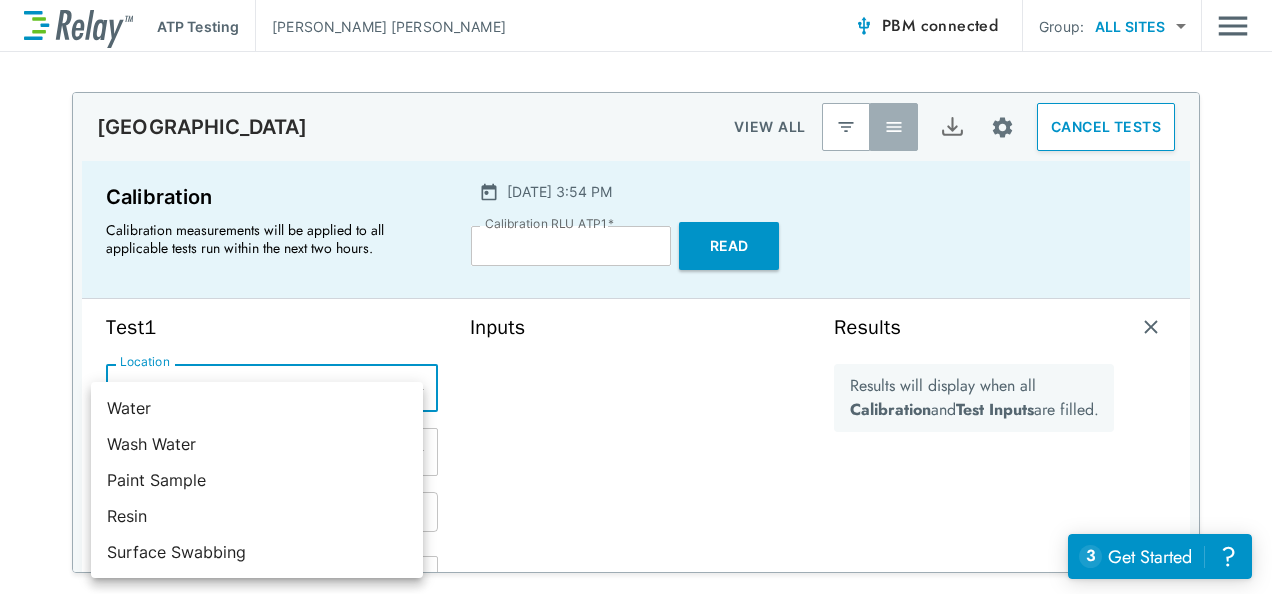 click on "**********" at bounding box center [636, 297] 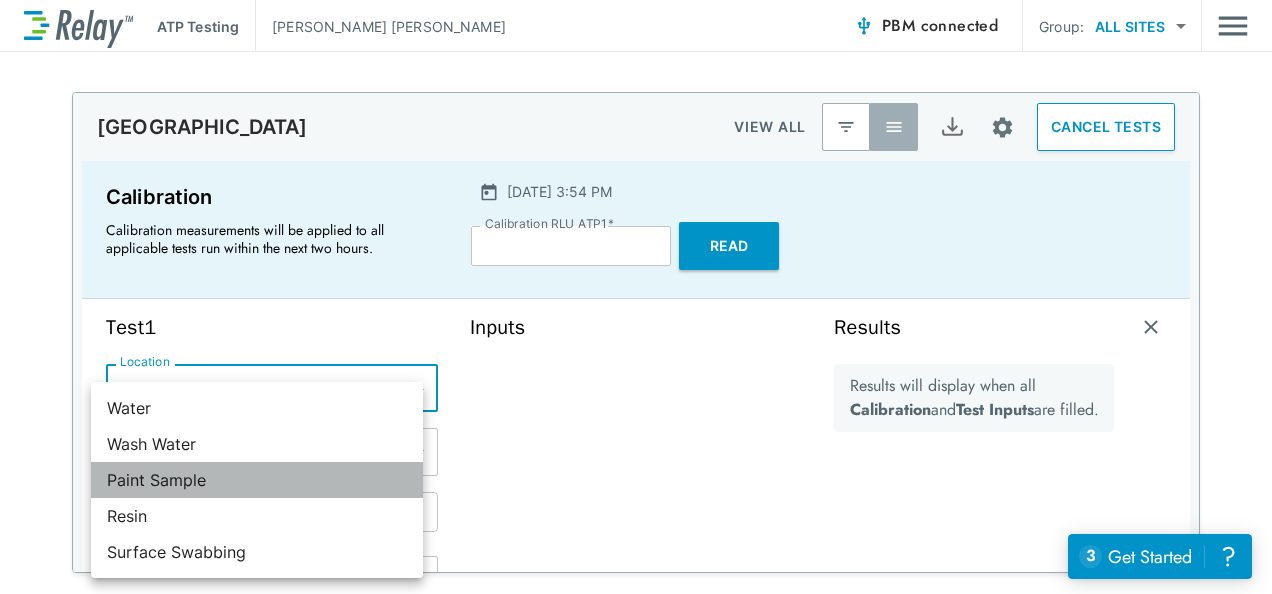 click on "Paint Sample" at bounding box center [257, 480] 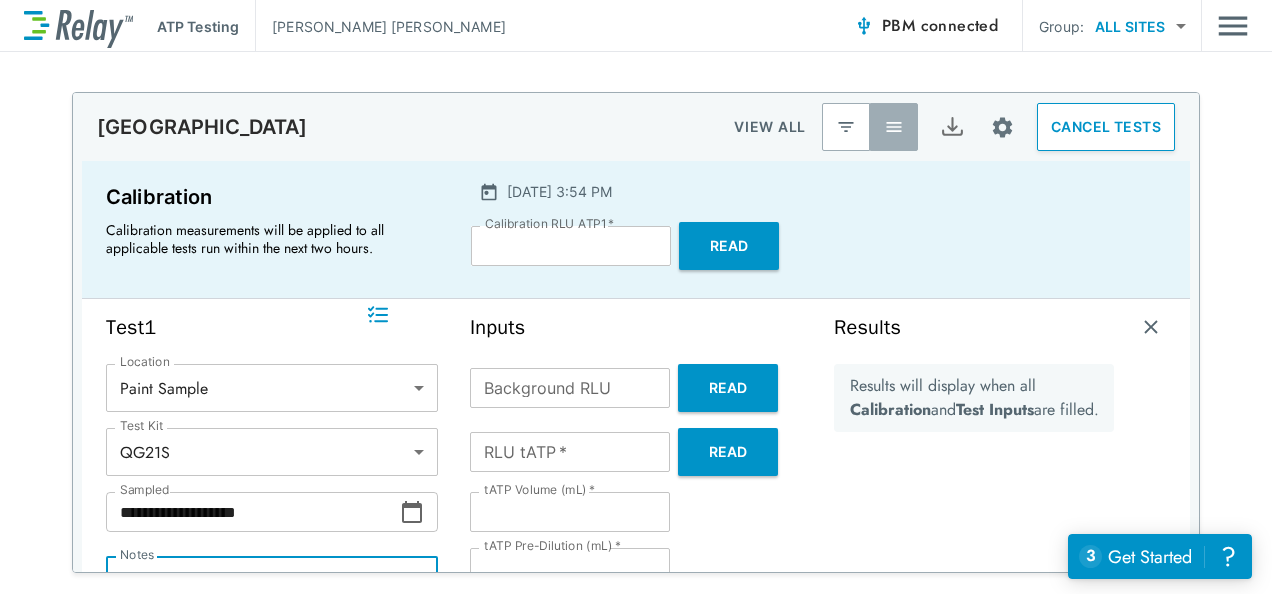 click on "Notes" at bounding box center [272, 593] 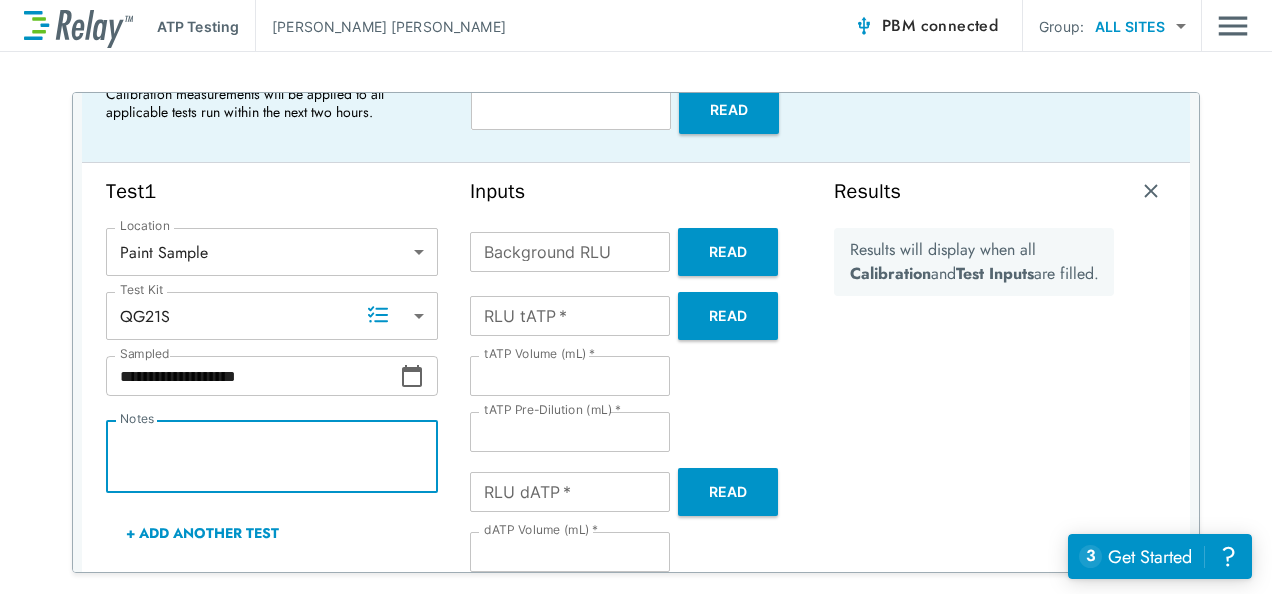 type on "*" 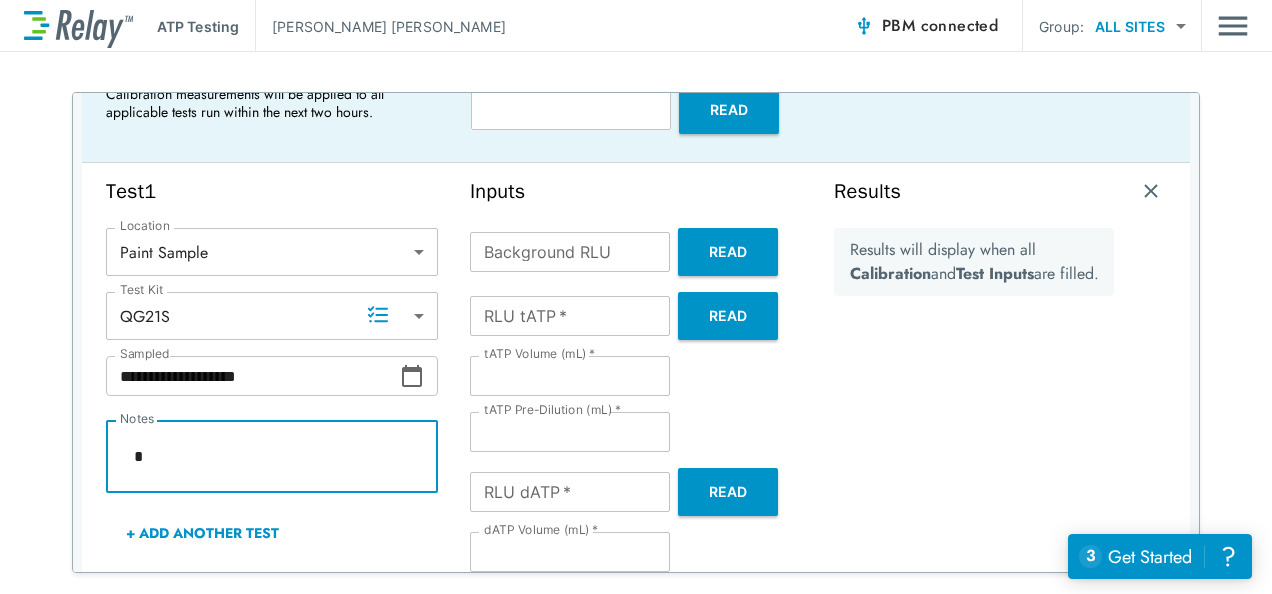 type on "*" 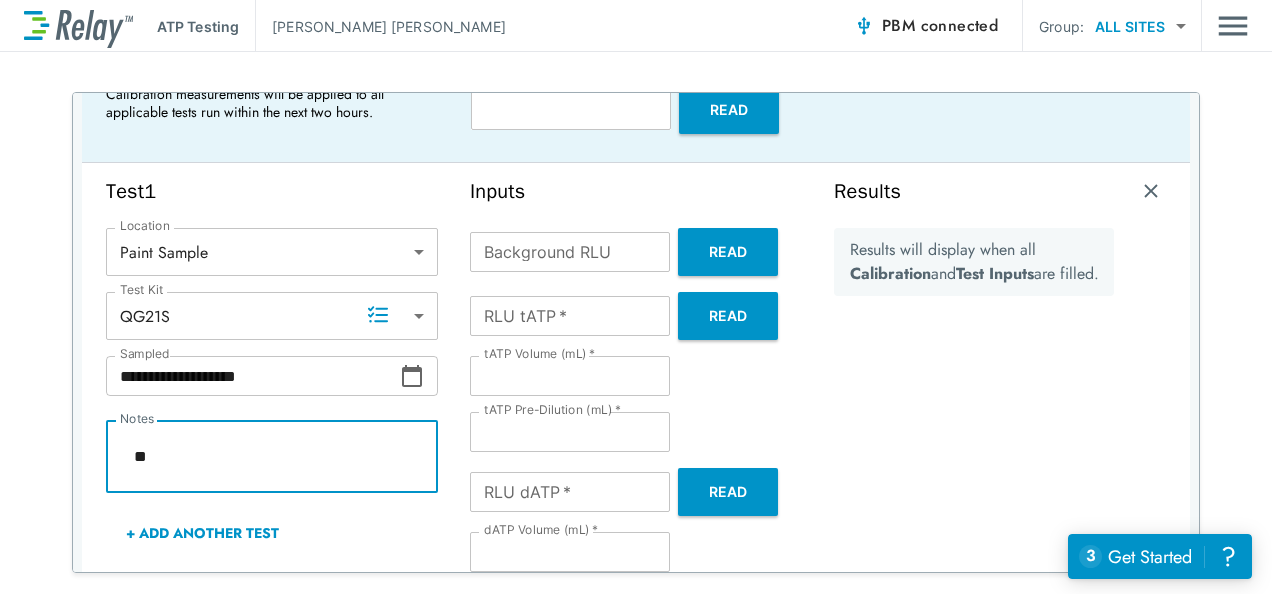 type on "*" 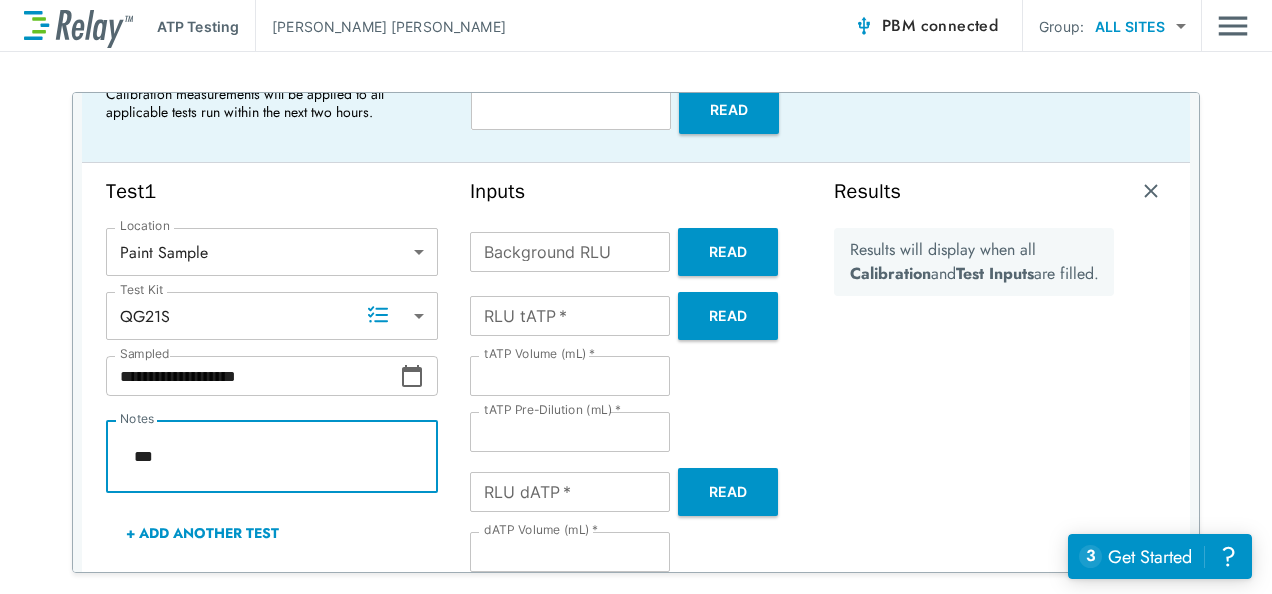 type on "*" 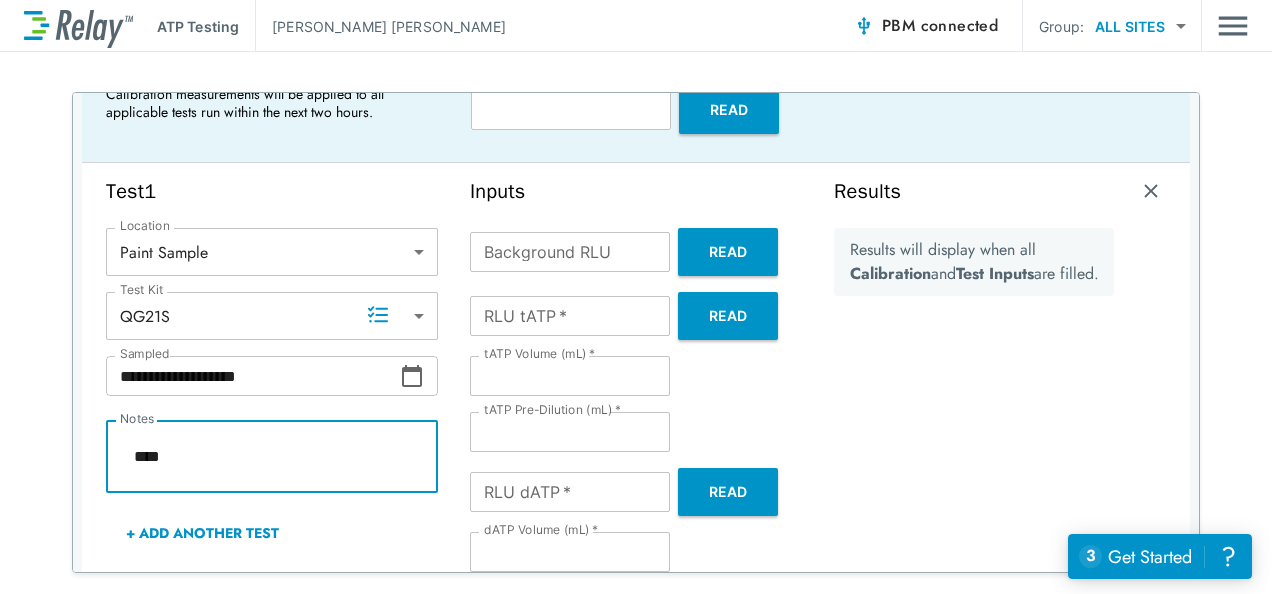 type on "*****" 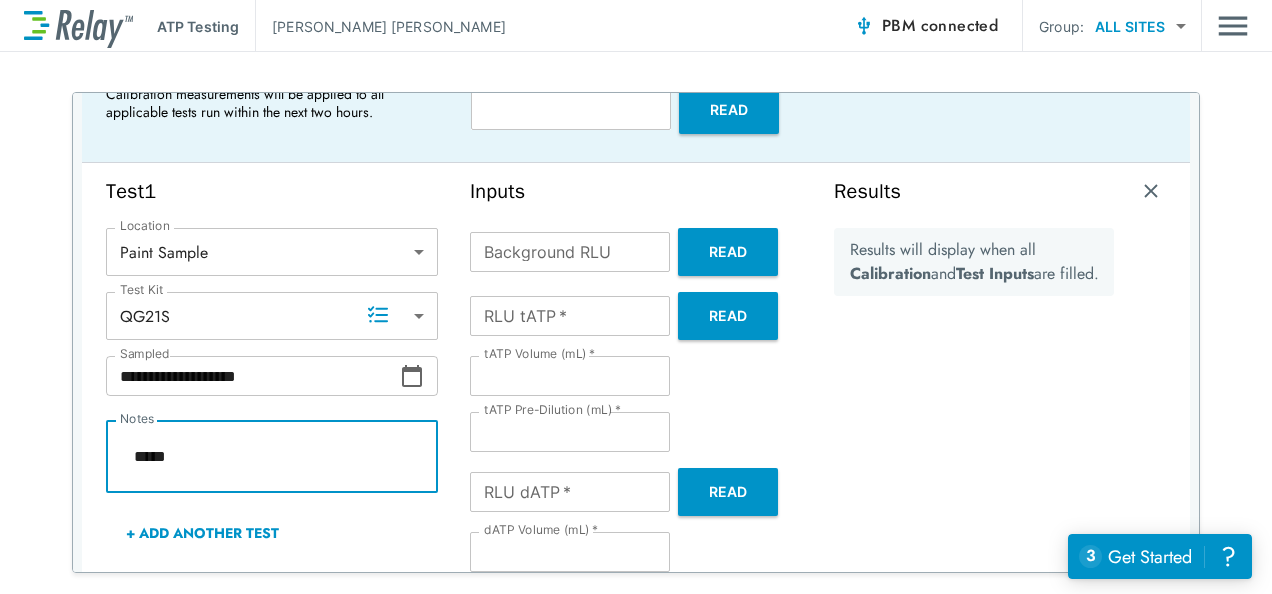 type on "*" 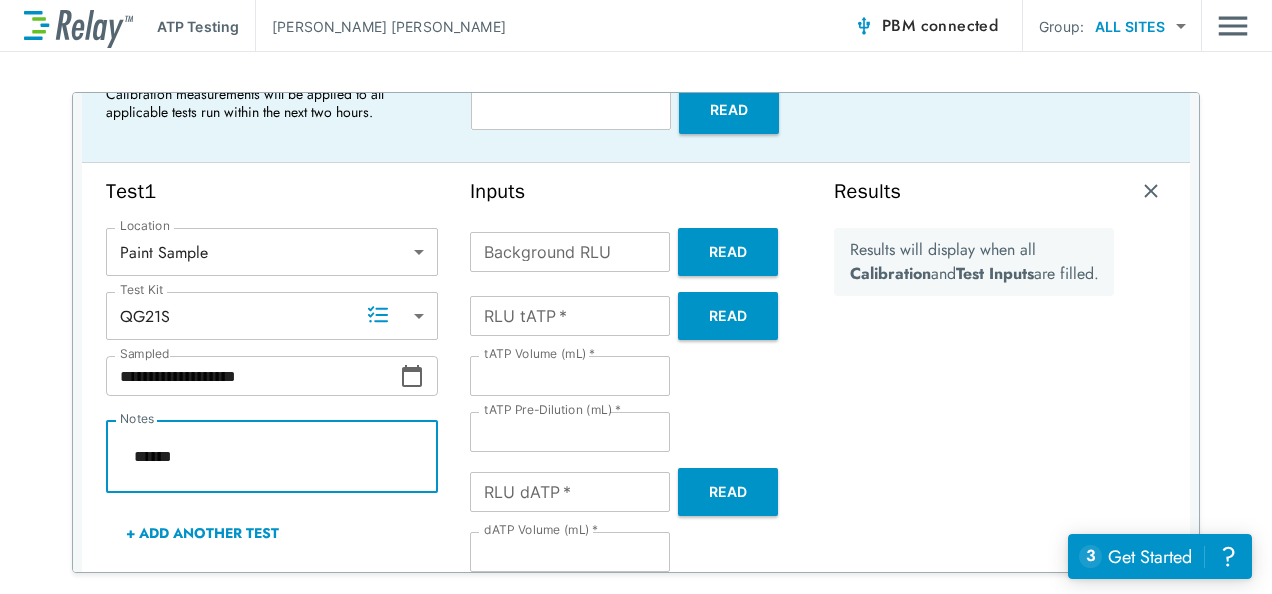 type on "*" 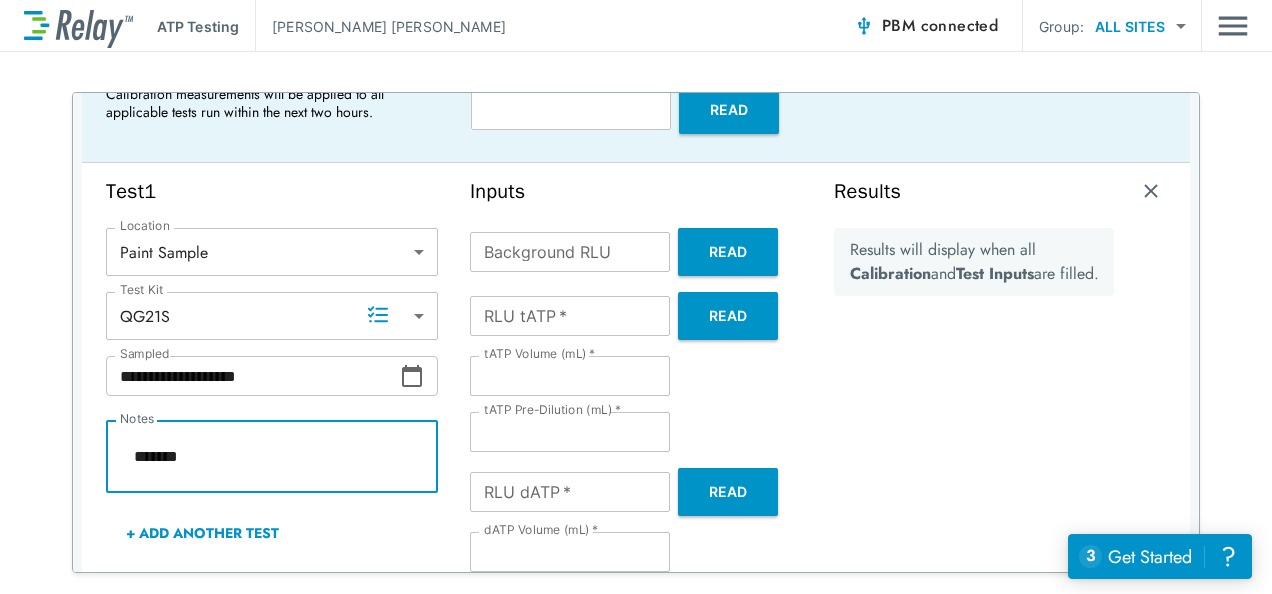 scroll, scrollTop: 14, scrollLeft: 0, axis: vertical 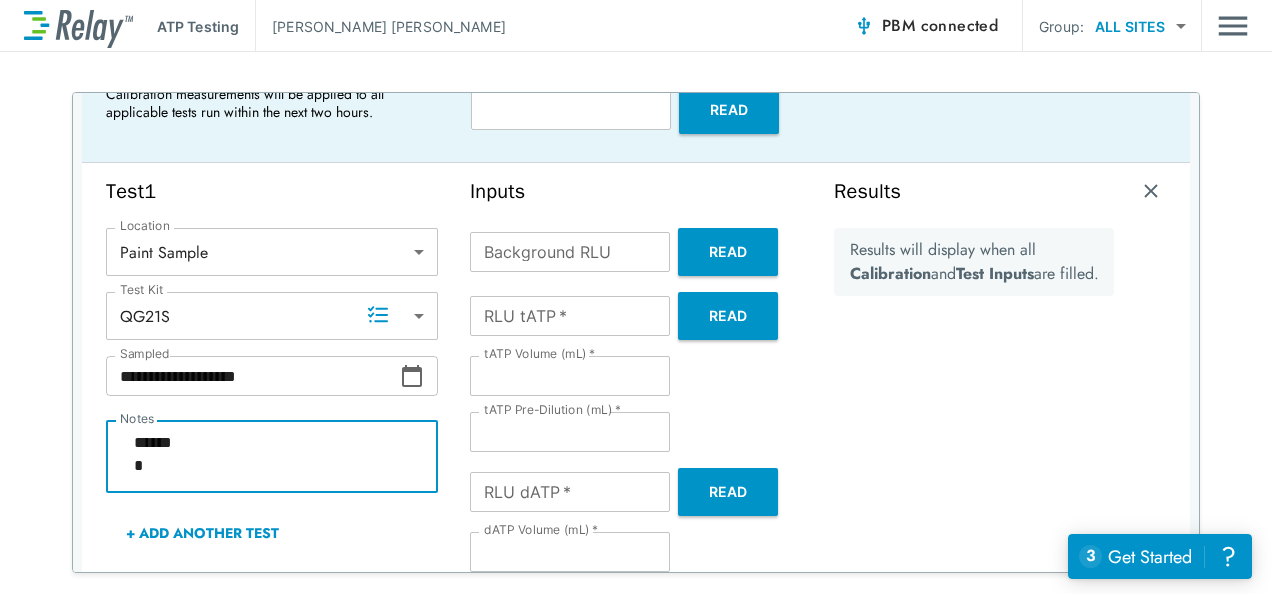 type on "*" 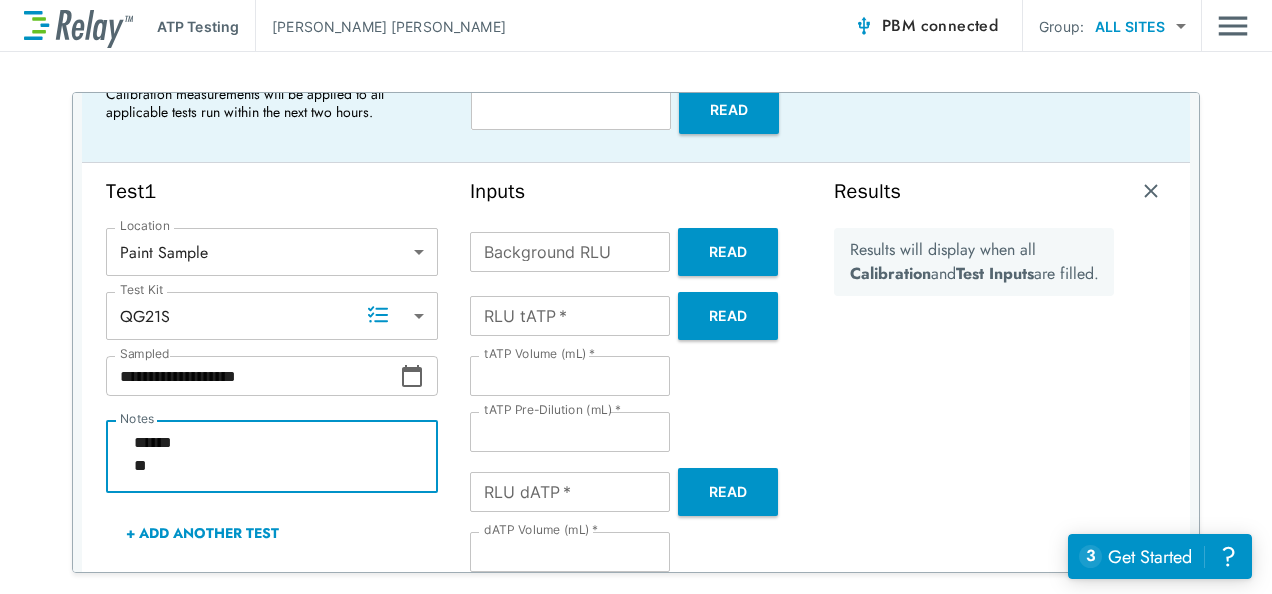 type on "*" 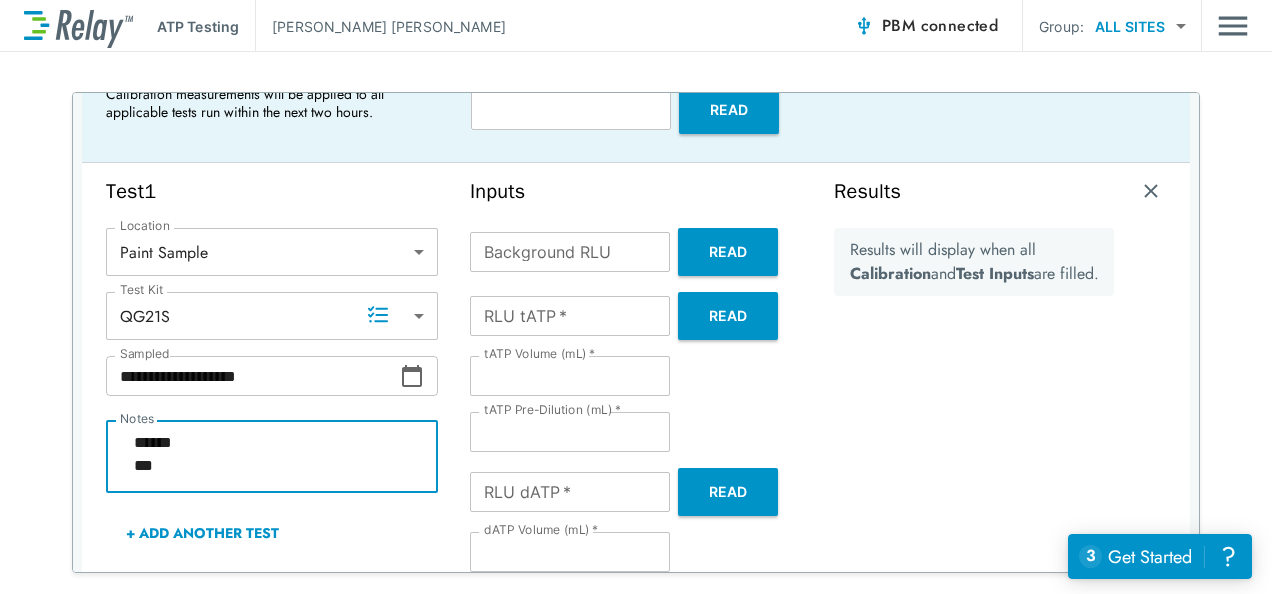 type on "*" 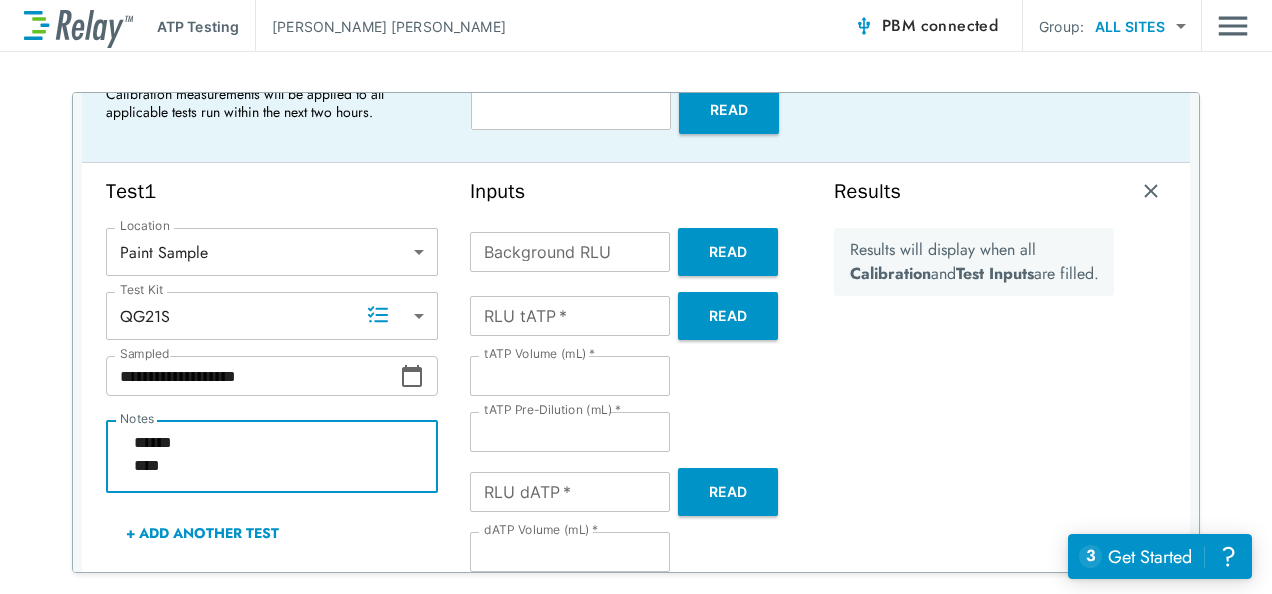 type on "*" 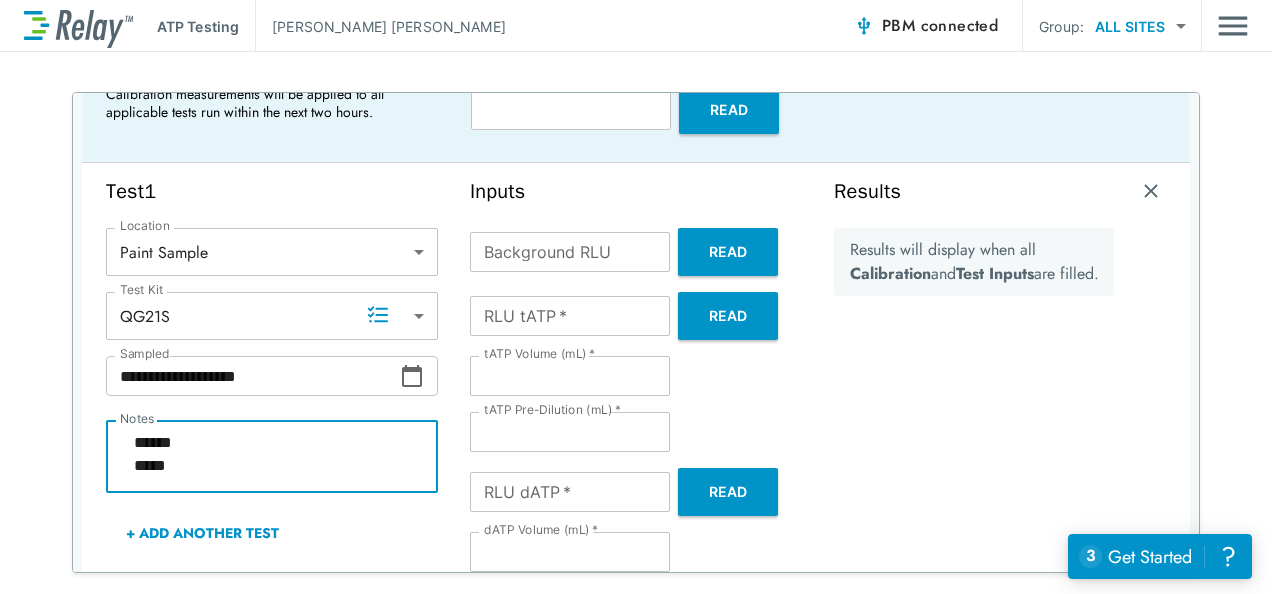 type on "*" 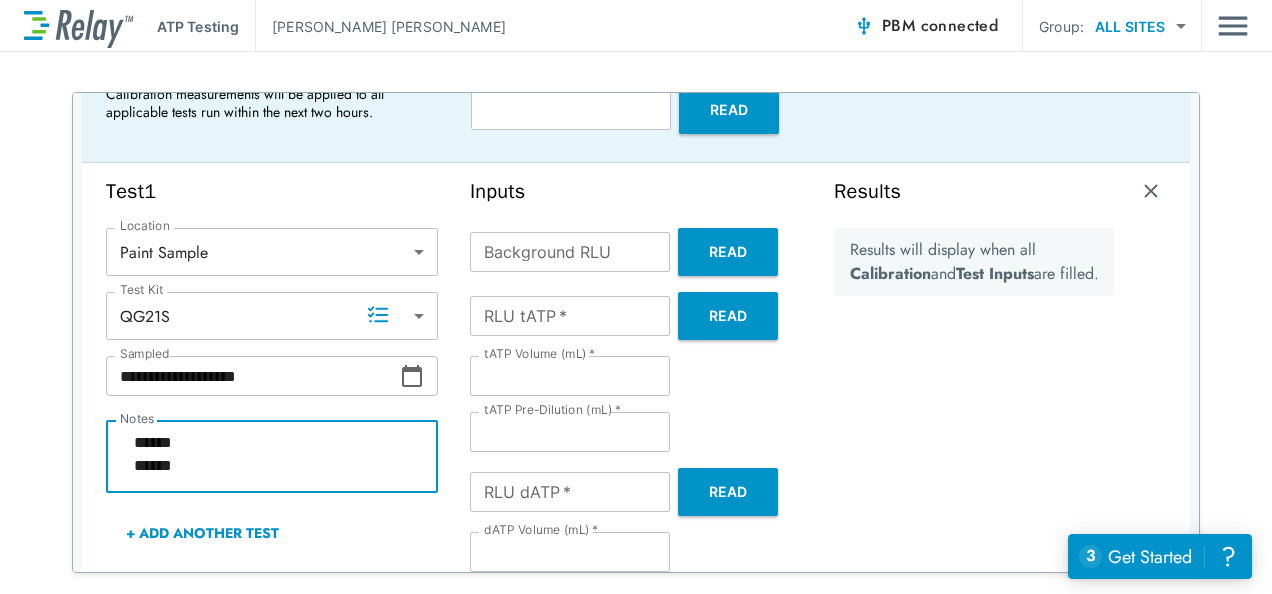 type on "*" 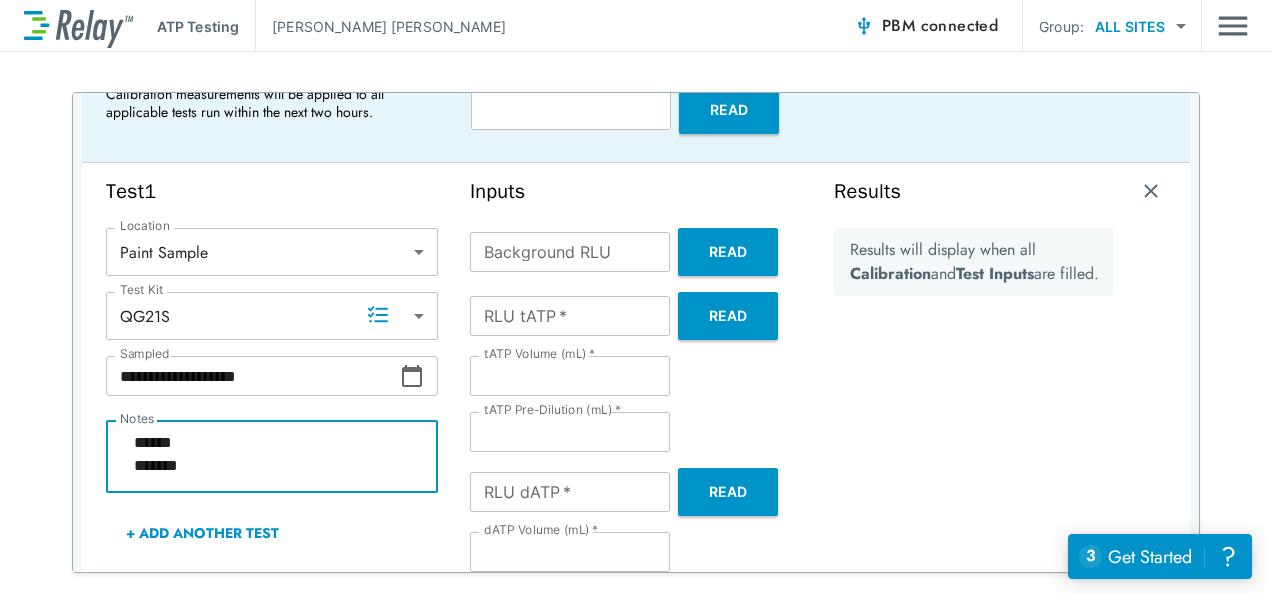 type on "*" 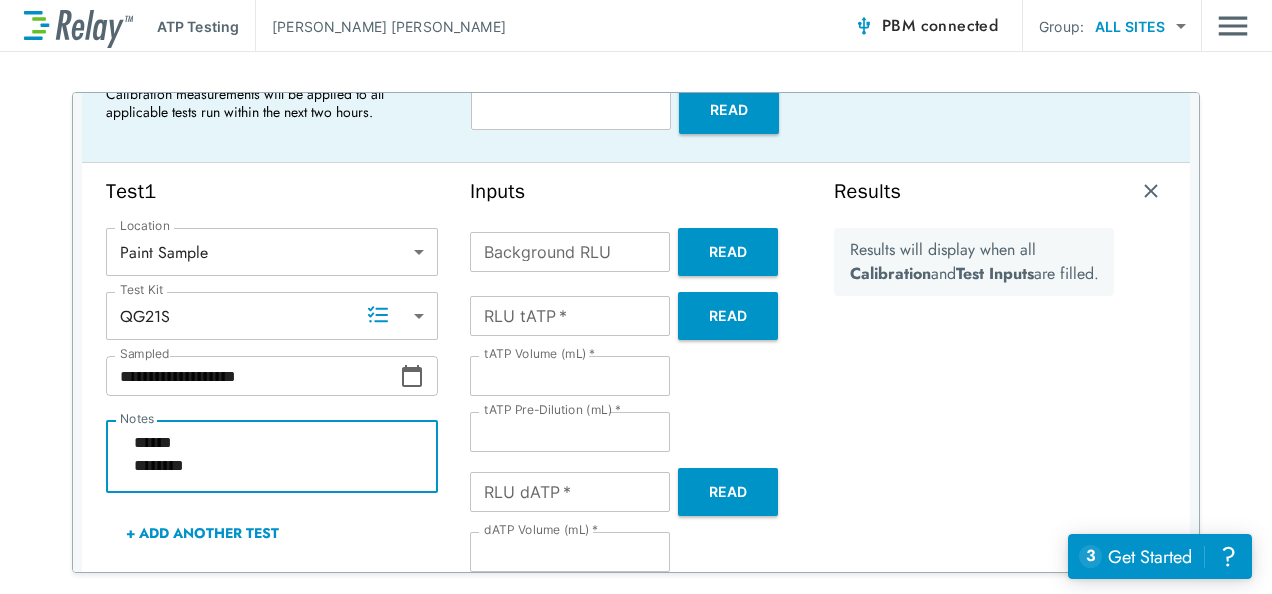 type on "*" 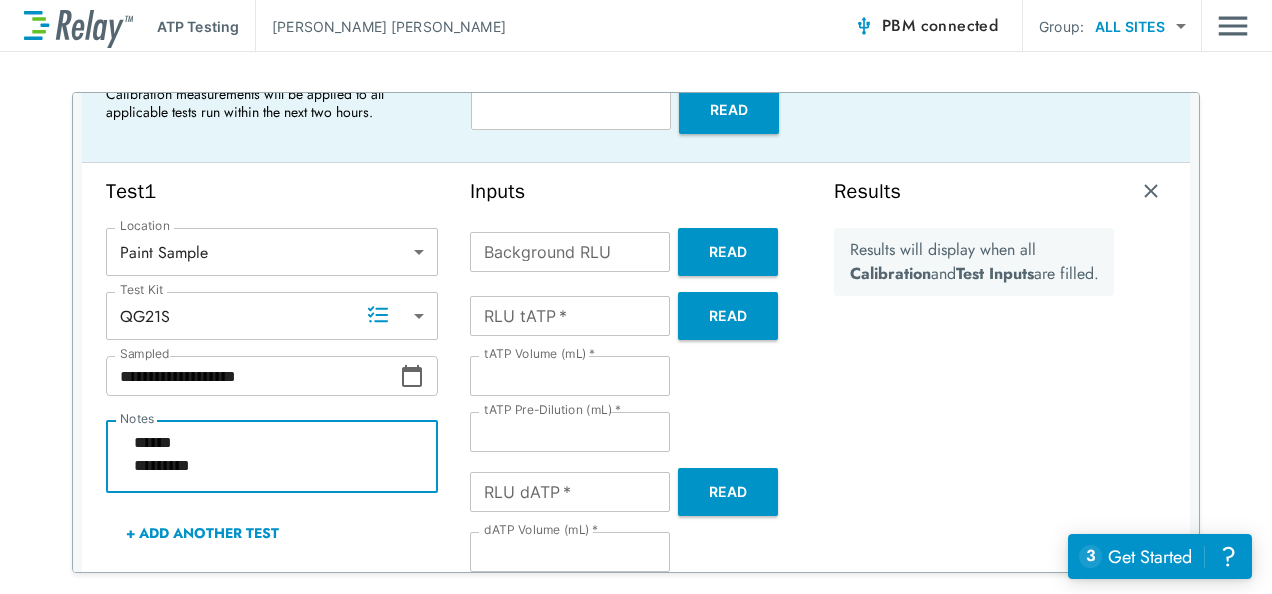 scroll, scrollTop: 37, scrollLeft: 0, axis: vertical 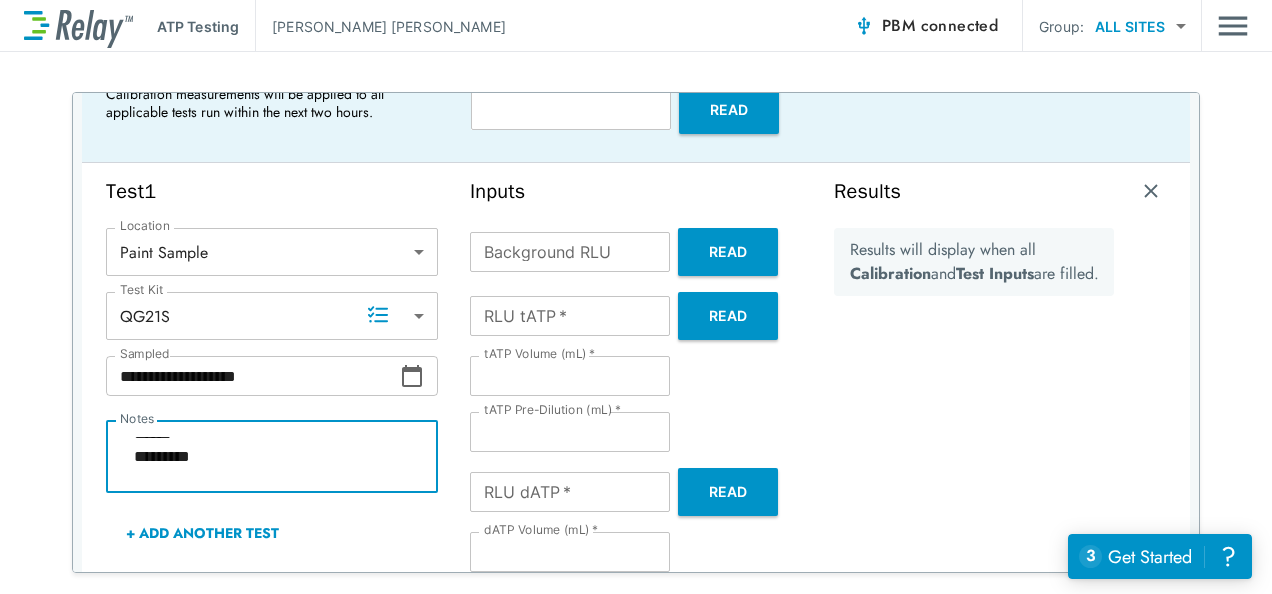type on "*" 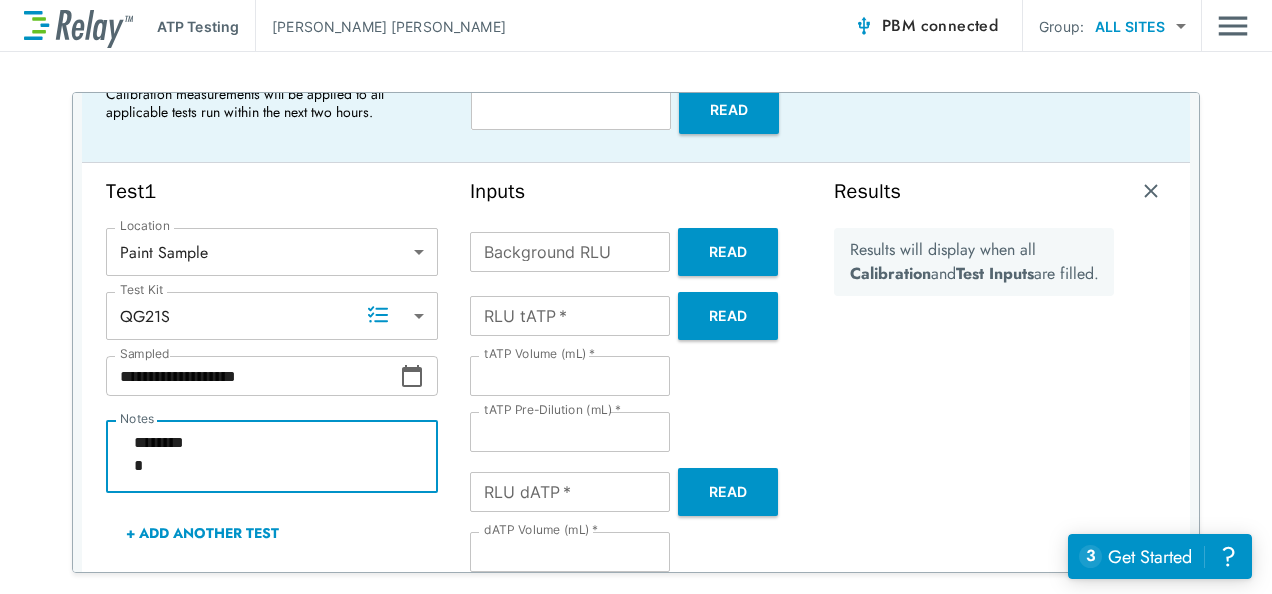 type on "*" 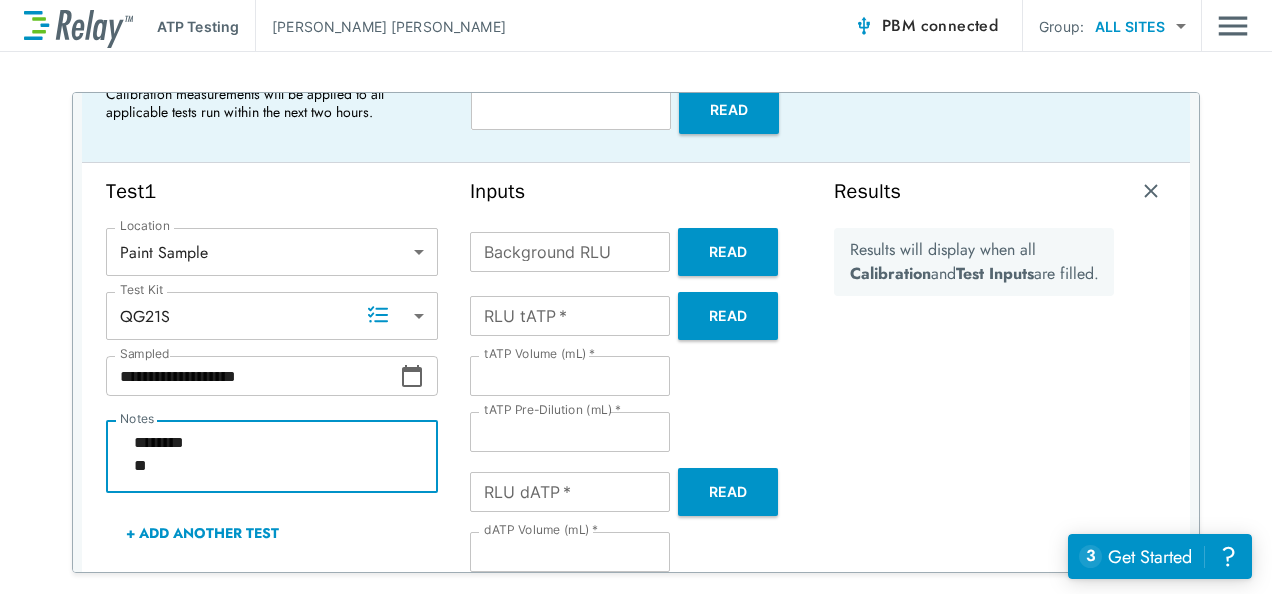 type on "*" 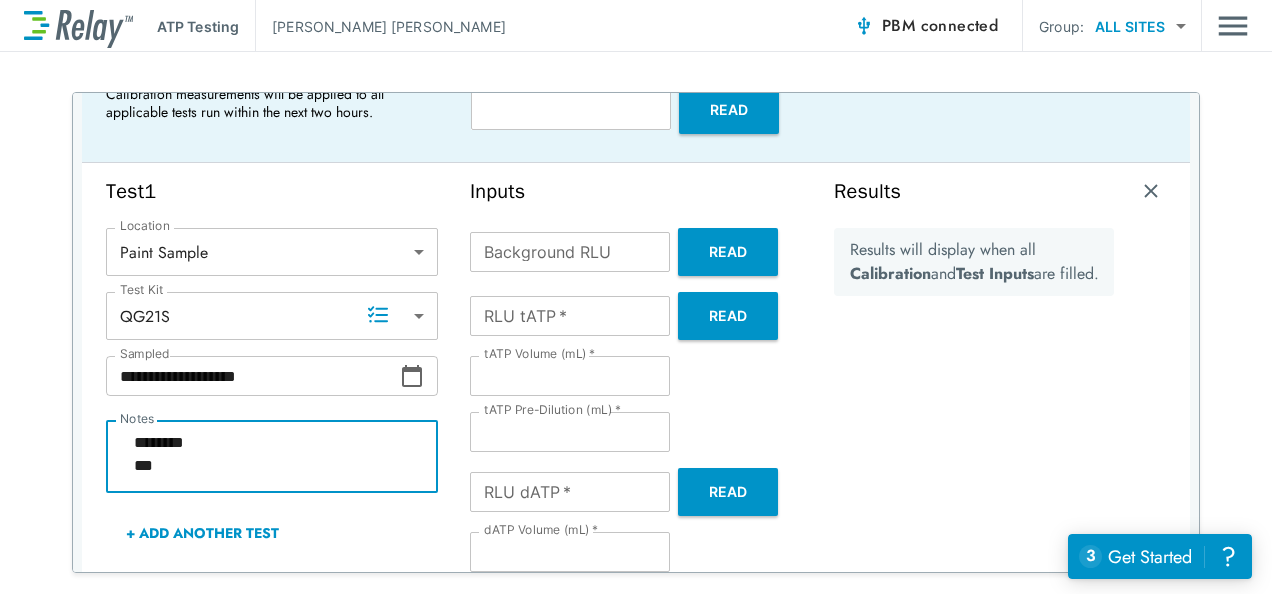 type on "*" 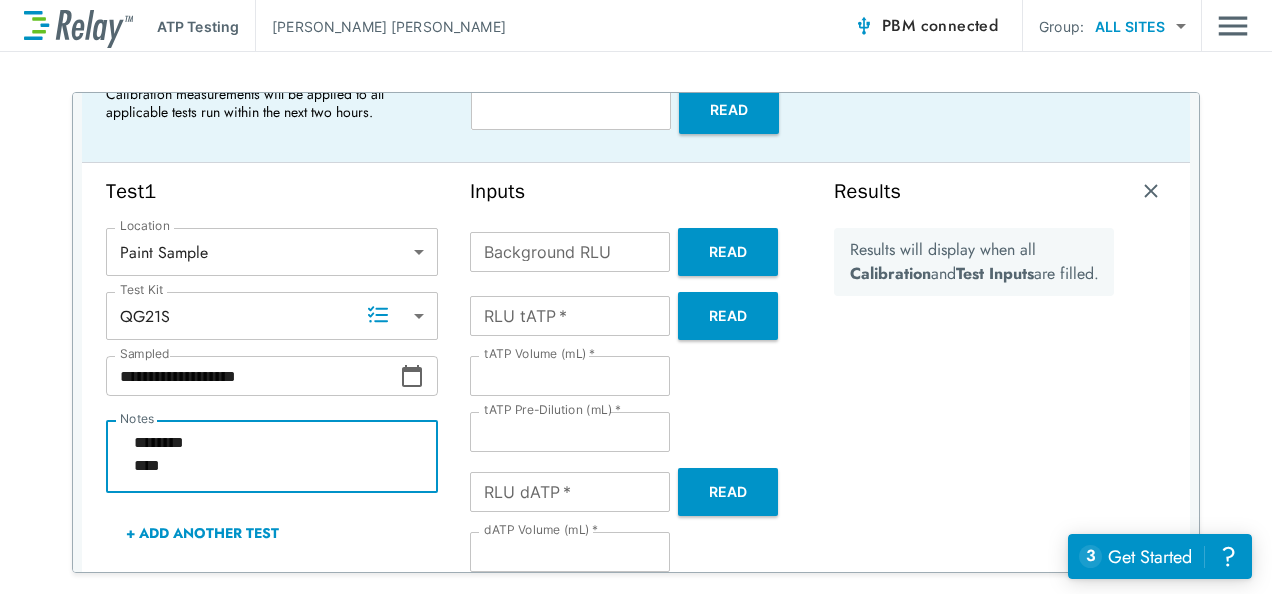 type on "*" 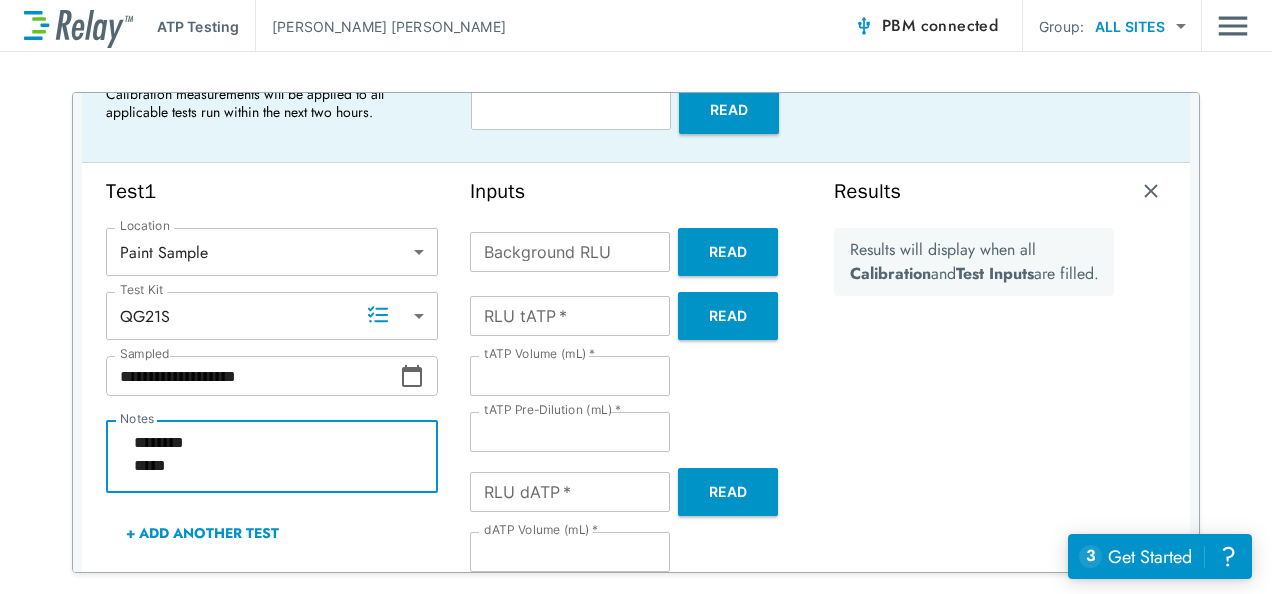 type on "*" 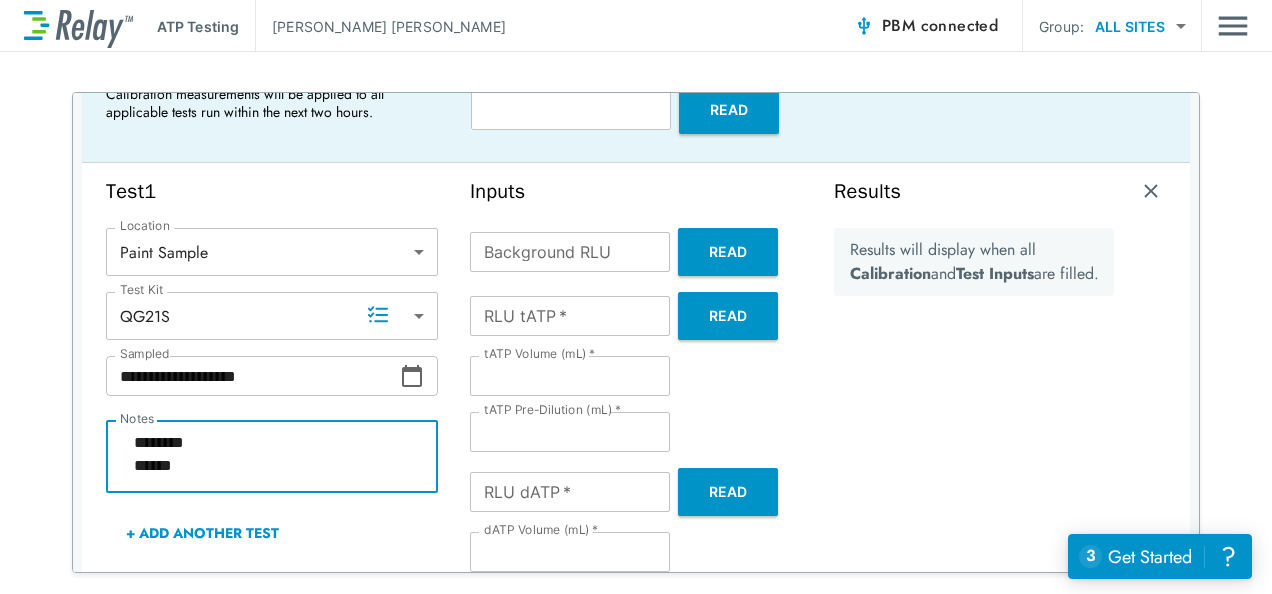 type on "*" 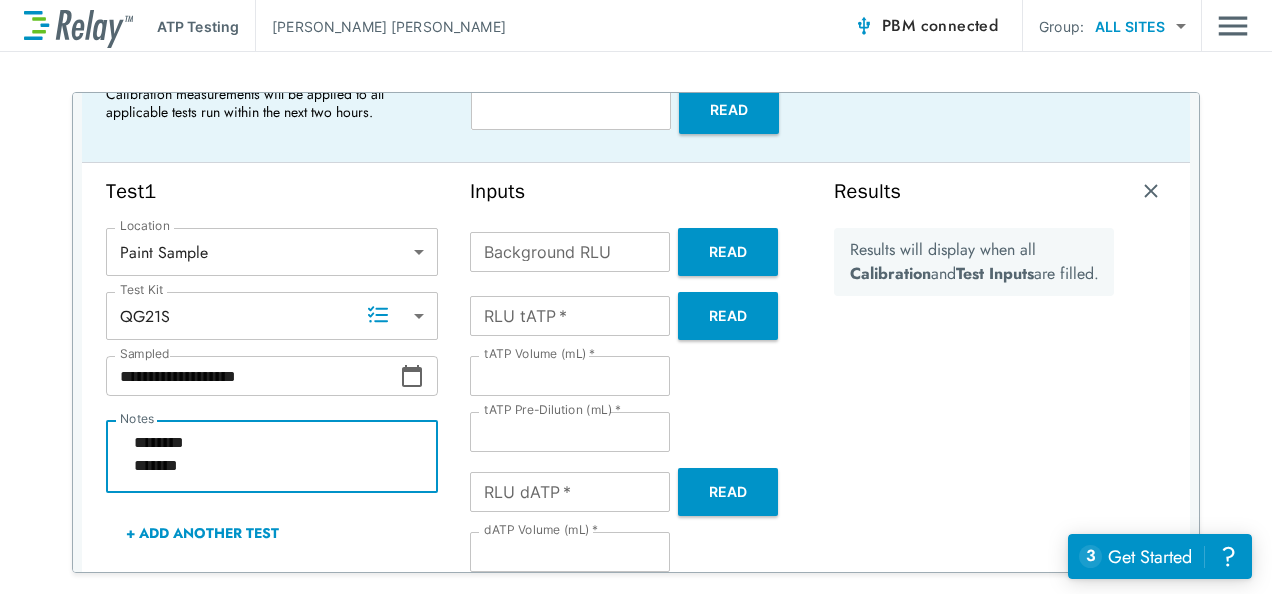 type on "******
********
********" 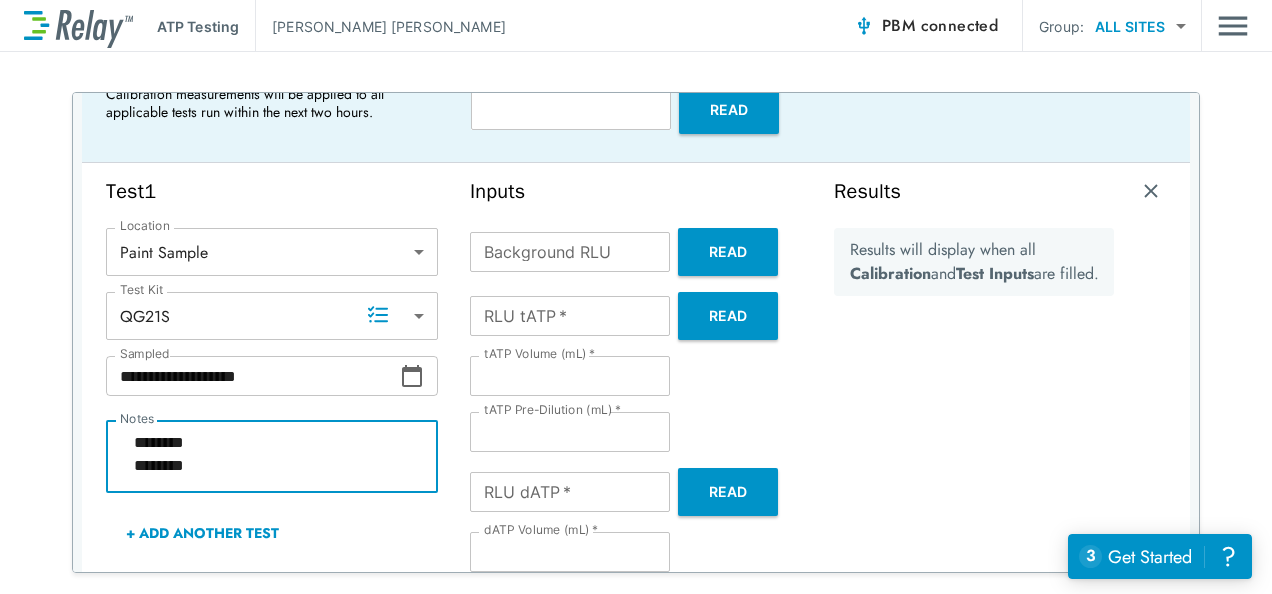 type on "*" 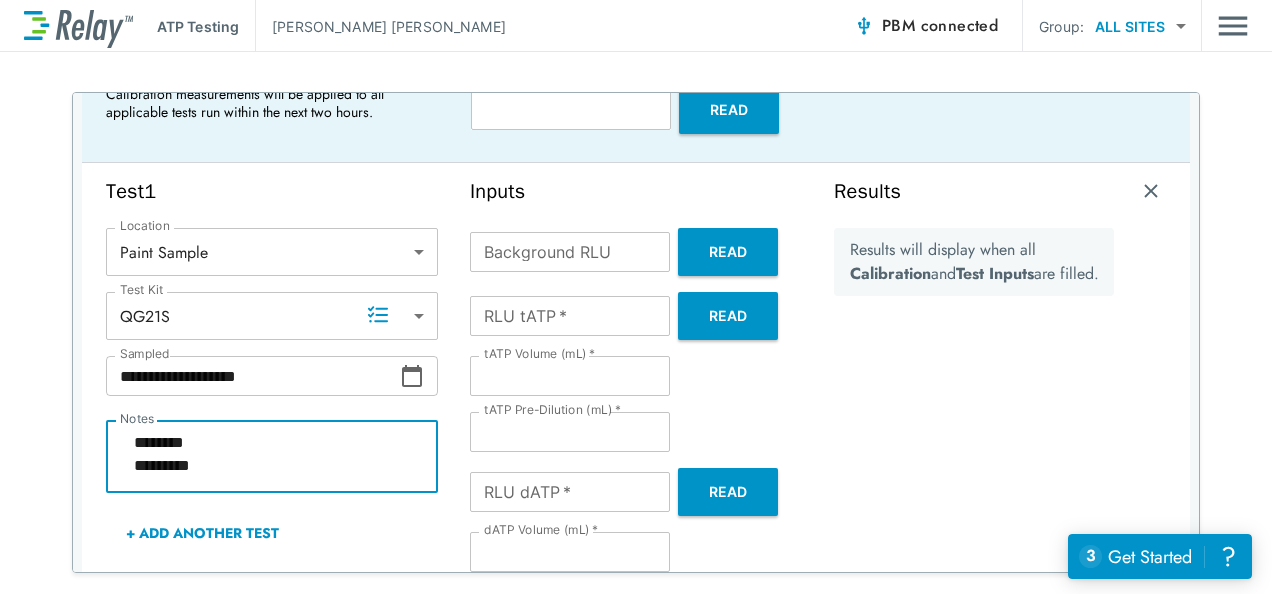 type on "*" 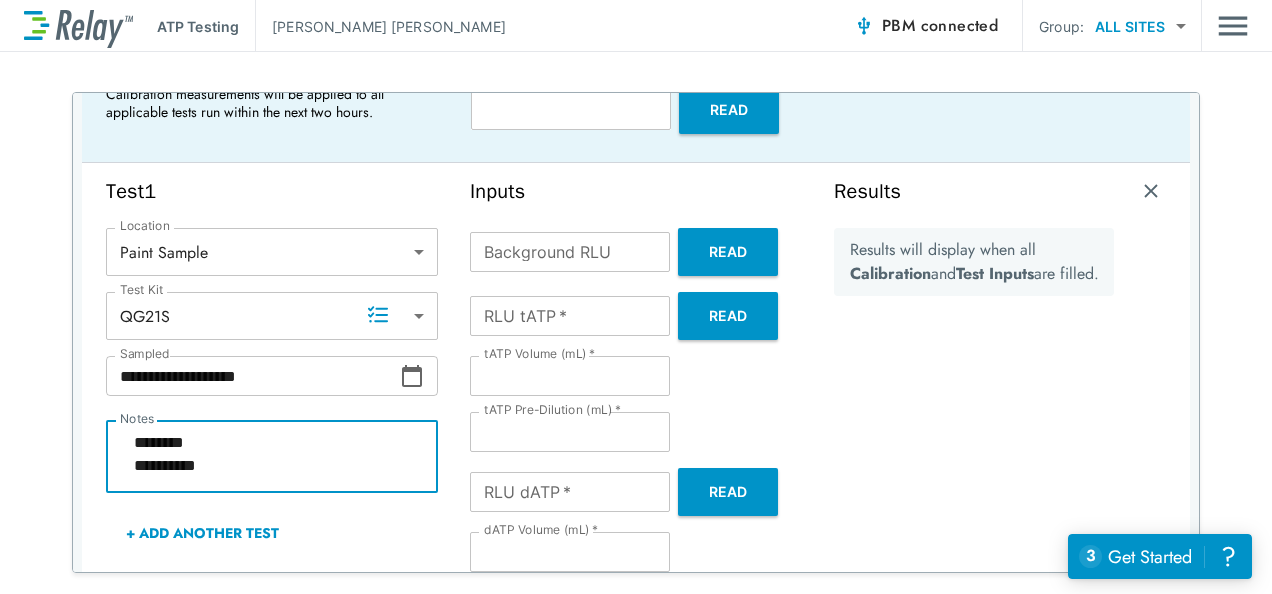 type on "*" 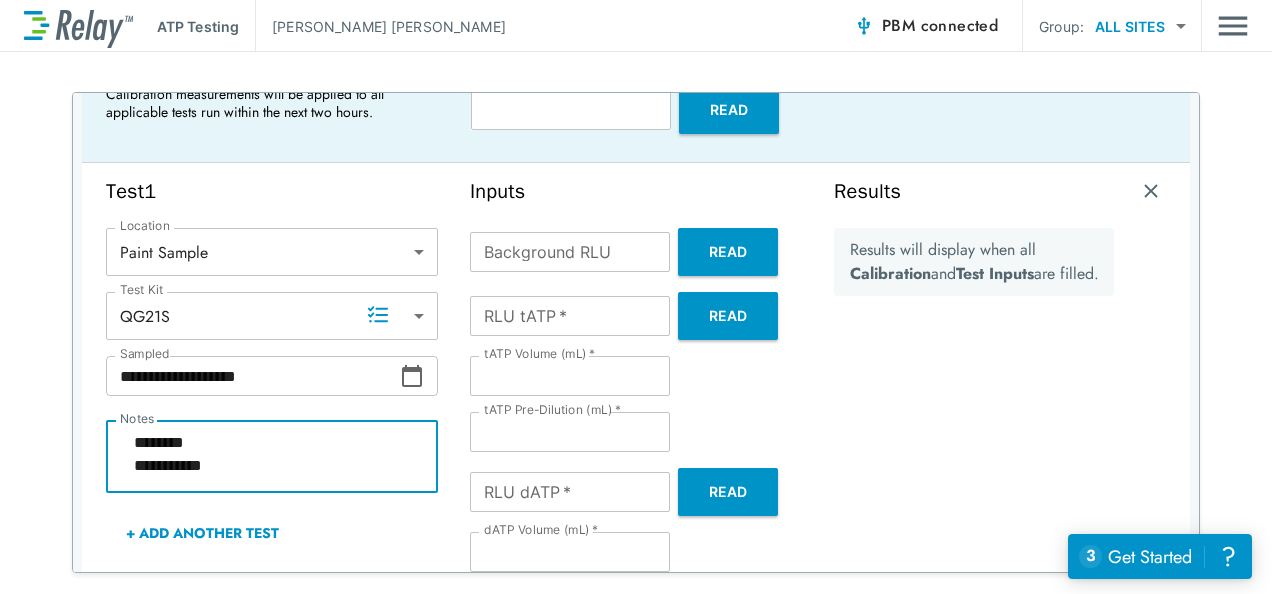 type on "**********" 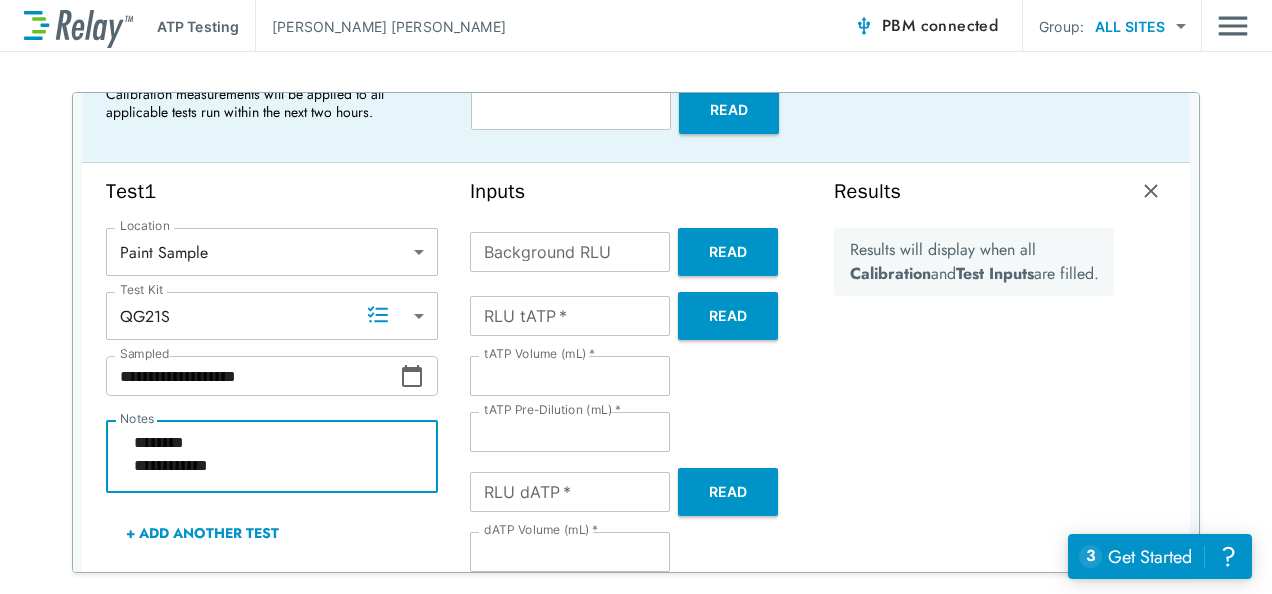 type on "*" 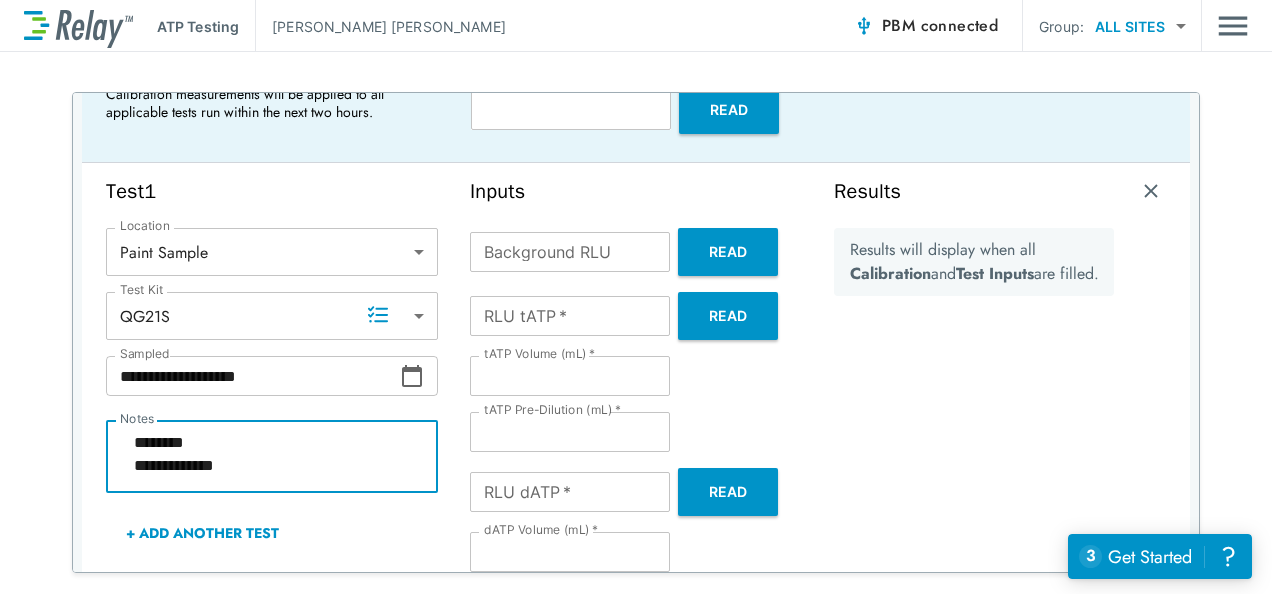 type on "*" 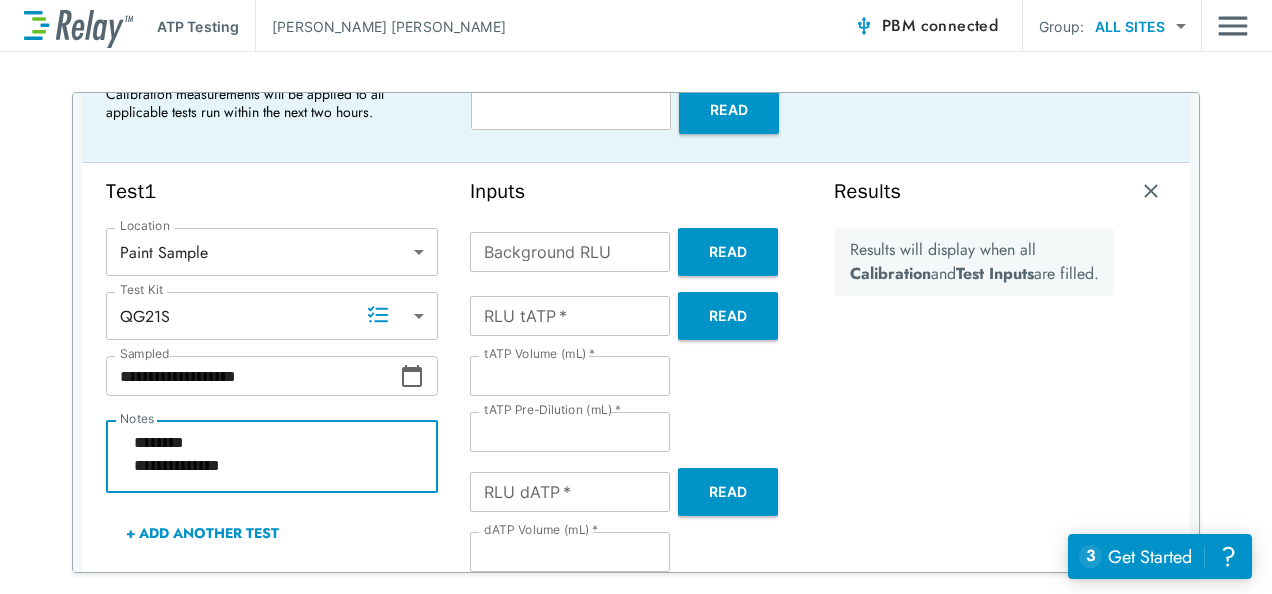 type on "*" 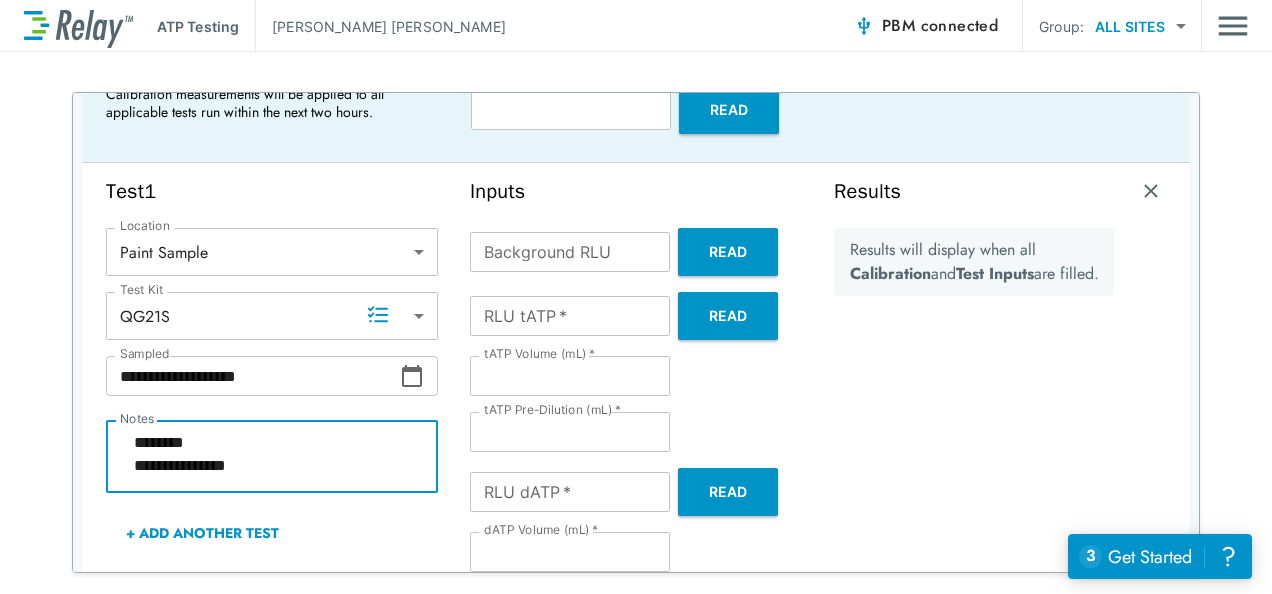 type on "*" 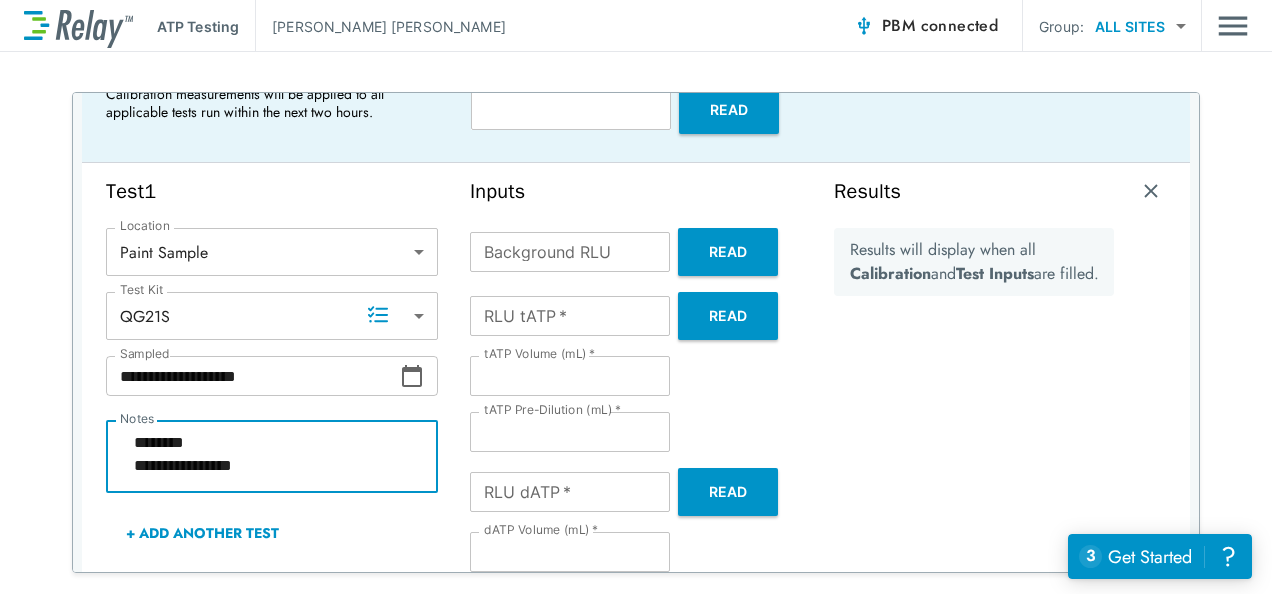 type on "**********" 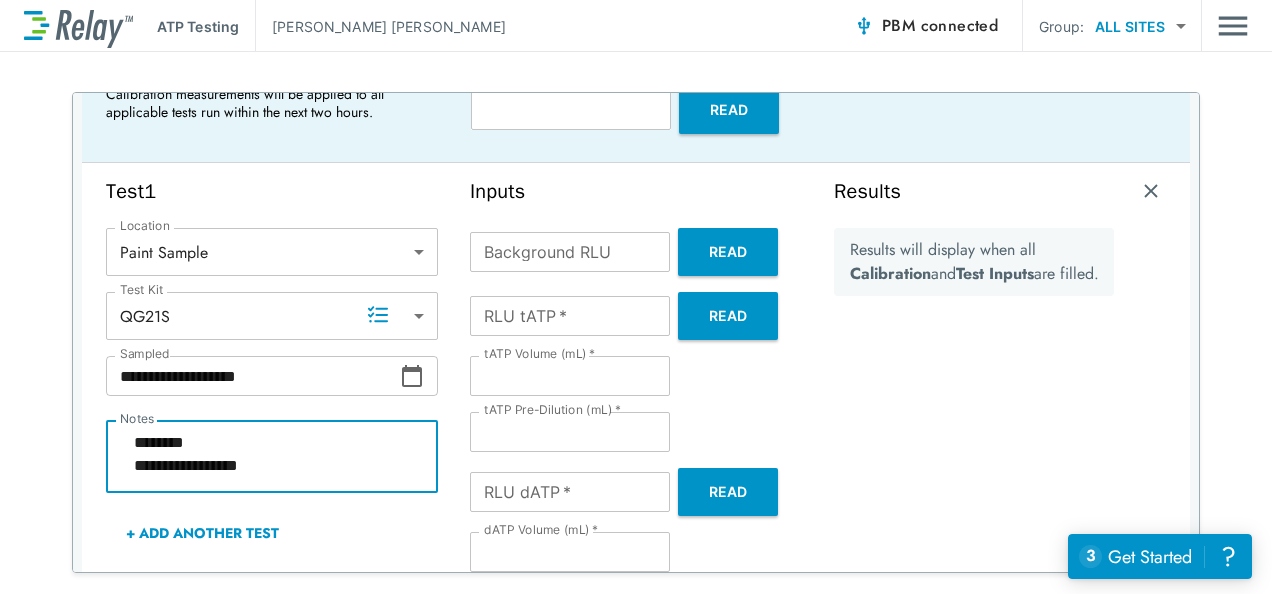 type on "**********" 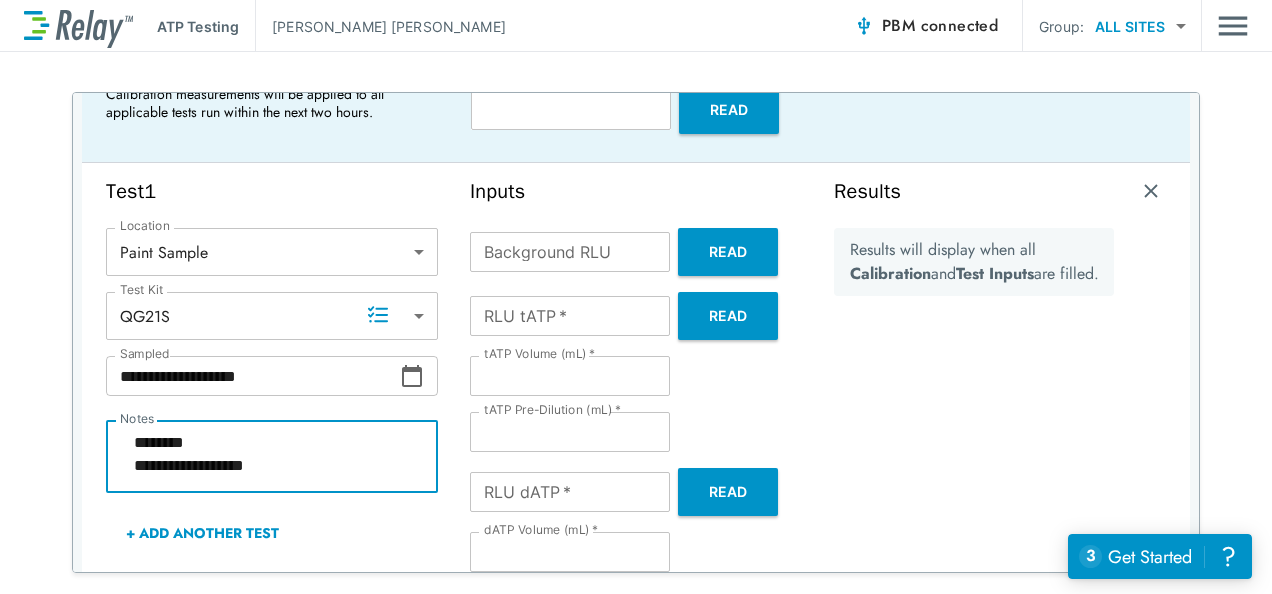 type on "*" 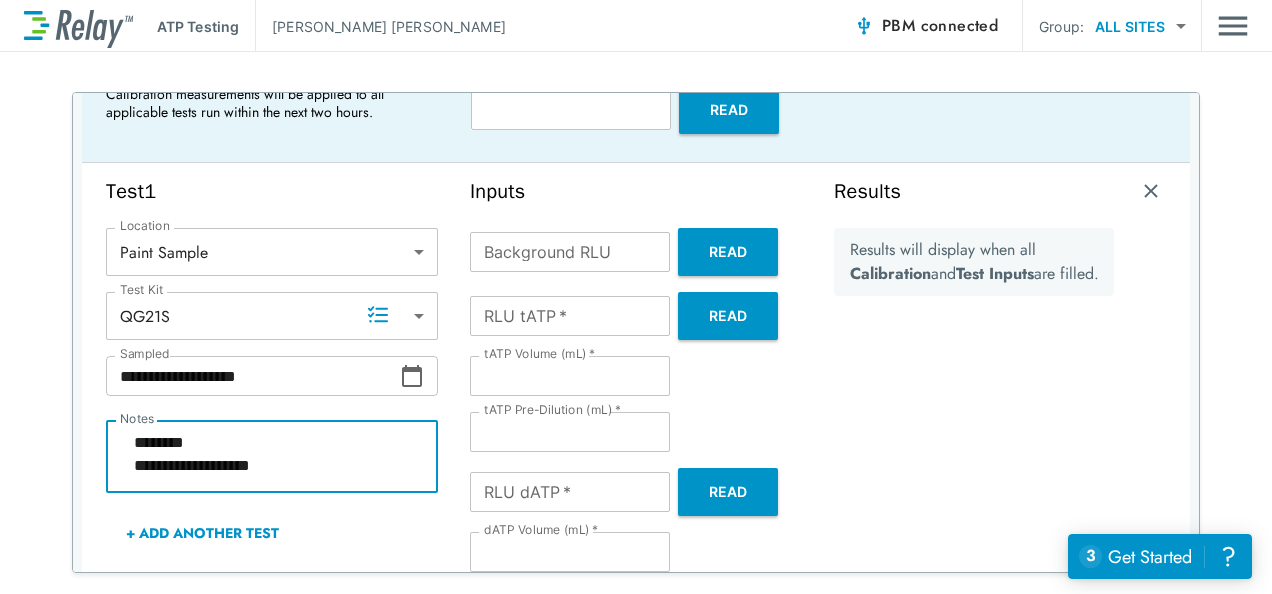 type on "**********" 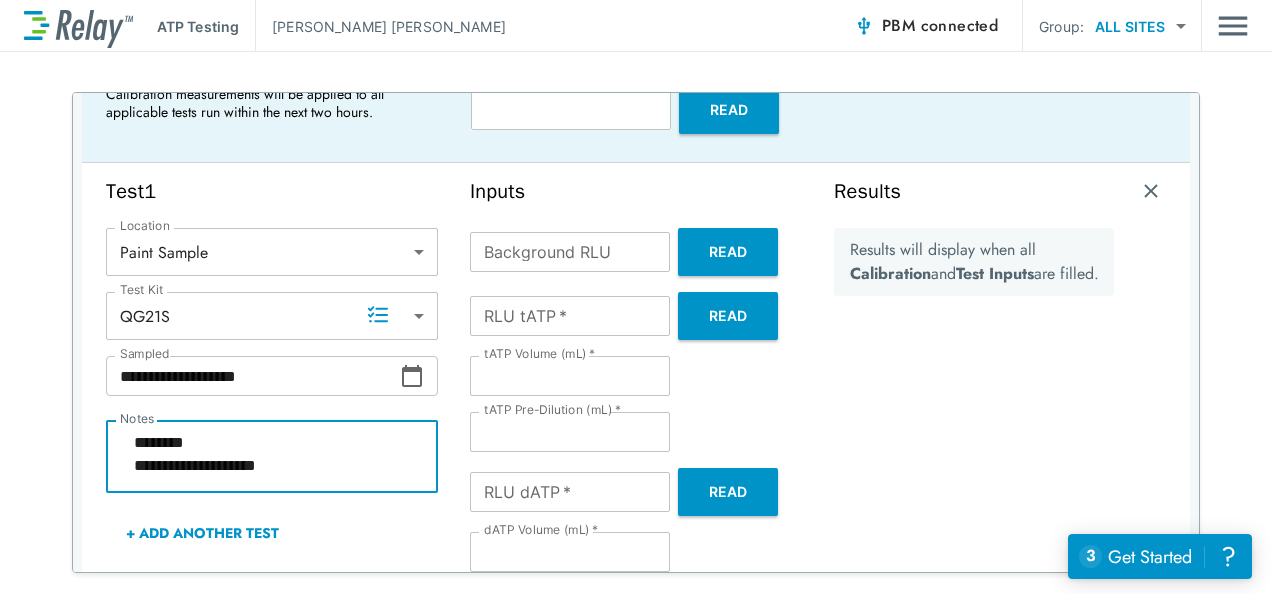 type on "*" 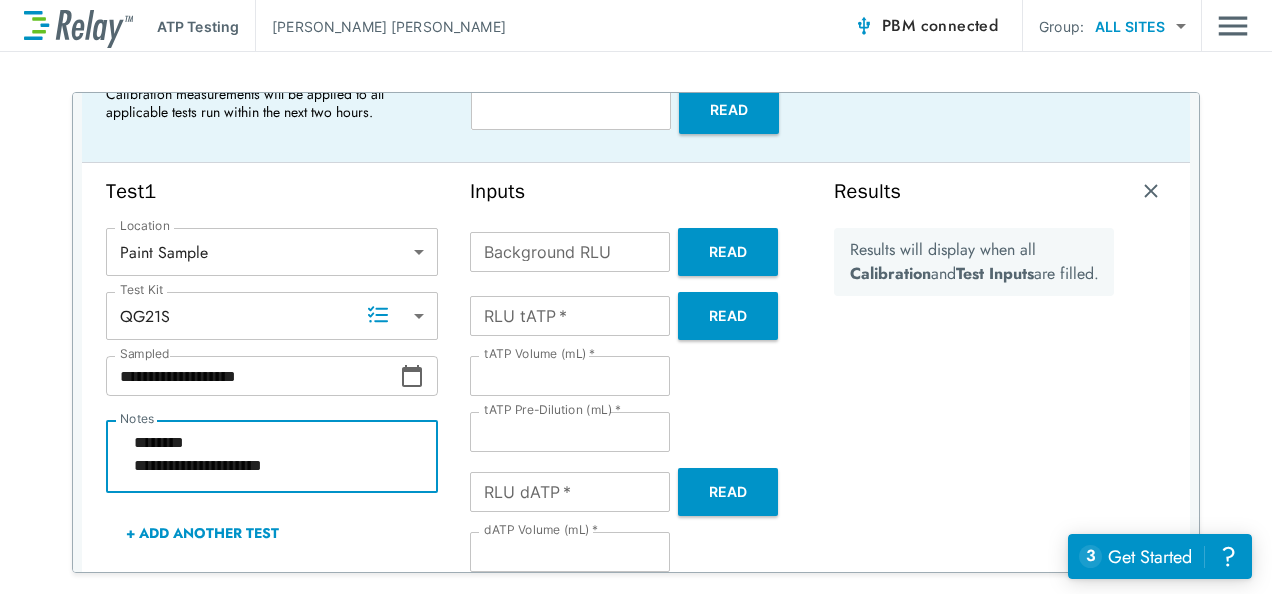 type on "**********" 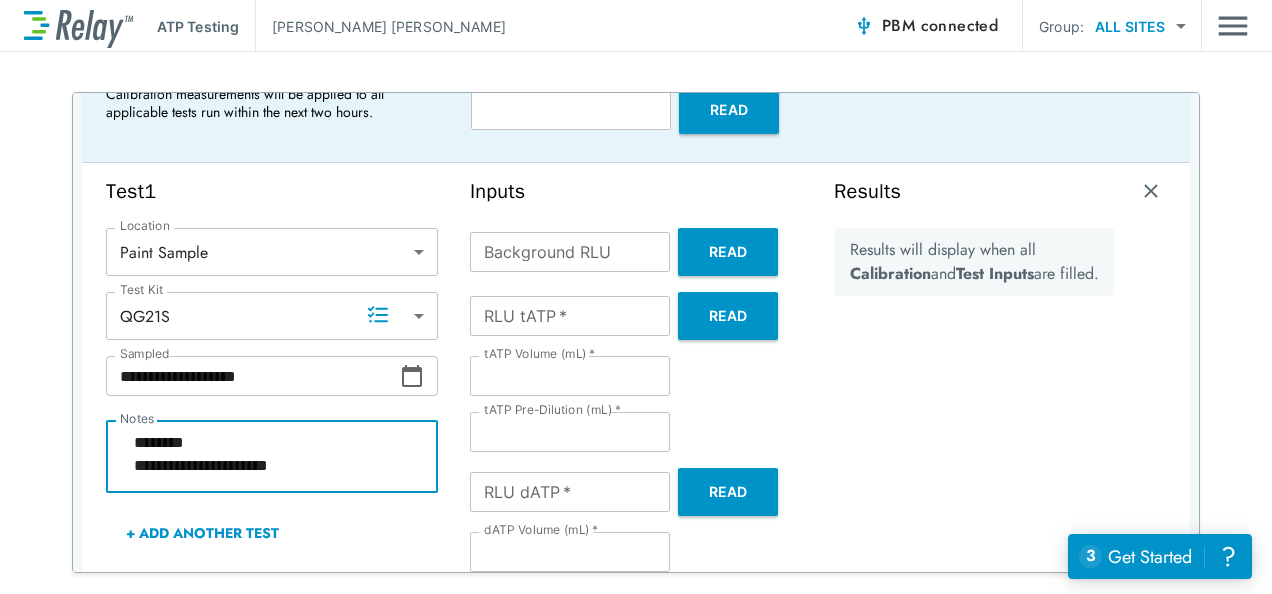 type on "*" 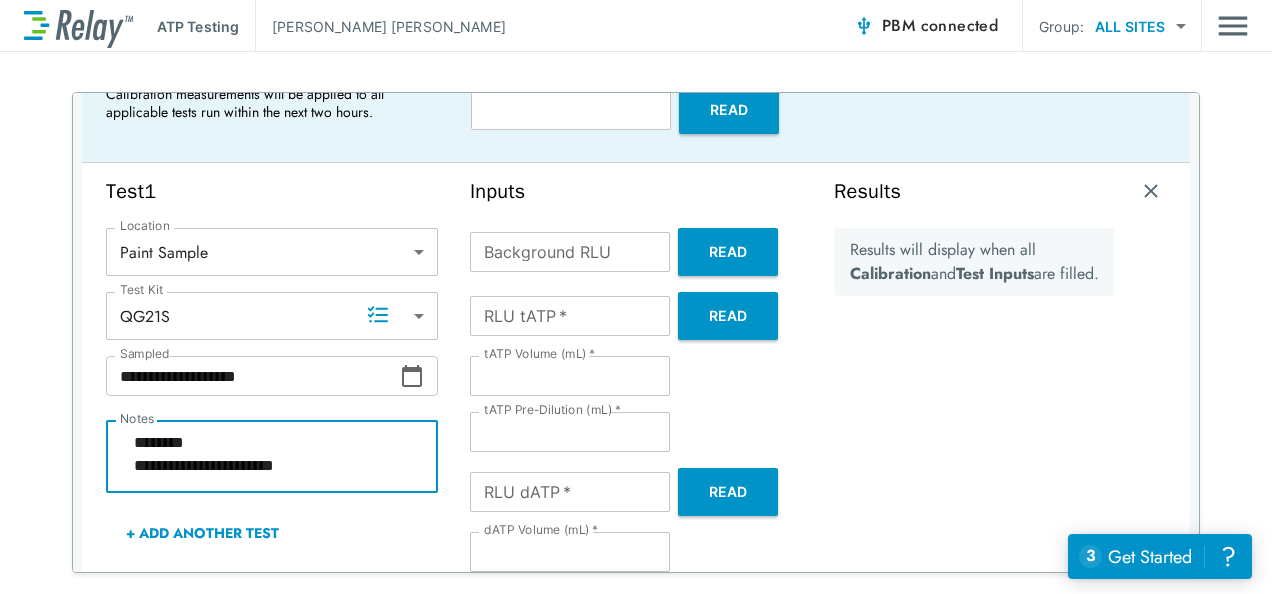 type on "*" 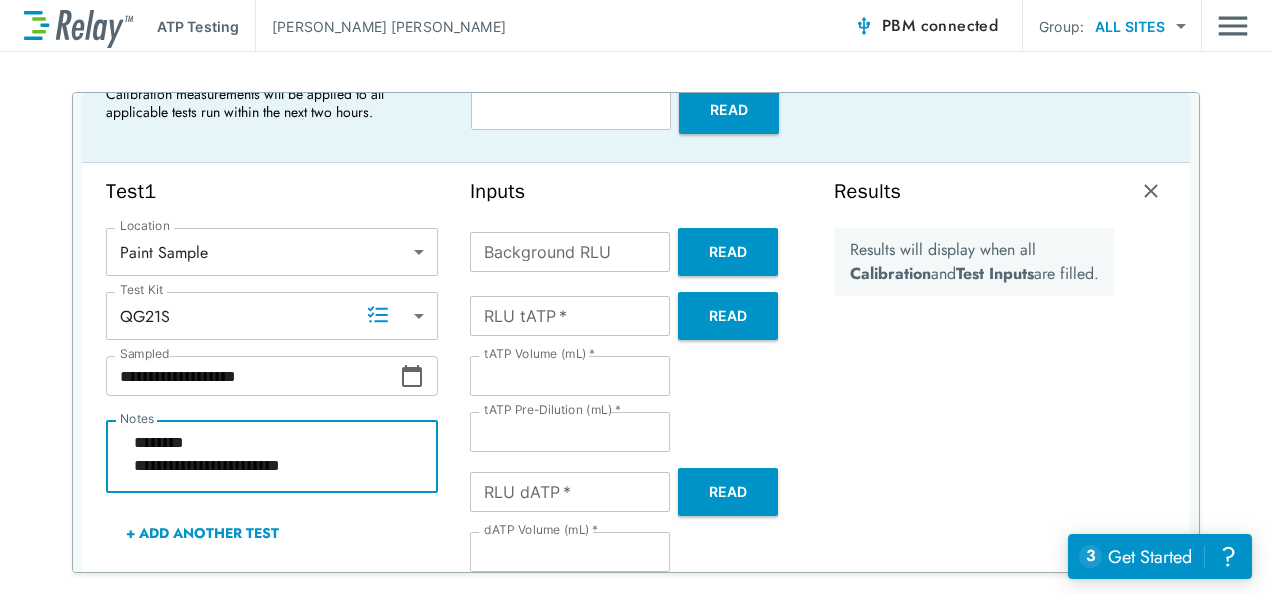 type on "*" 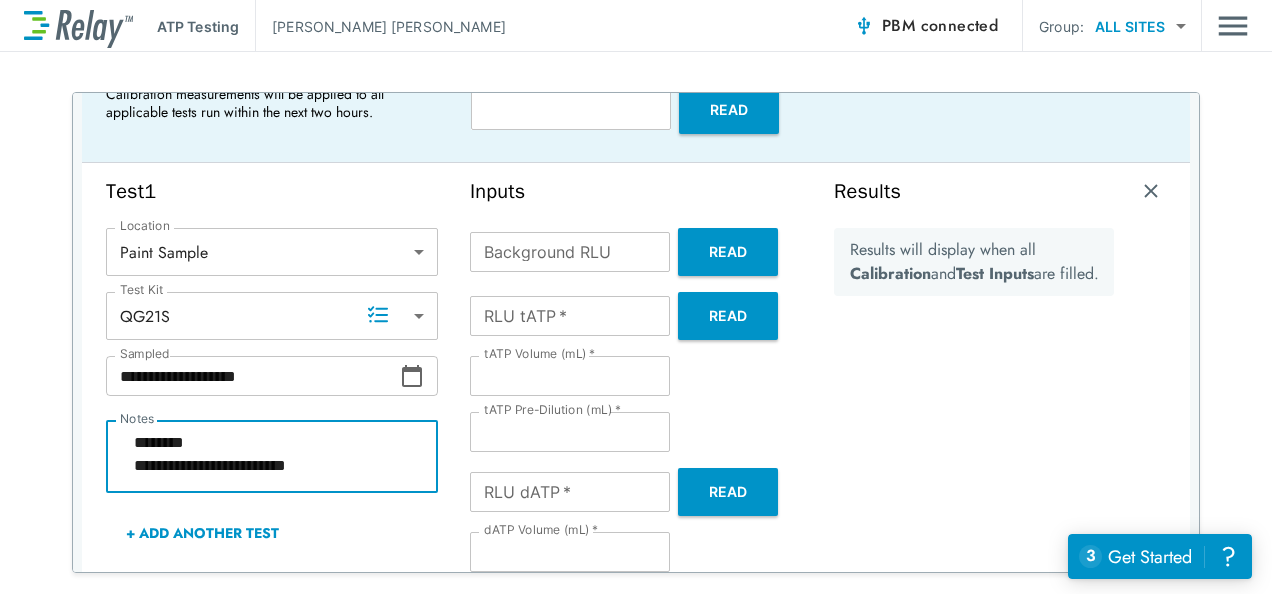 type on "**********" 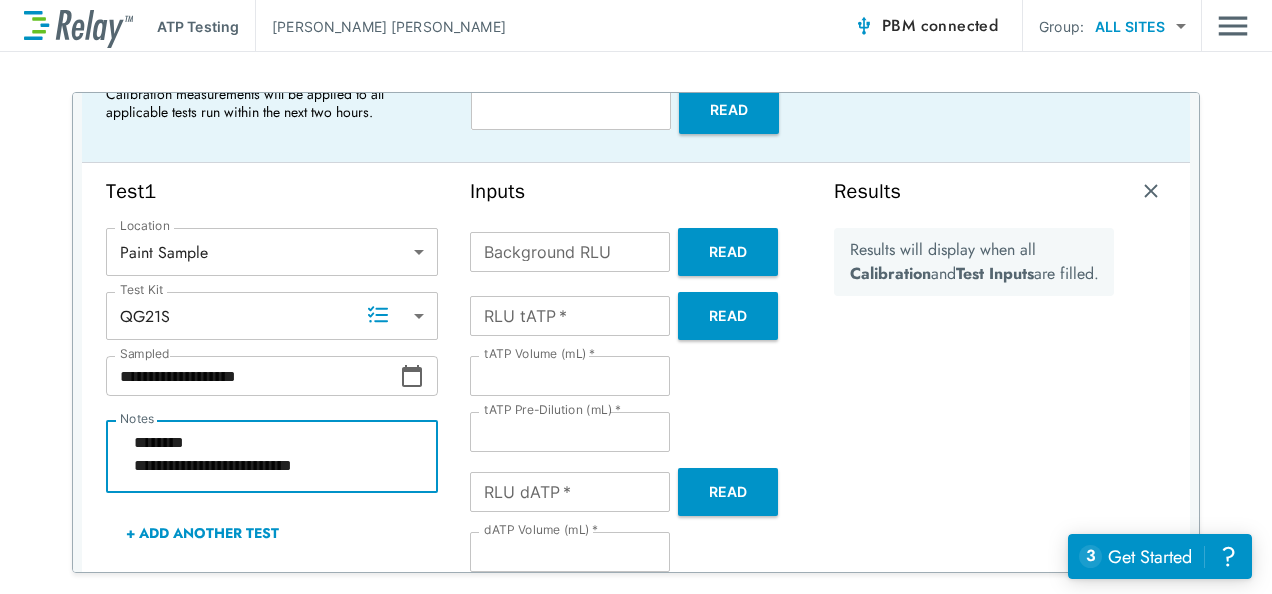 type on "*" 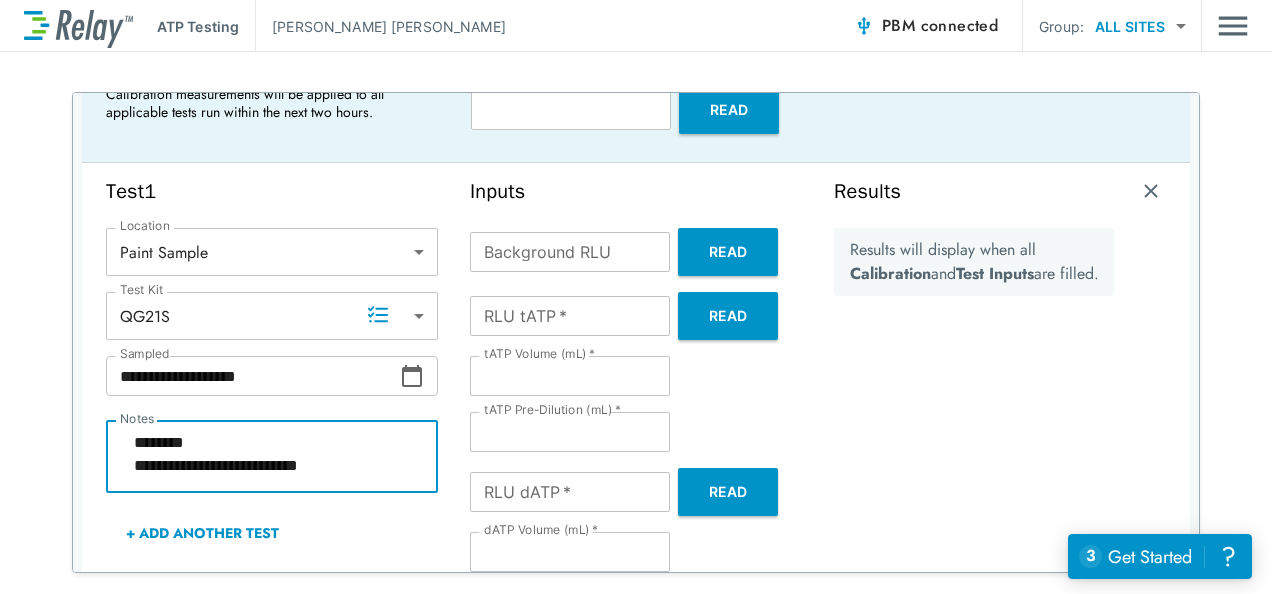 type on "*" 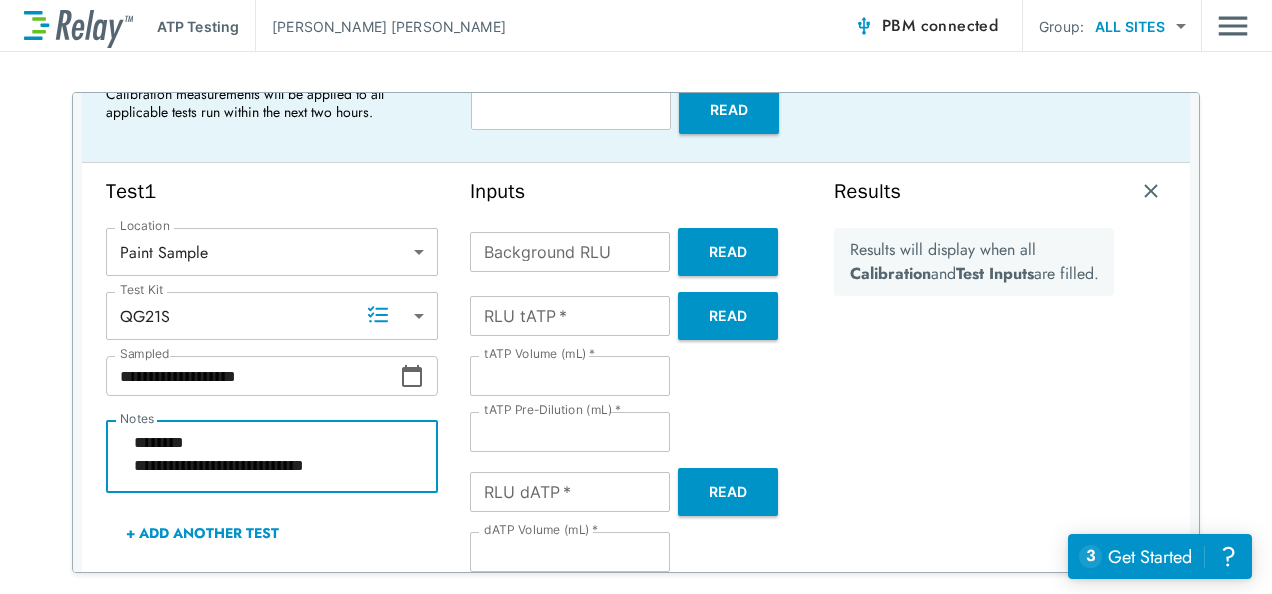 type on "*" 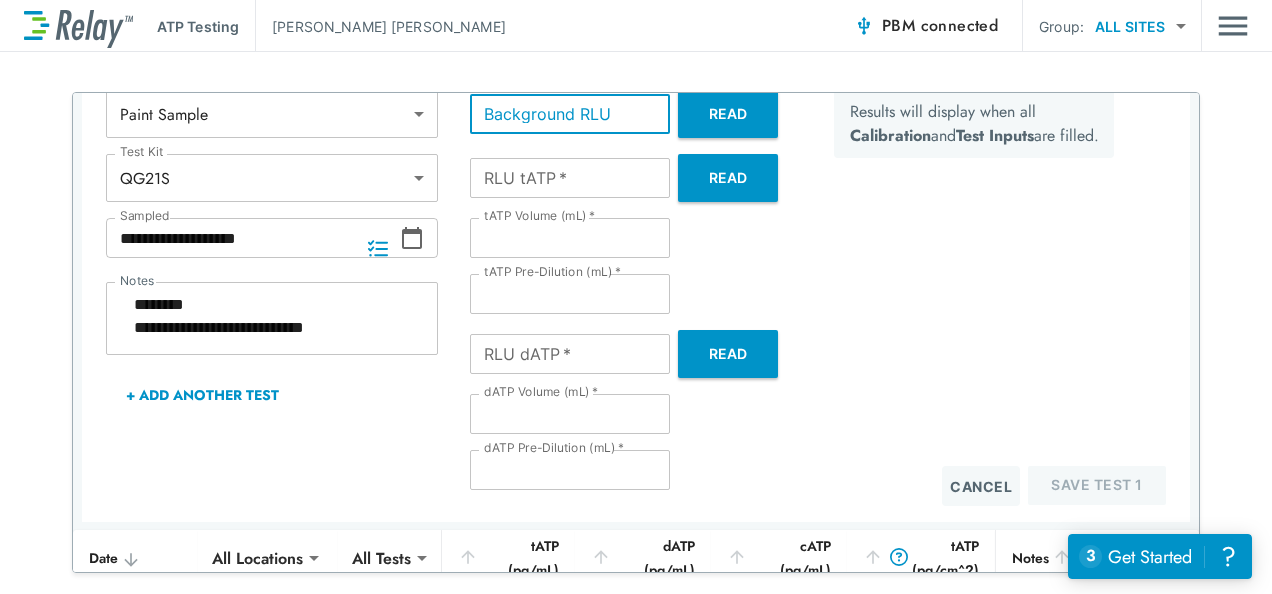 scroll, scrollTop: 202, scrollLeft: 0, axis: vertical 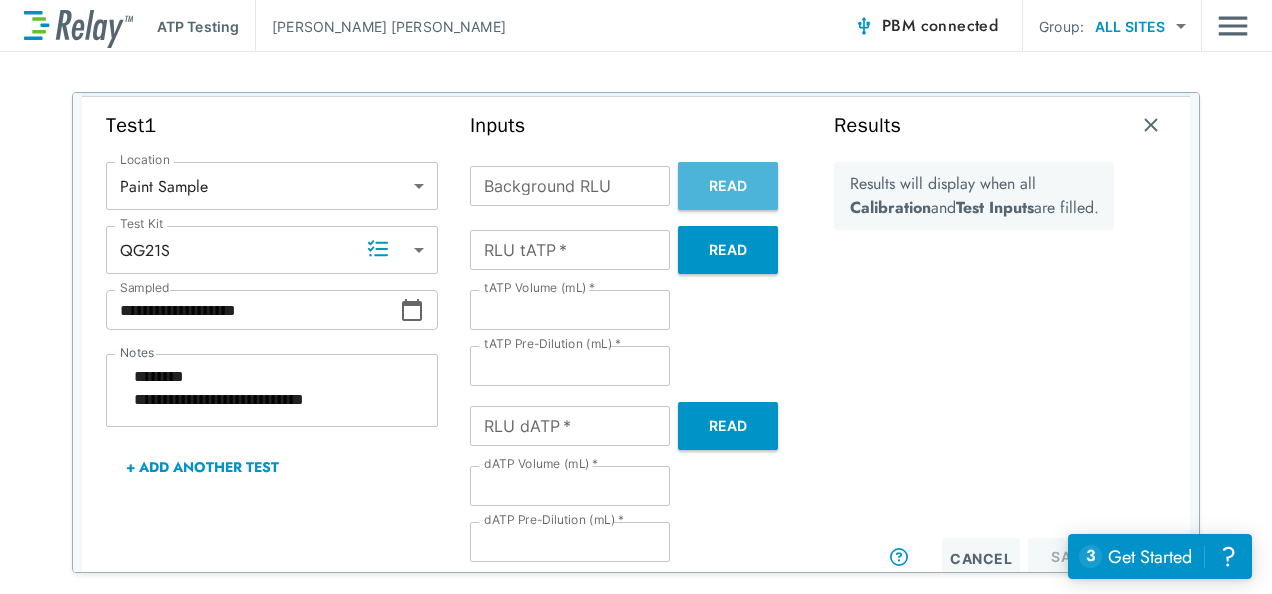 click on "Read" at bounding box center [728, 186] 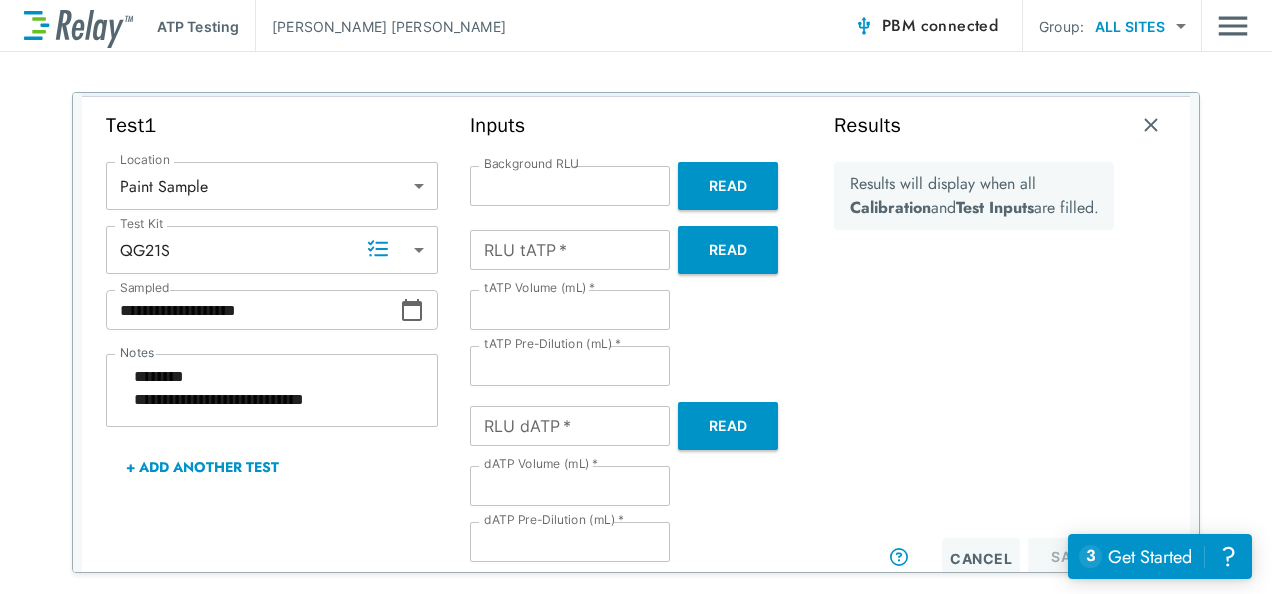 type on "*" 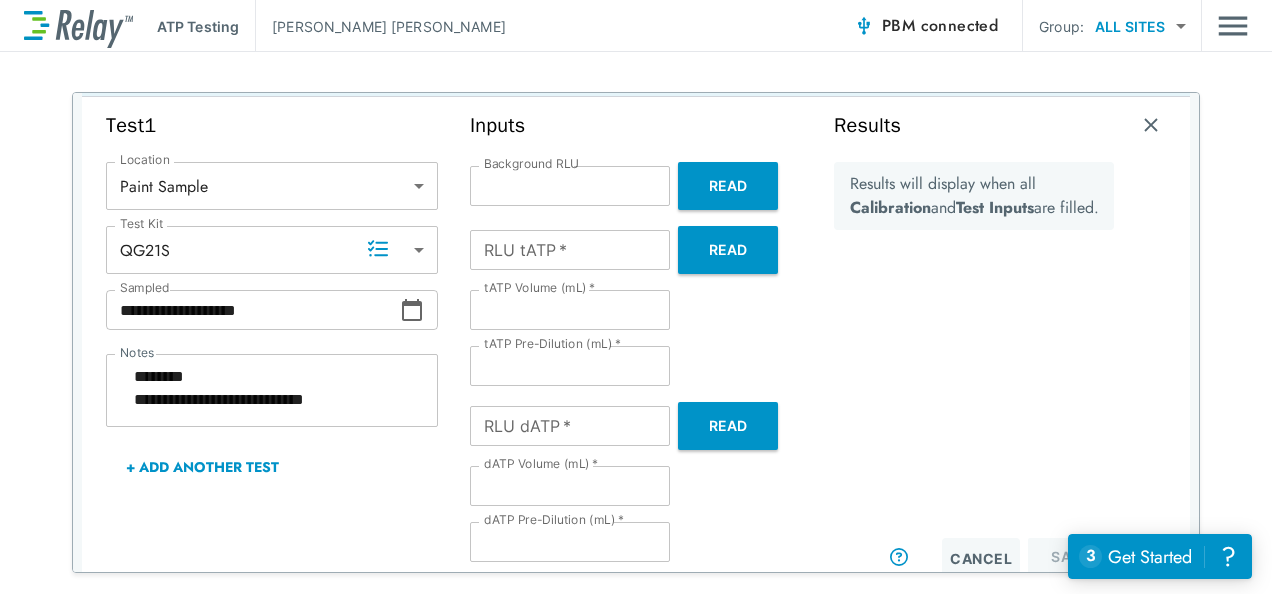 click on "Read" at bounding box center (728, 426) 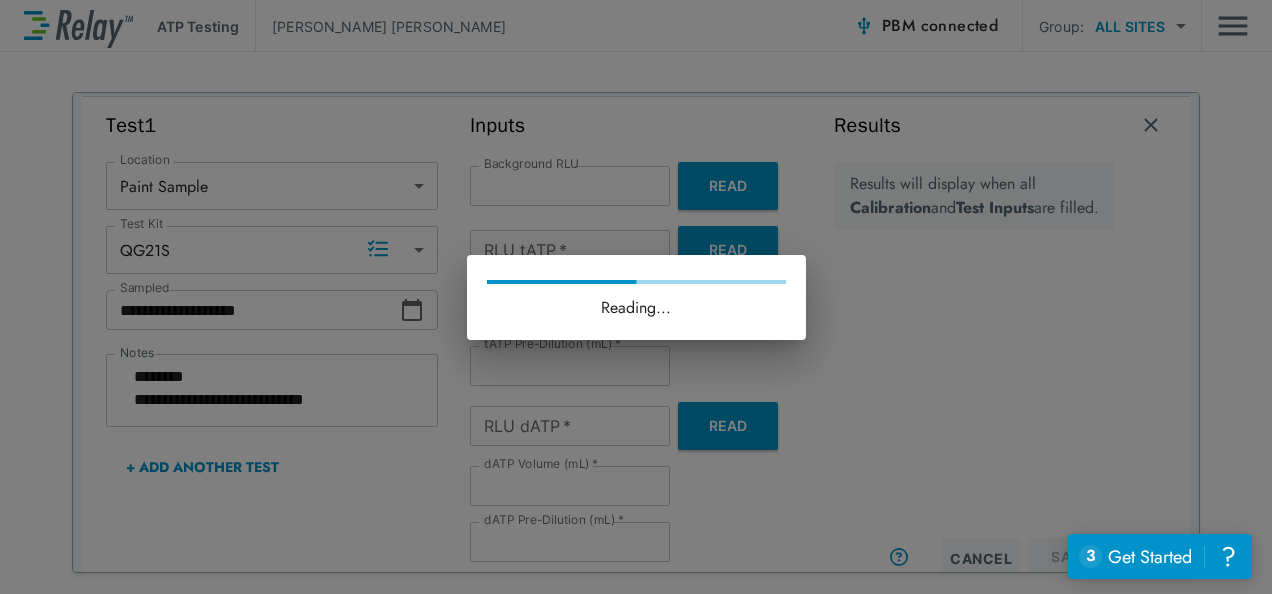 type on "*" 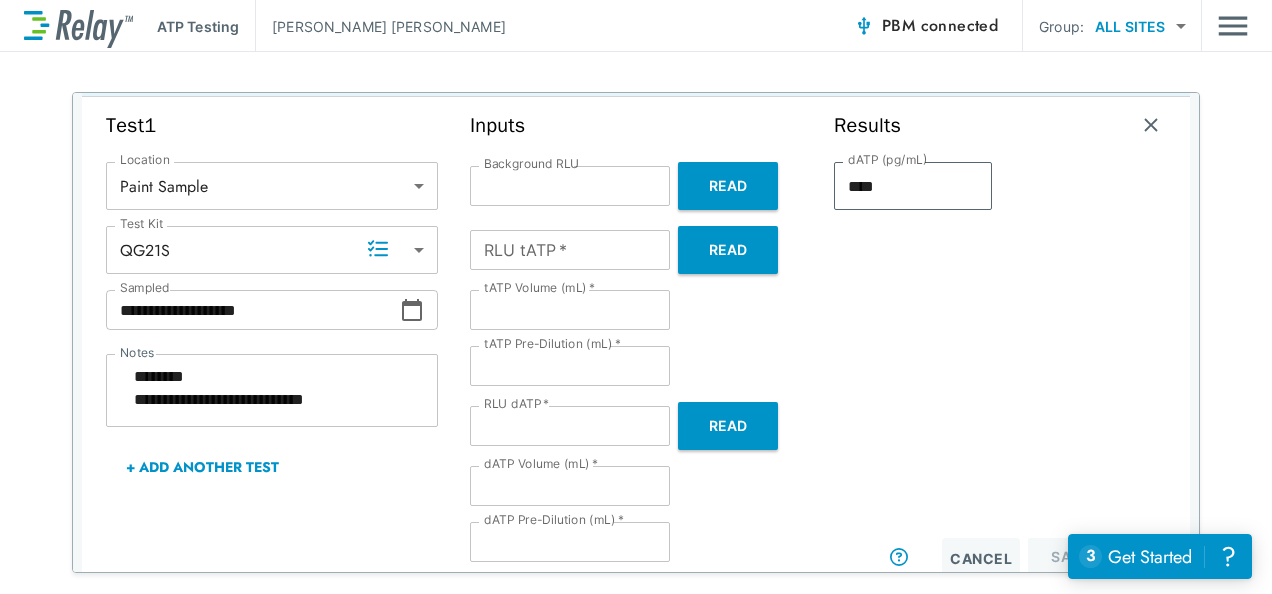 drag, startPoint x: 732, startPoint y: 432, endPoint x: 726, endPoint y: 290, distance: 142.12671 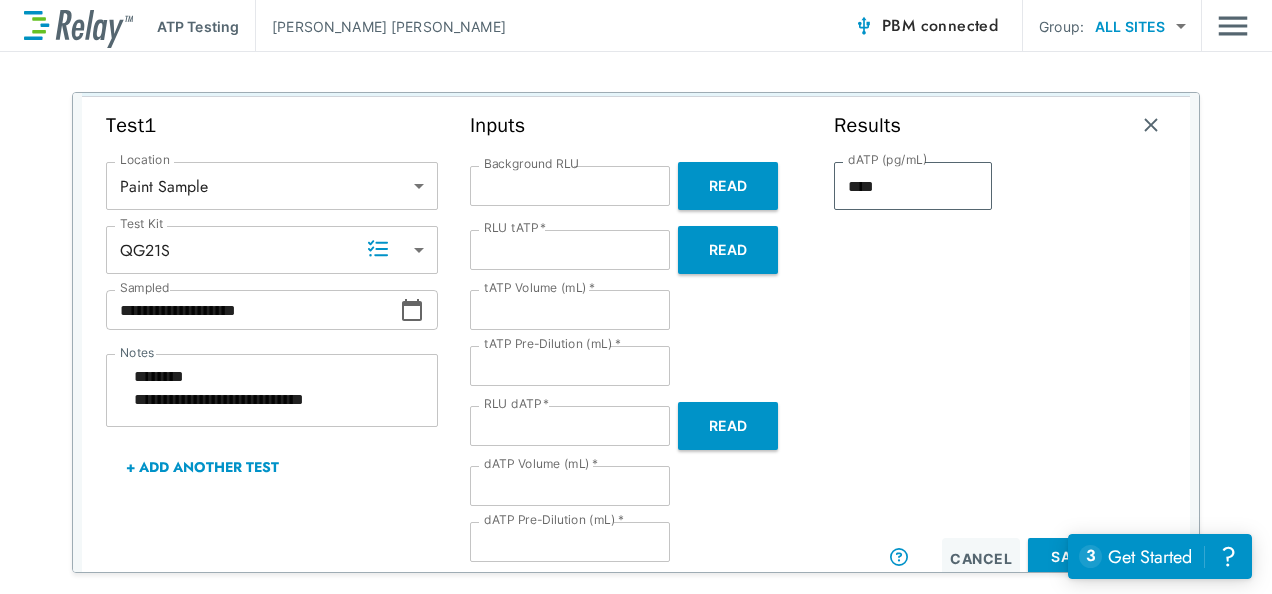 type on "*" 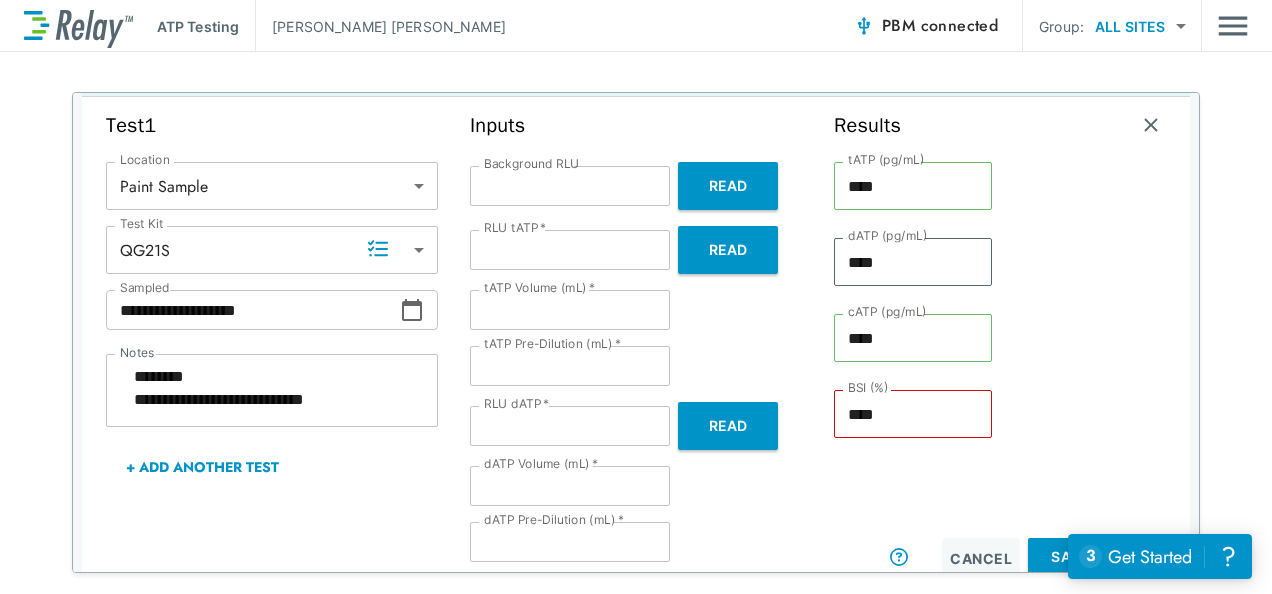 click on "*" at bounding box center [570, 310] 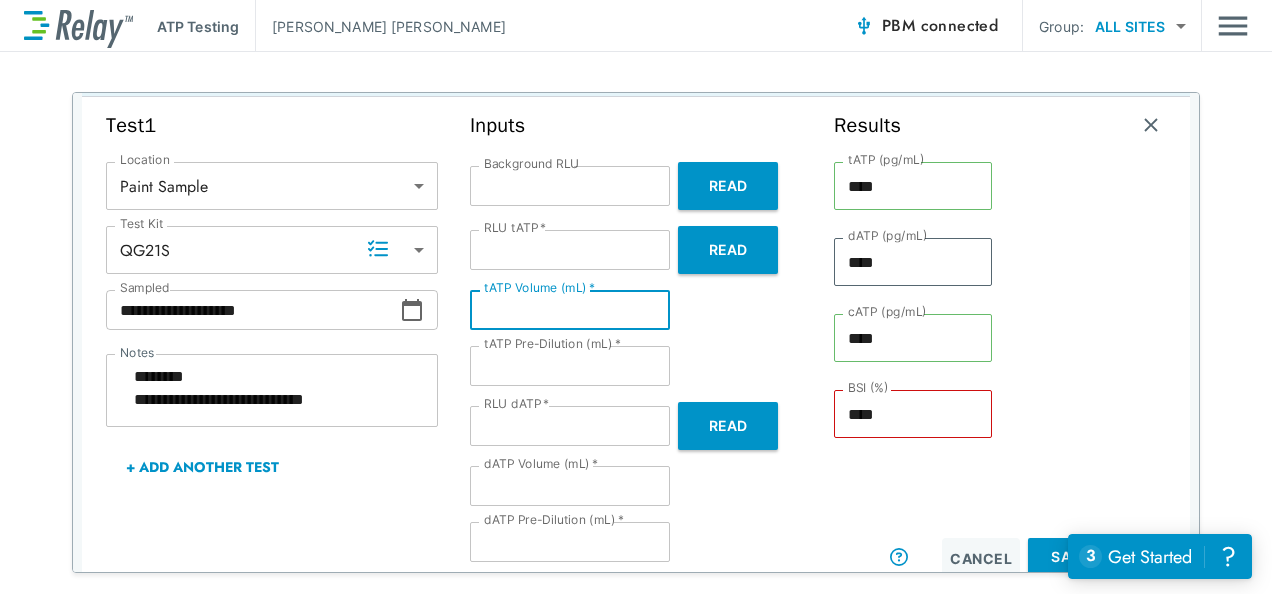 type on "*" 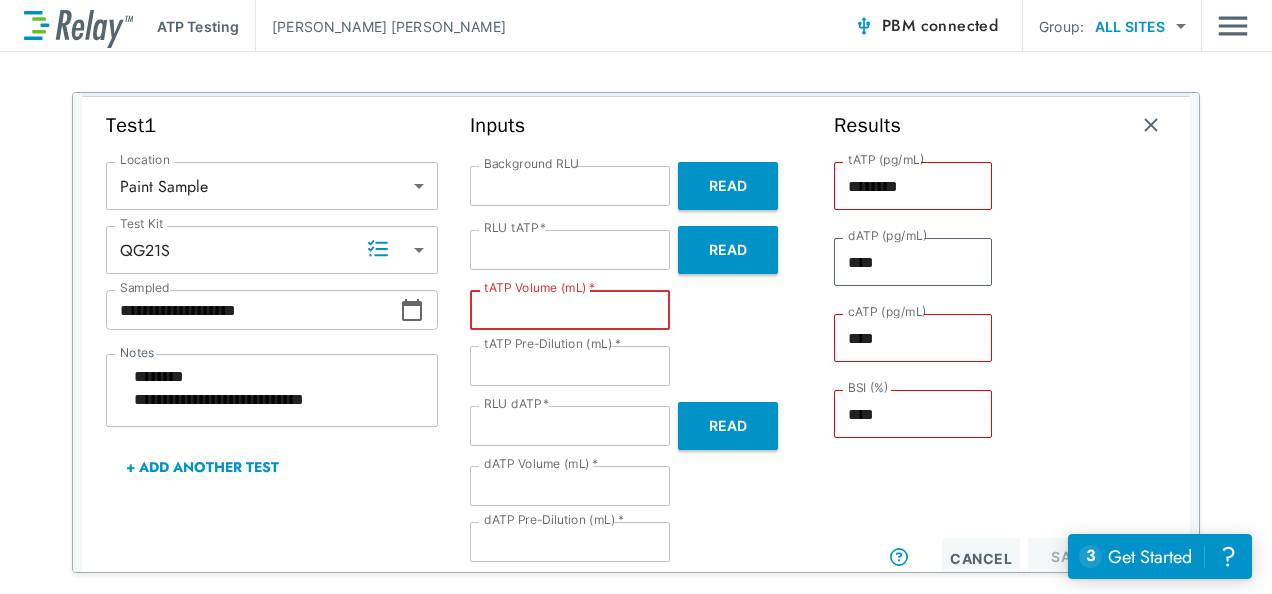 type on "*" 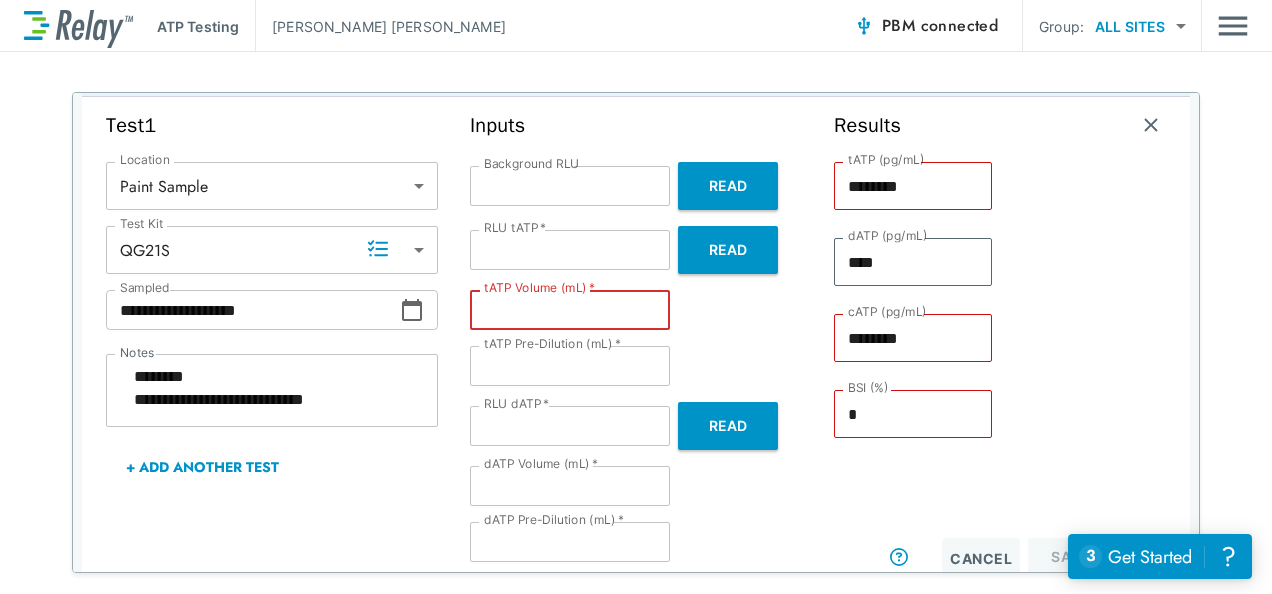 type on "*" 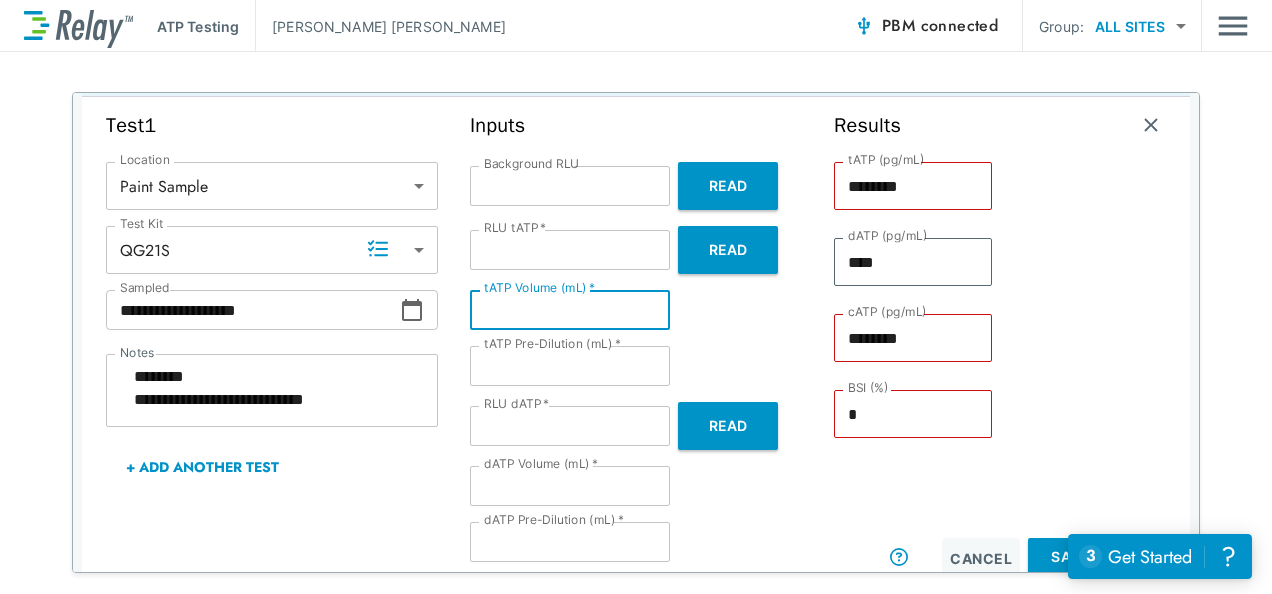 type on "*" 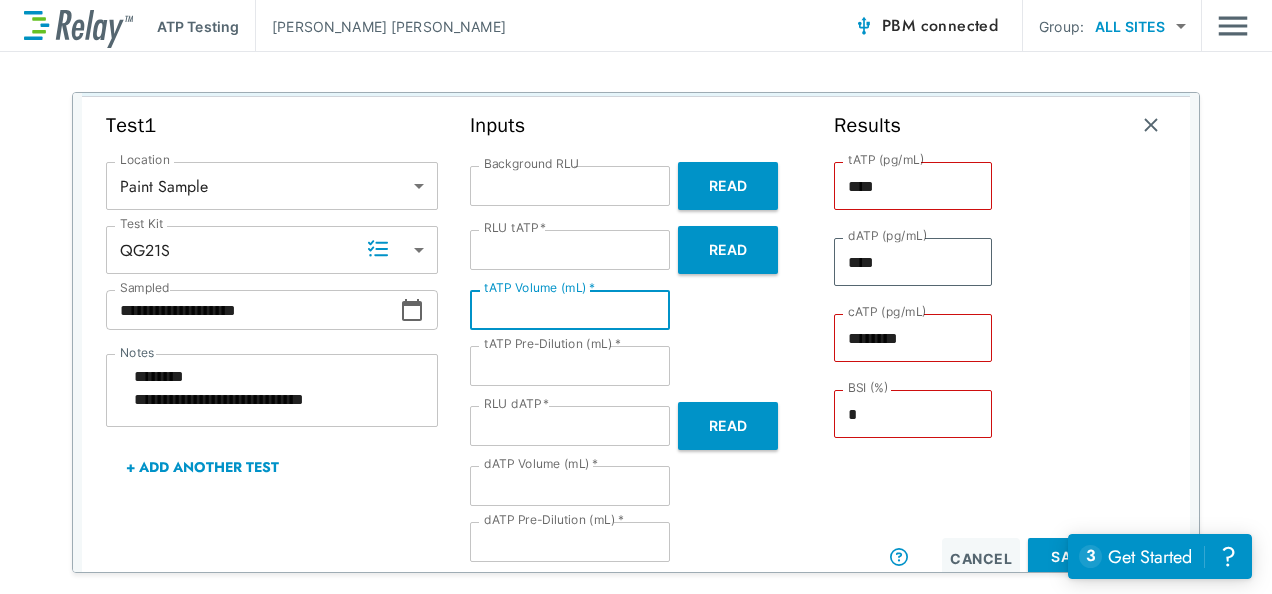type on "*" 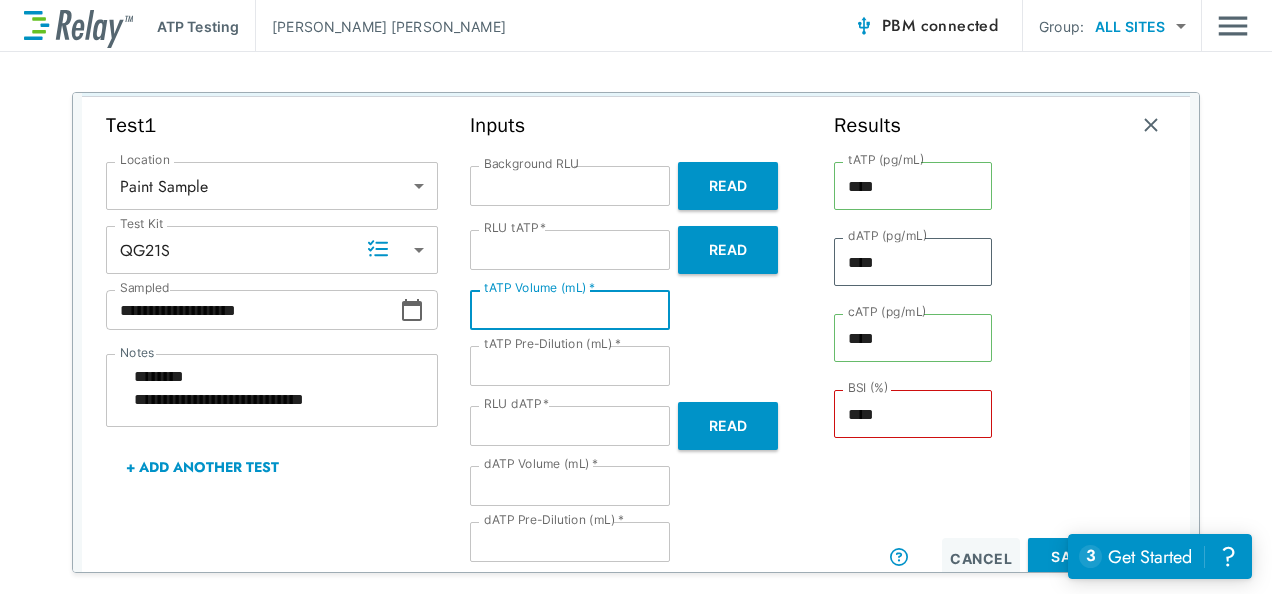 type on "*" 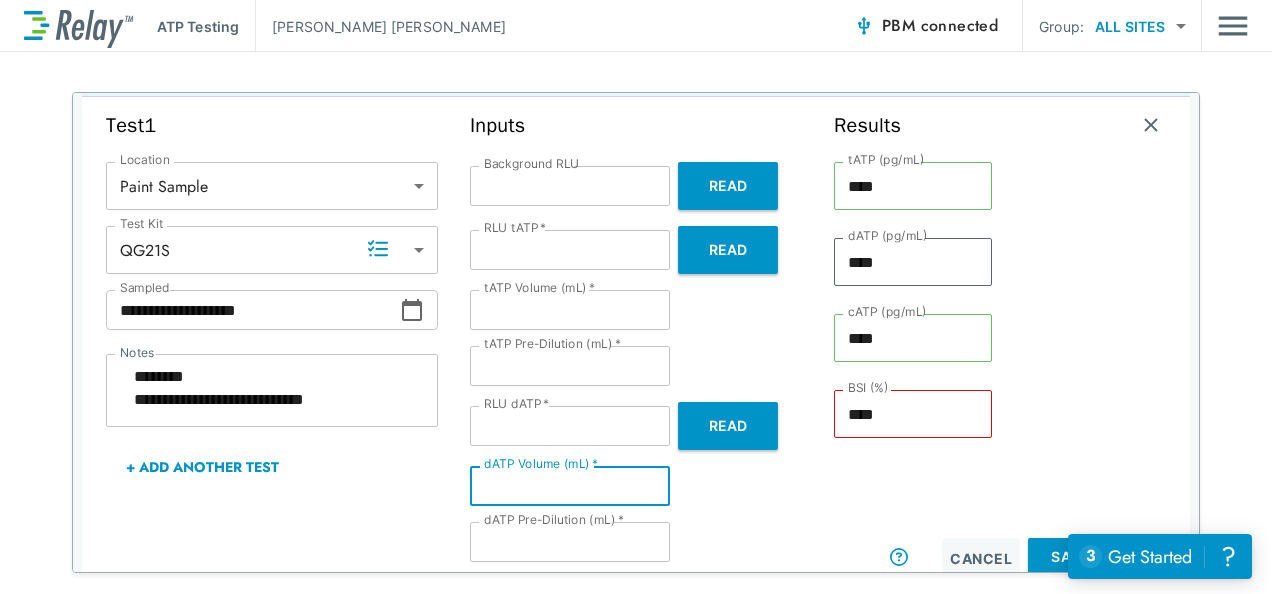 click on "*" at bounding box center (570, 486) 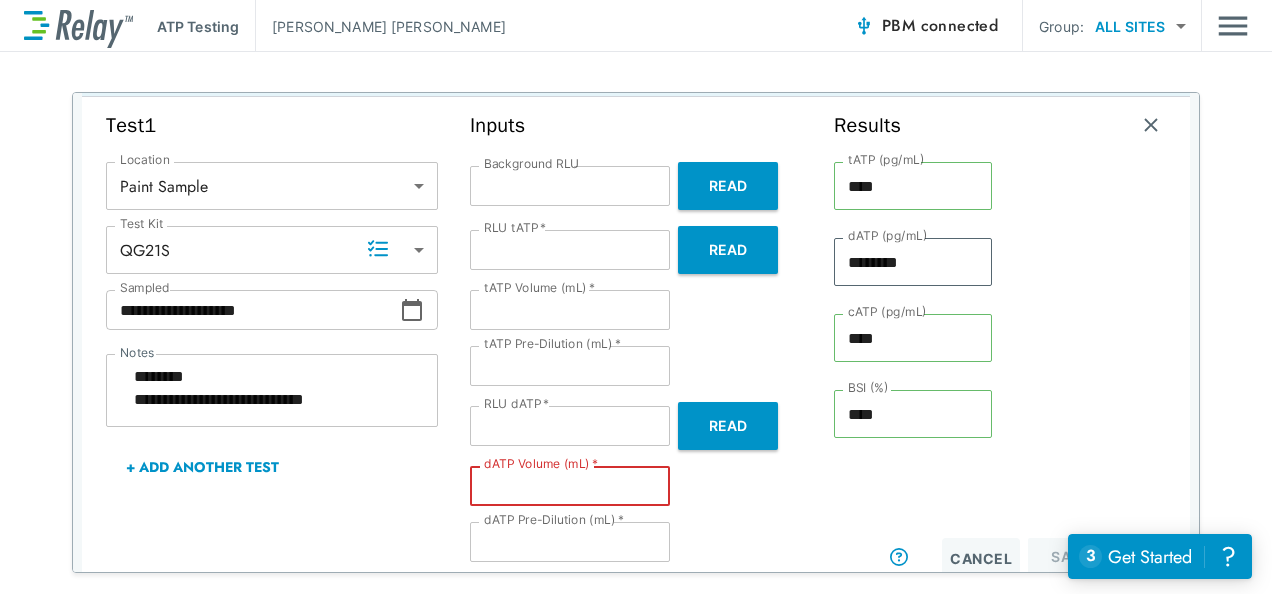 type on "*" 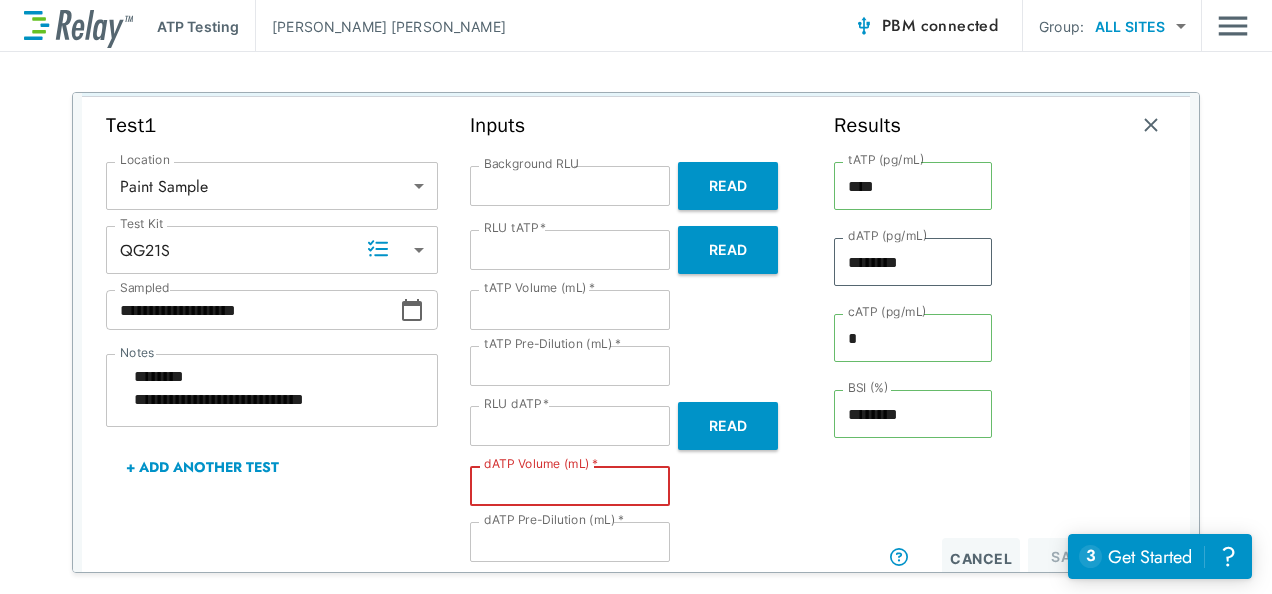 type on "*" 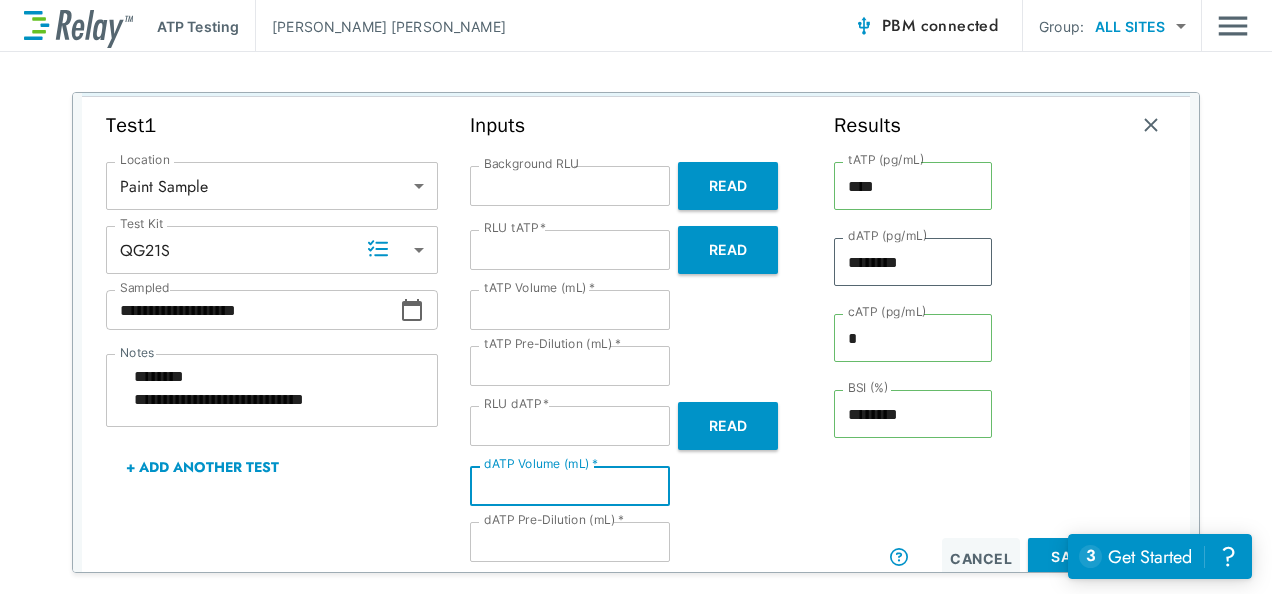 type on "*" 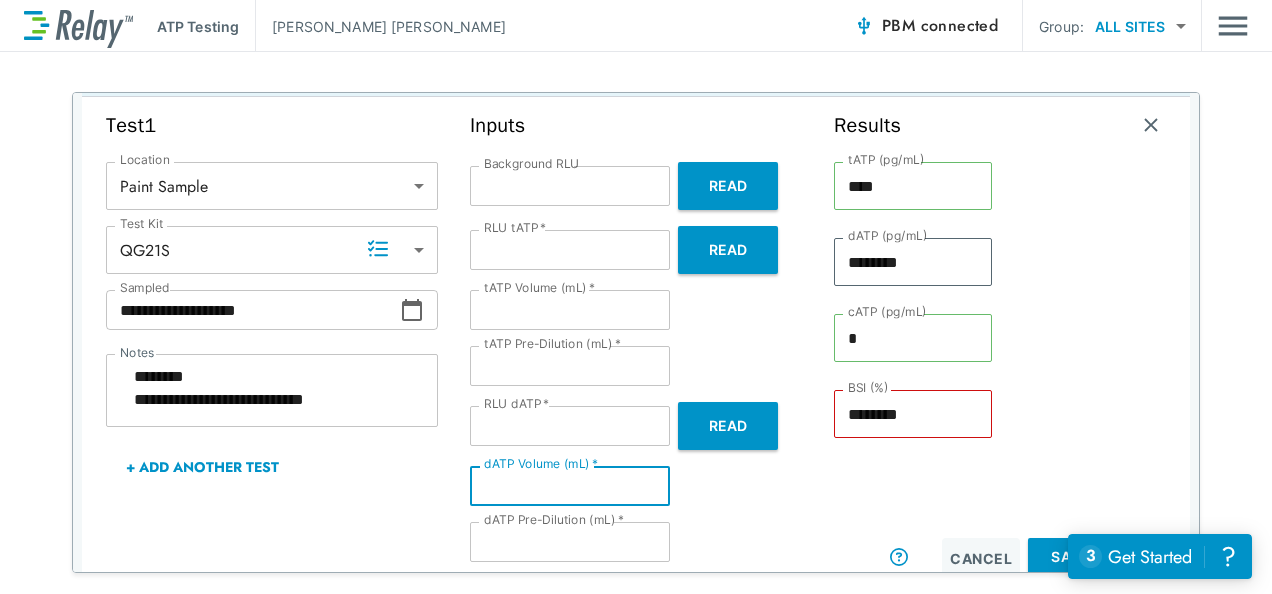 type on "*" 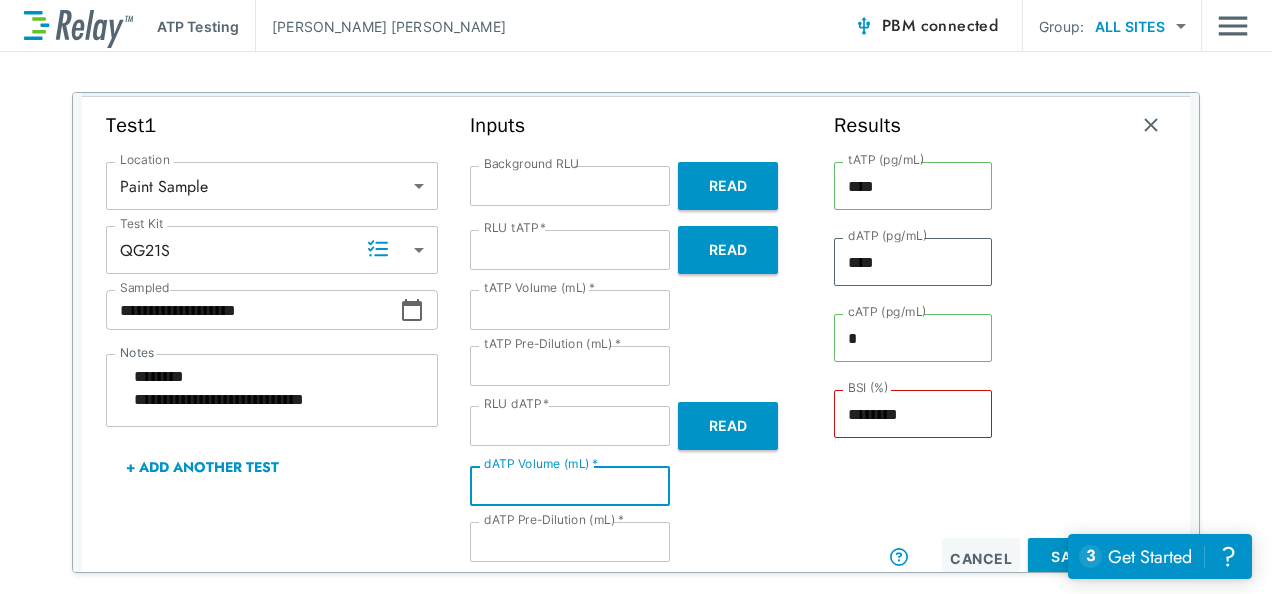 type on "*" 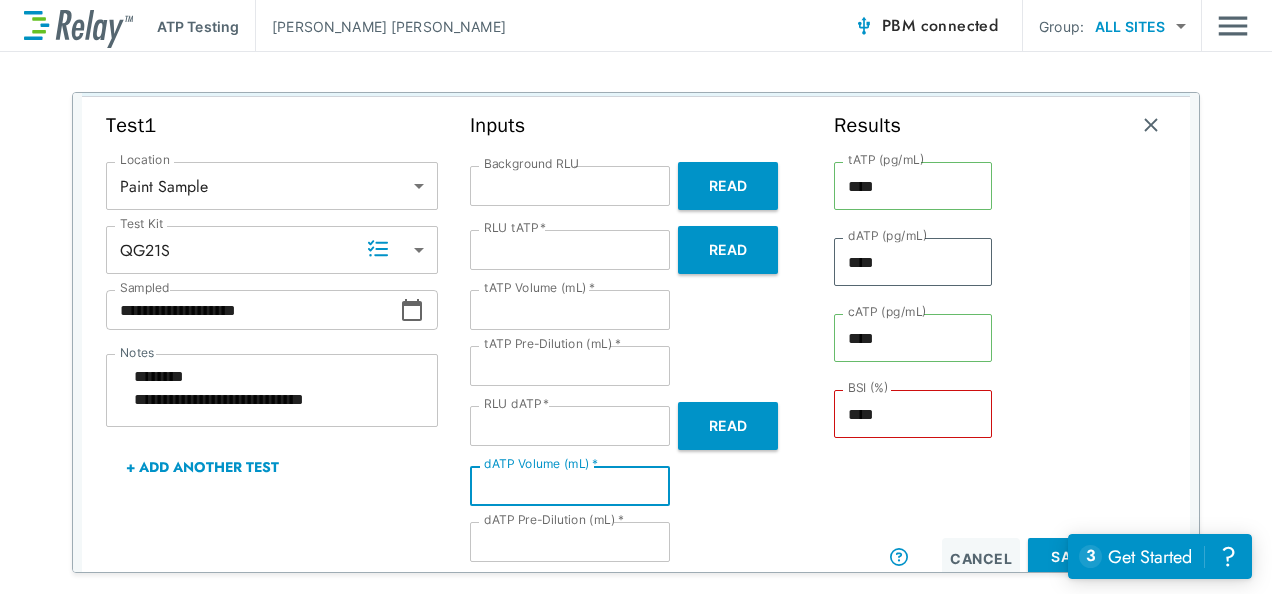 type on "*" 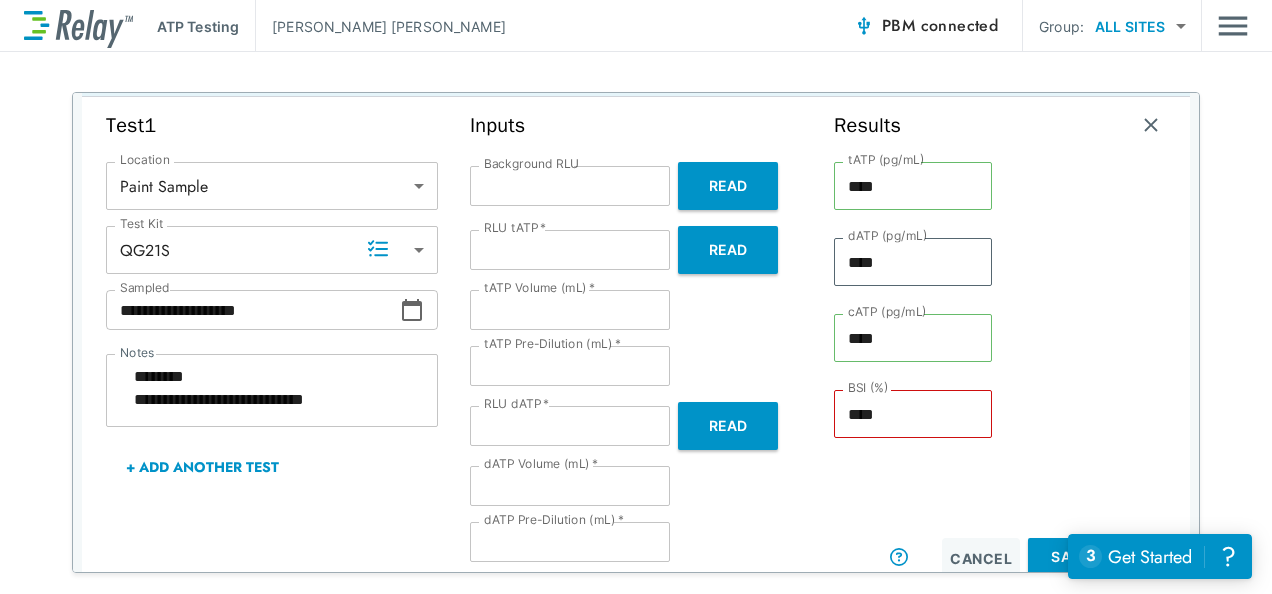 click on "Inputs Background RLU * Background RLU Read RLU tATP   * ** RLU tATP   * Read tATP Volume (mL)   * *** tATP Volume (mL)   * tATP Pre-Dilution (mL)   * * tATP Pre-Dilution (mL)   * RLU dATP   * * RLU dATP   * Read dATP Volume (mL)   * *** dATP Volume (mL)   * dATP Pre-Dilution (mL)   * * dATP Pre-Dilution (mL)   *" at bounding box center [636, 345] 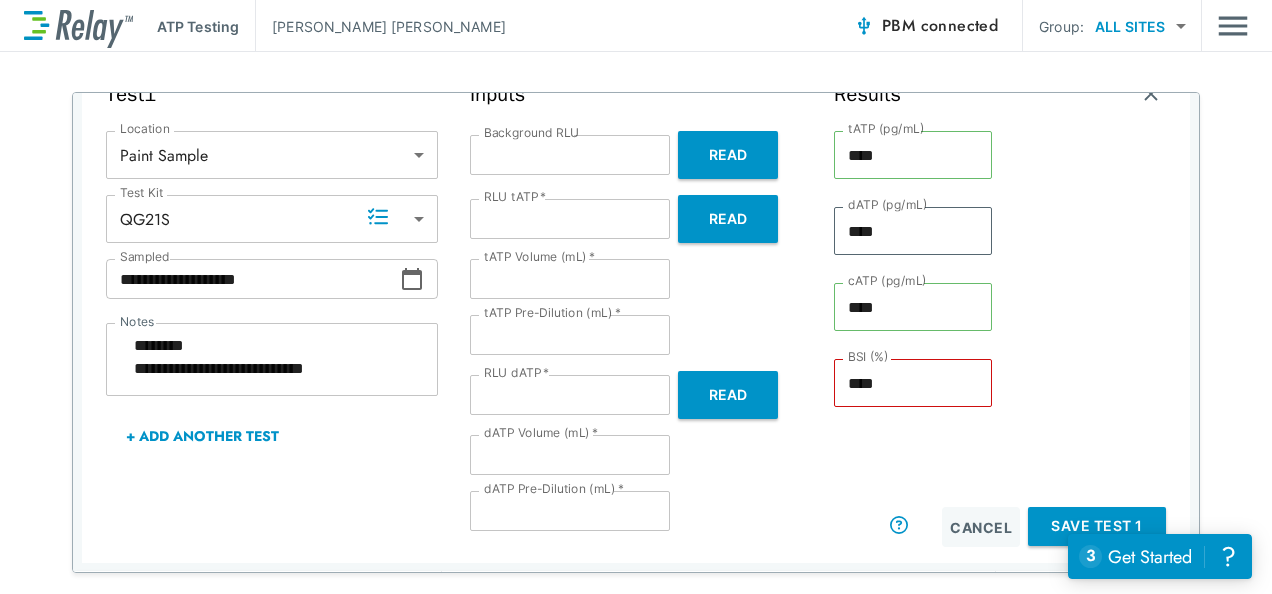 scroll, scrollTop: 234, scrollLeft: 0, axis: vertical 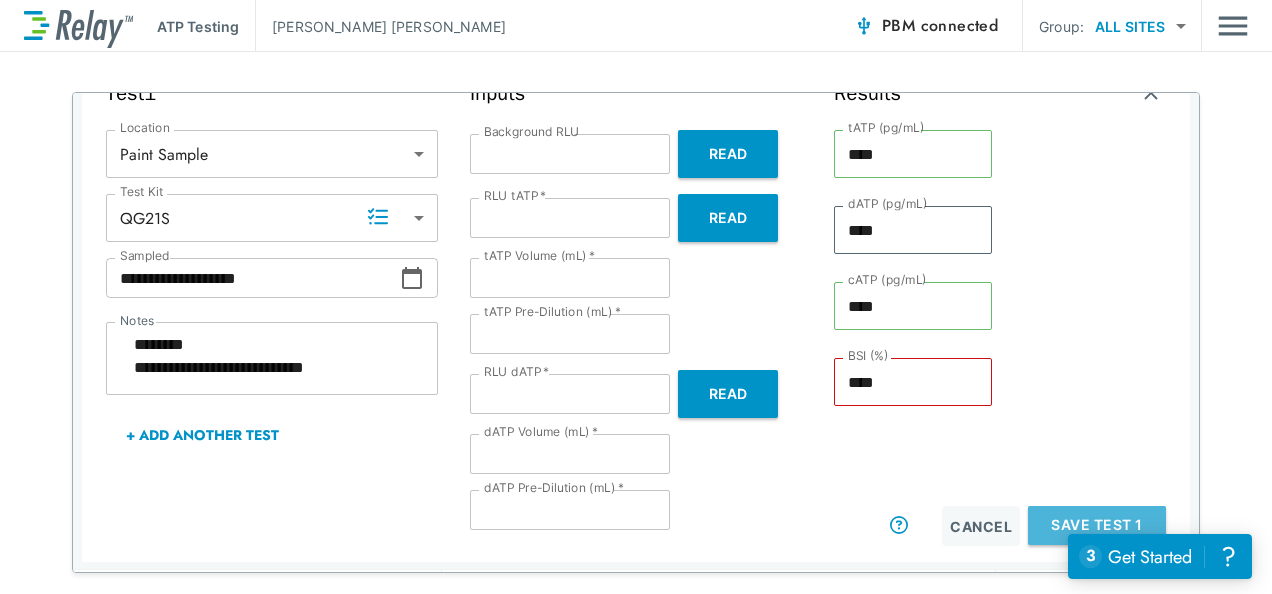 click on "Save Test 1" at bounding box center [1097, 525] 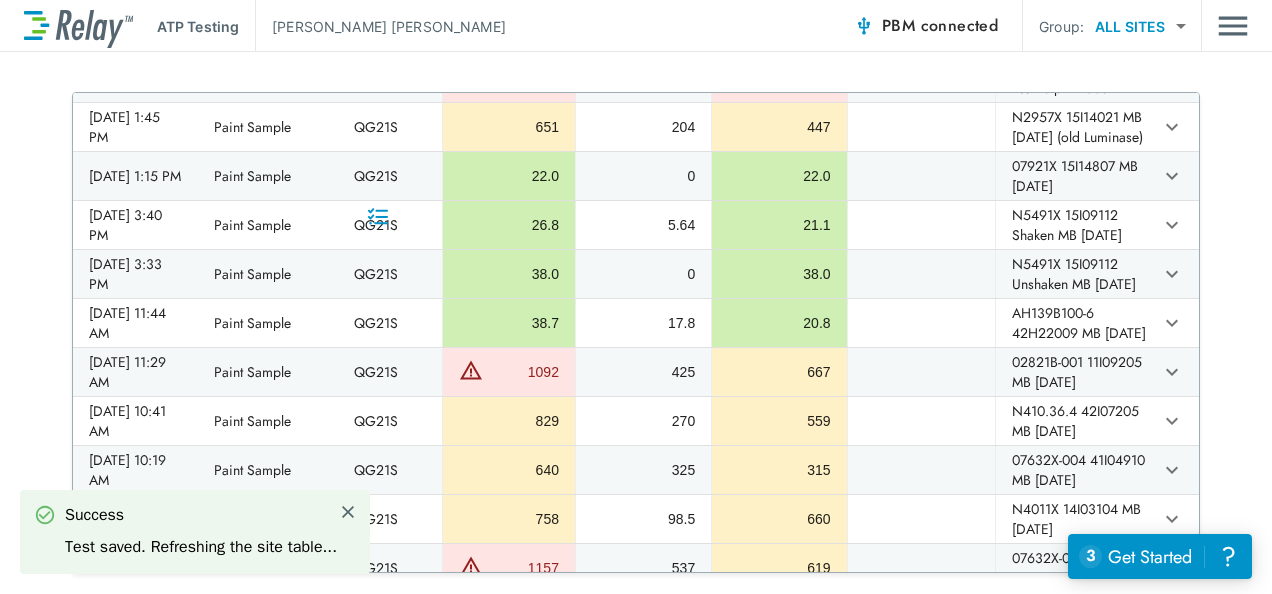 type on "*" 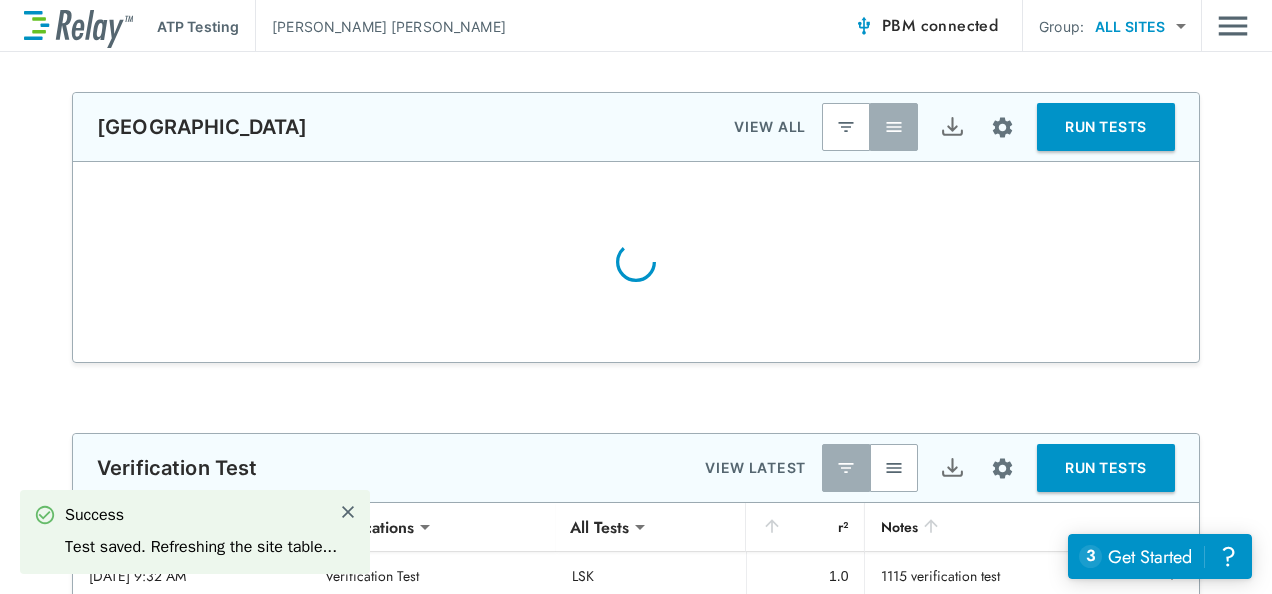 scroll, scrollTop: 0, scrollLeft: 0, axis: both 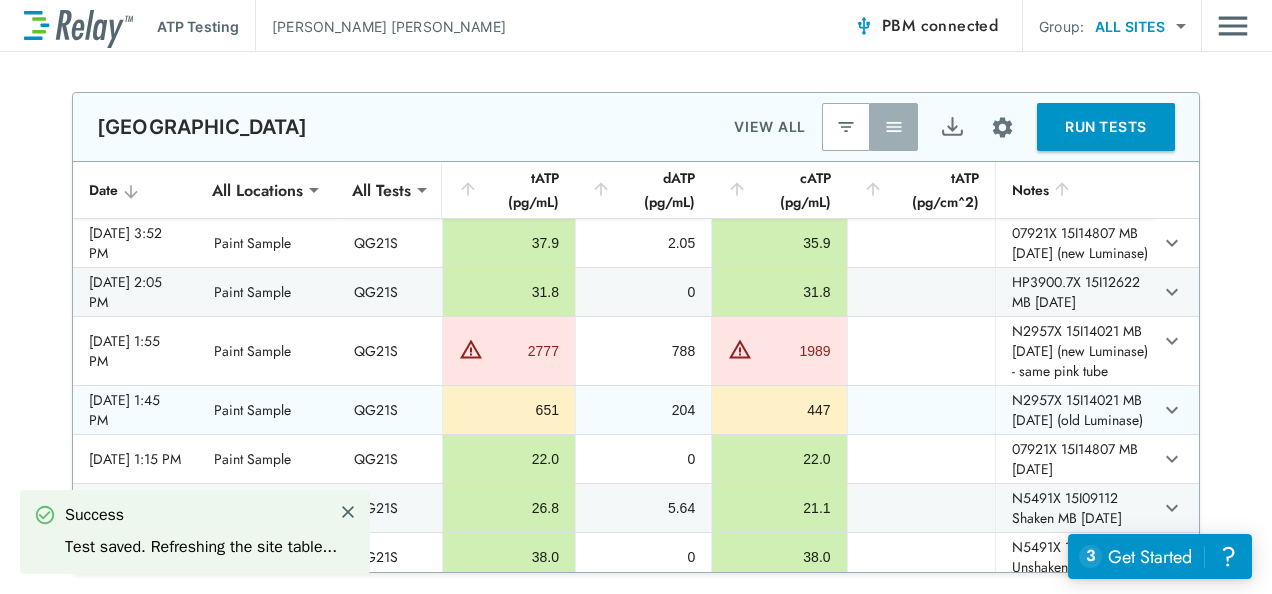 type on "******" 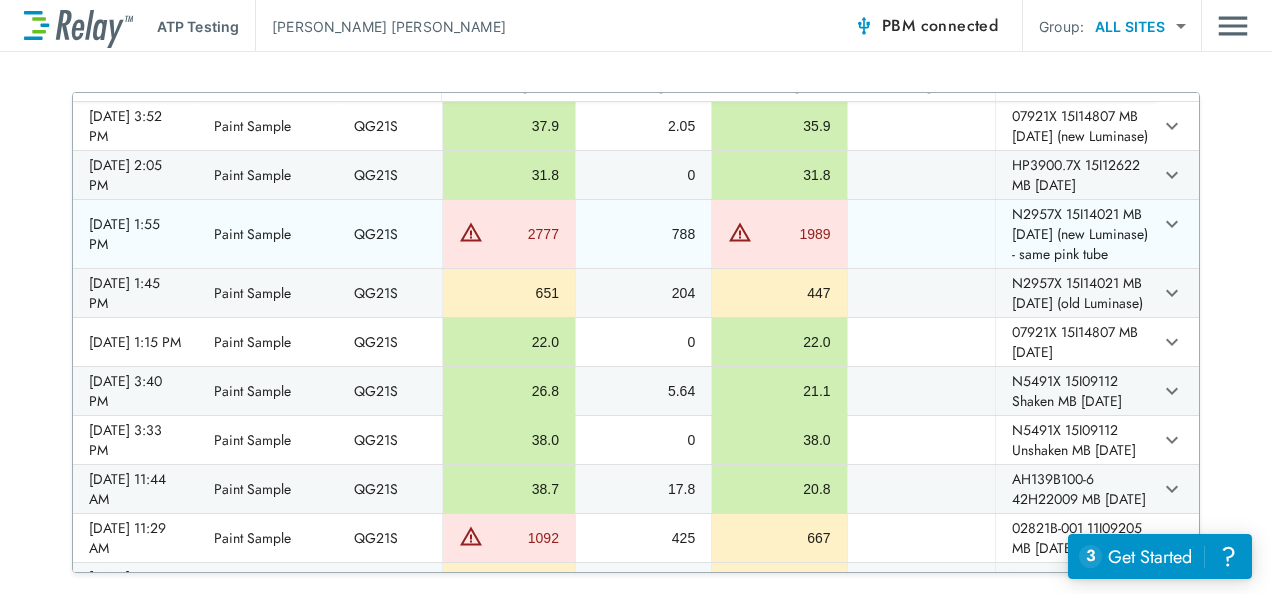 scroll, scrollTop: 0, scrollLeft: 0, axis: both 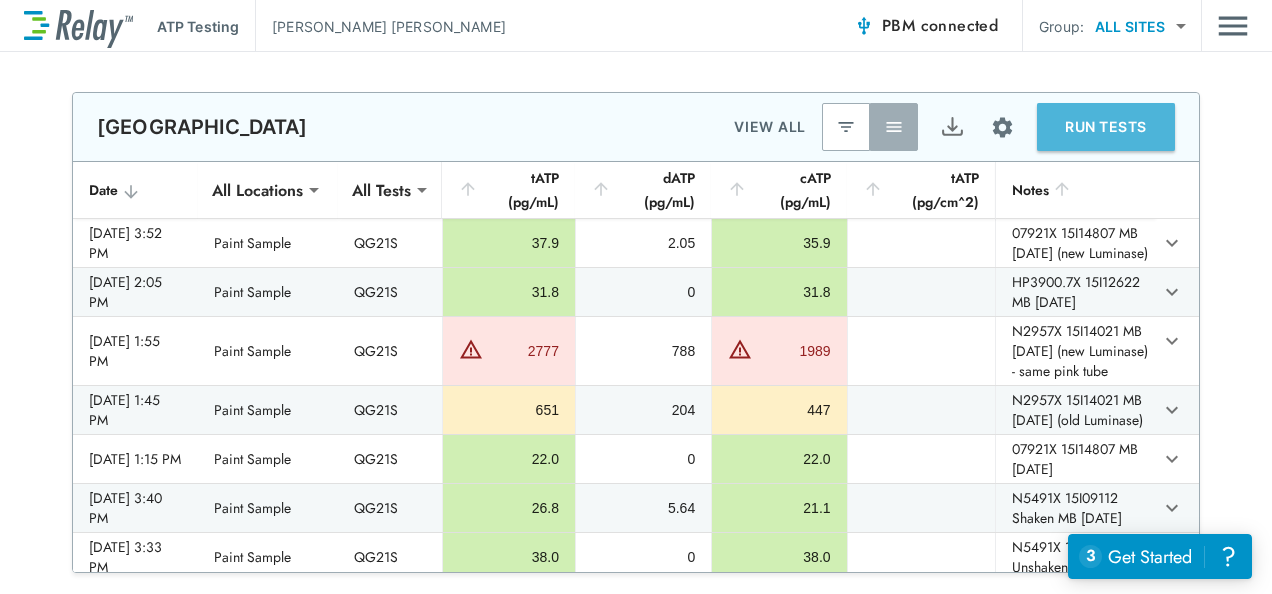 click on "RUN TESTS" at bounding box center (1106, 127) 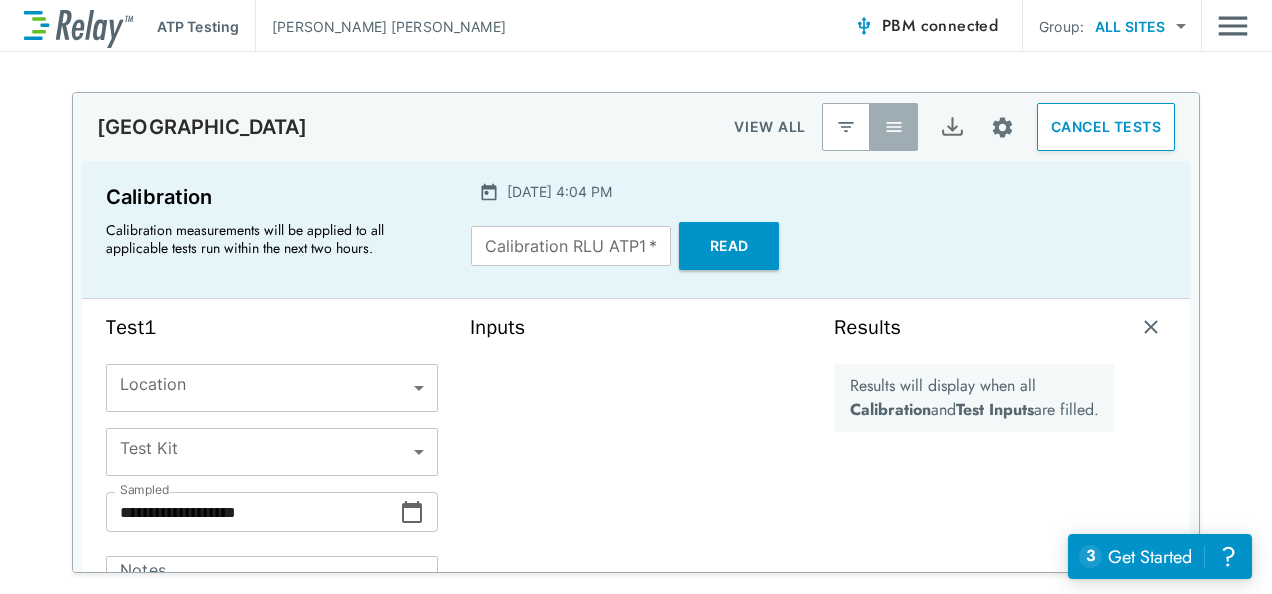type on "******" 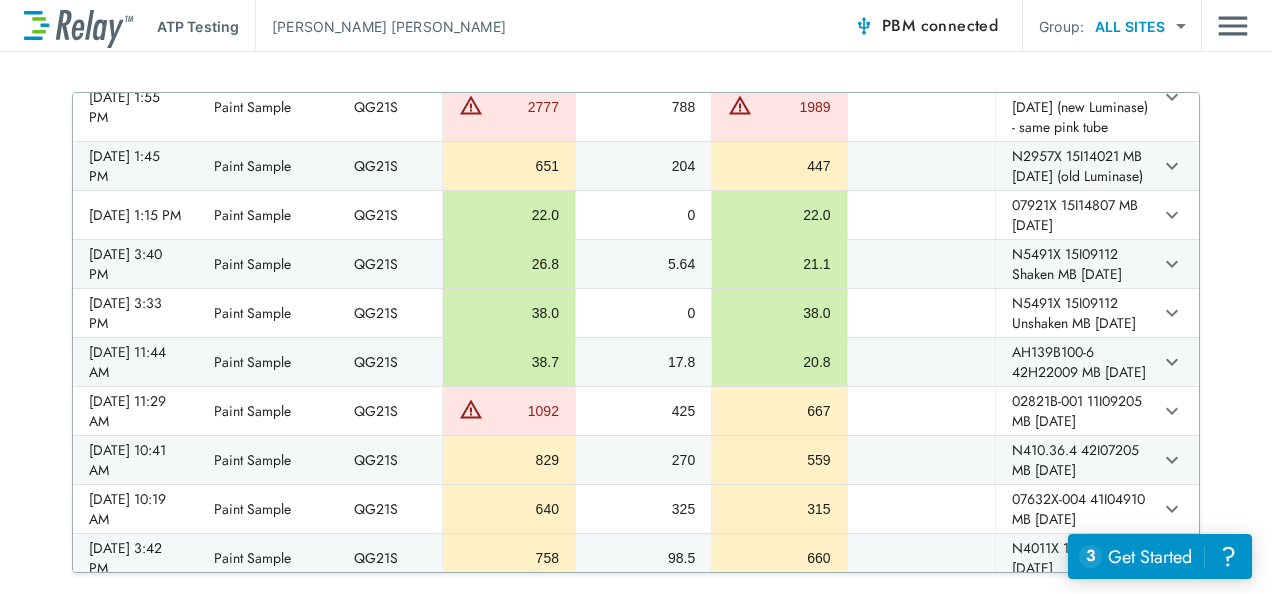scroll, scrollTop: 782, scrollLeft: 0, axis: vertical 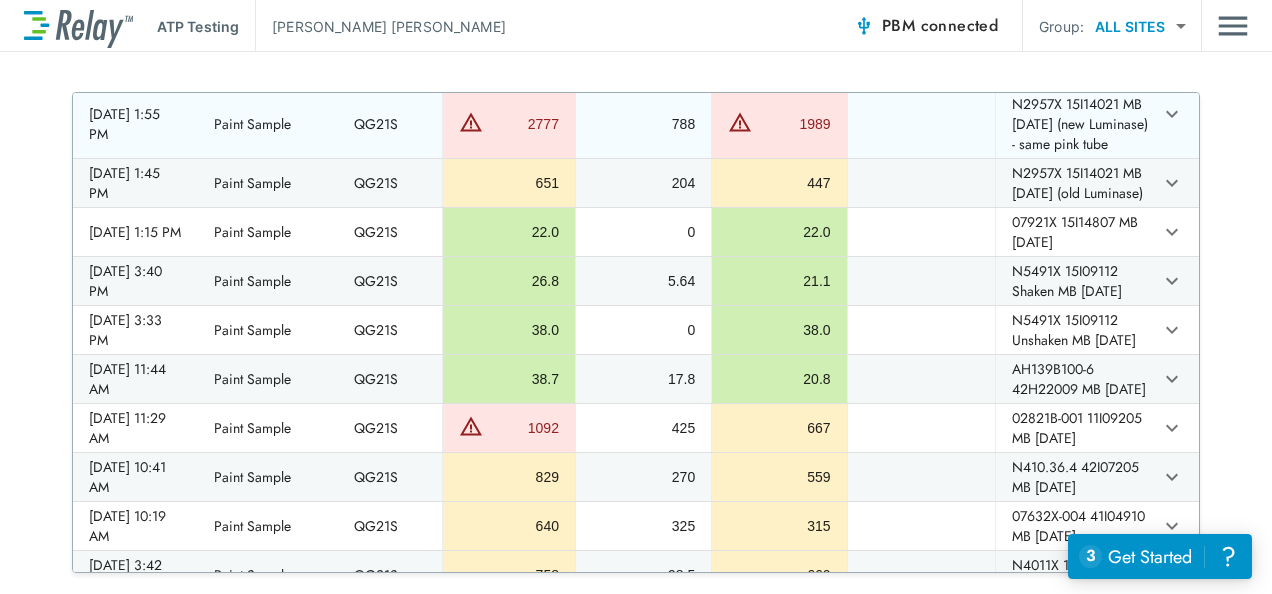 drag, startPoint x: 1012, startPoint y: 142, endPoint x: 1111, endPoint y: 199, distance: 114.236595 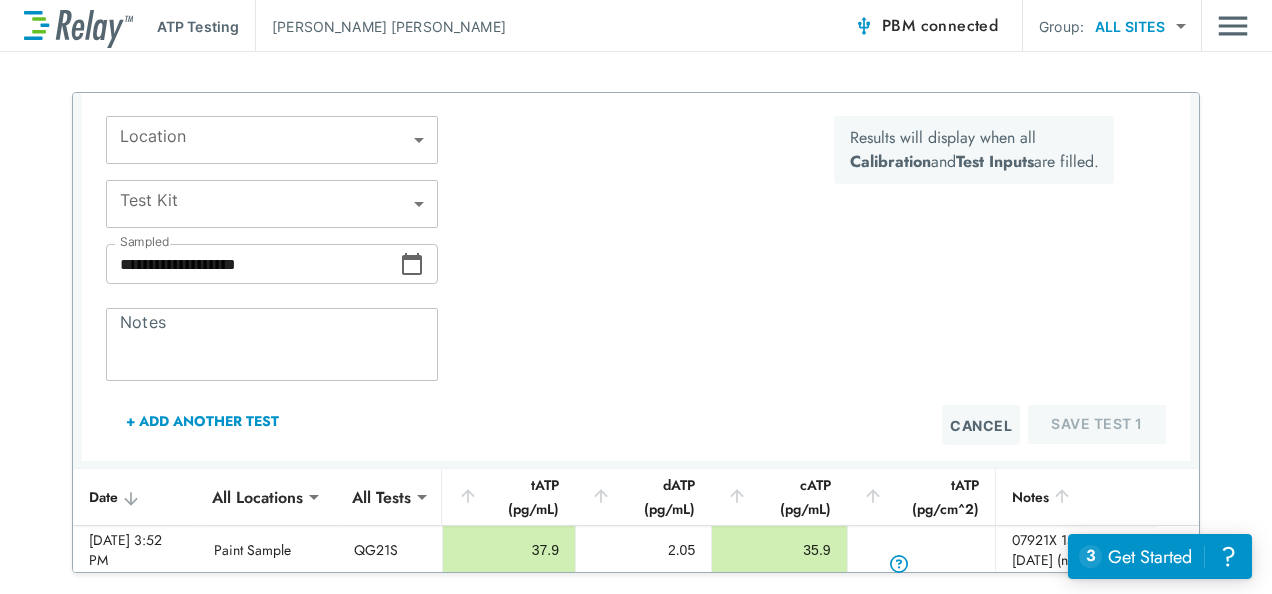 scroll, scrollTop: 92, scrollLeft: 0, axis: vertical 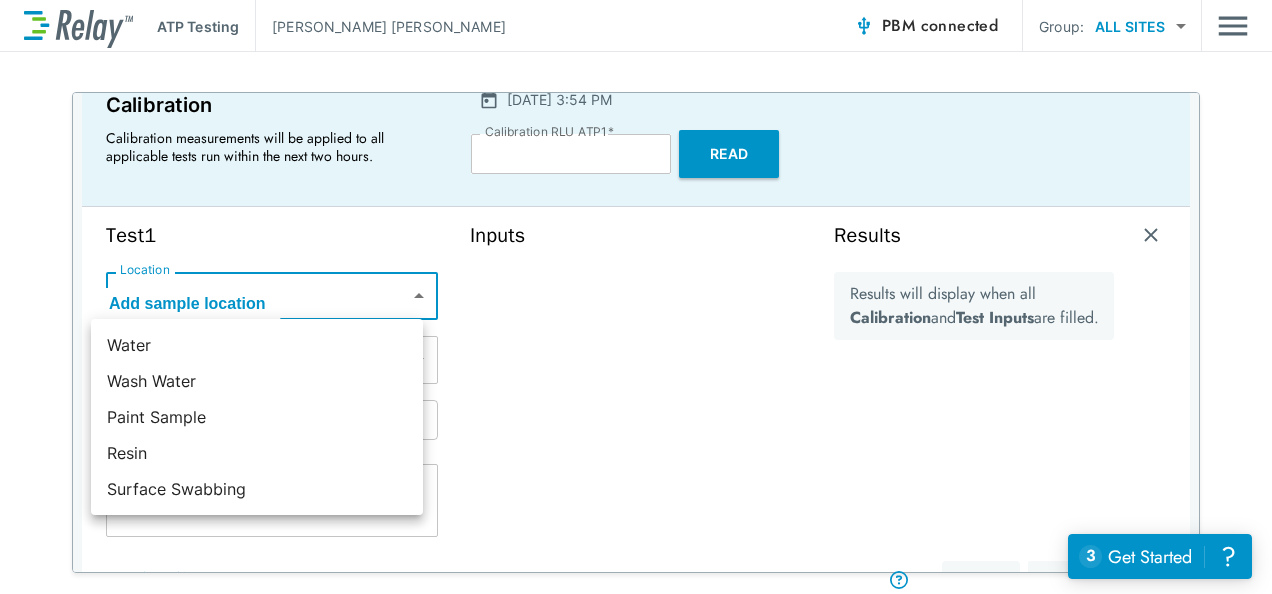 click on "**********" at bounding box center (636, 297) 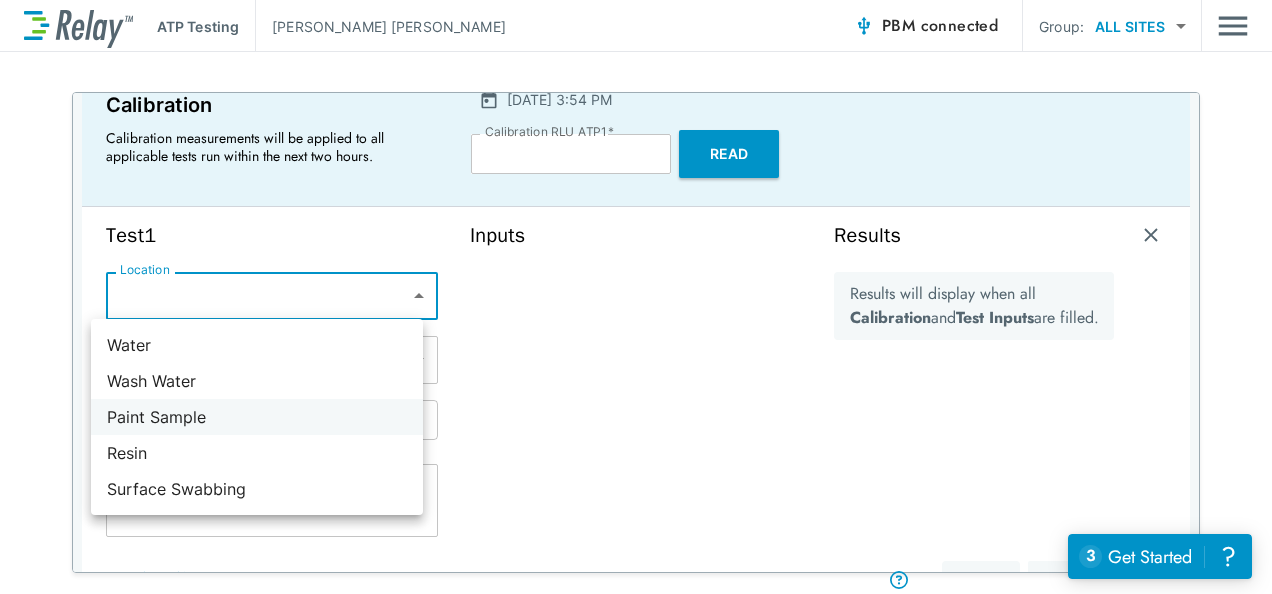 click on "Paint Sample" at bounding box center (257, 417) 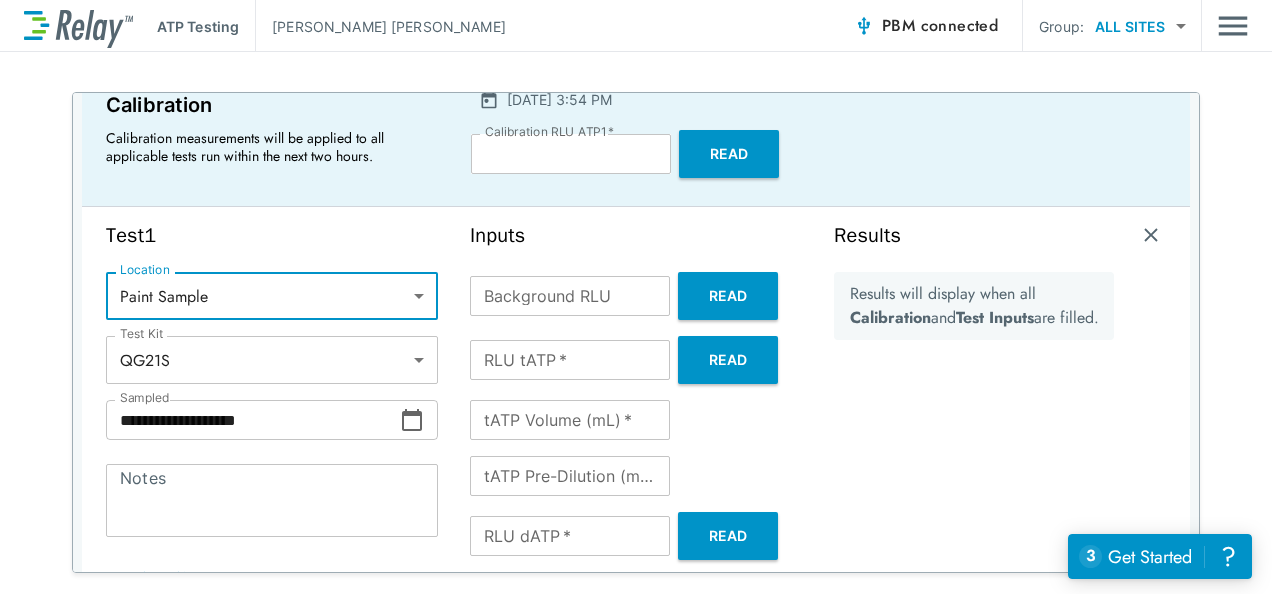 type on "*****" 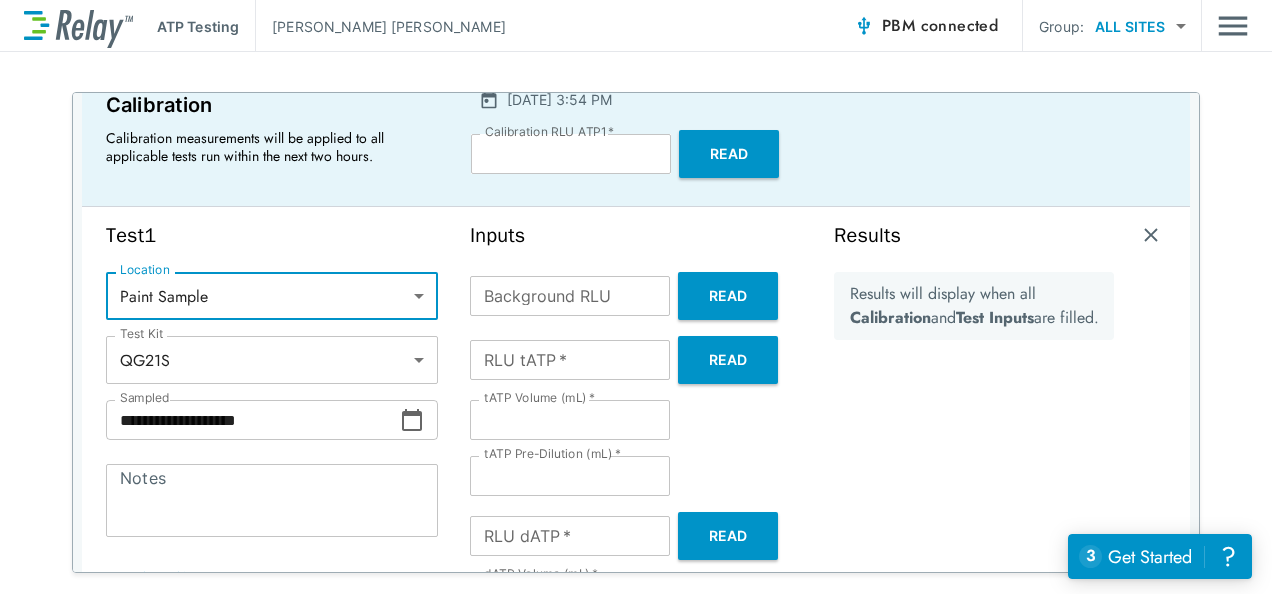click on "Notes" at bounding box center [272, 501] 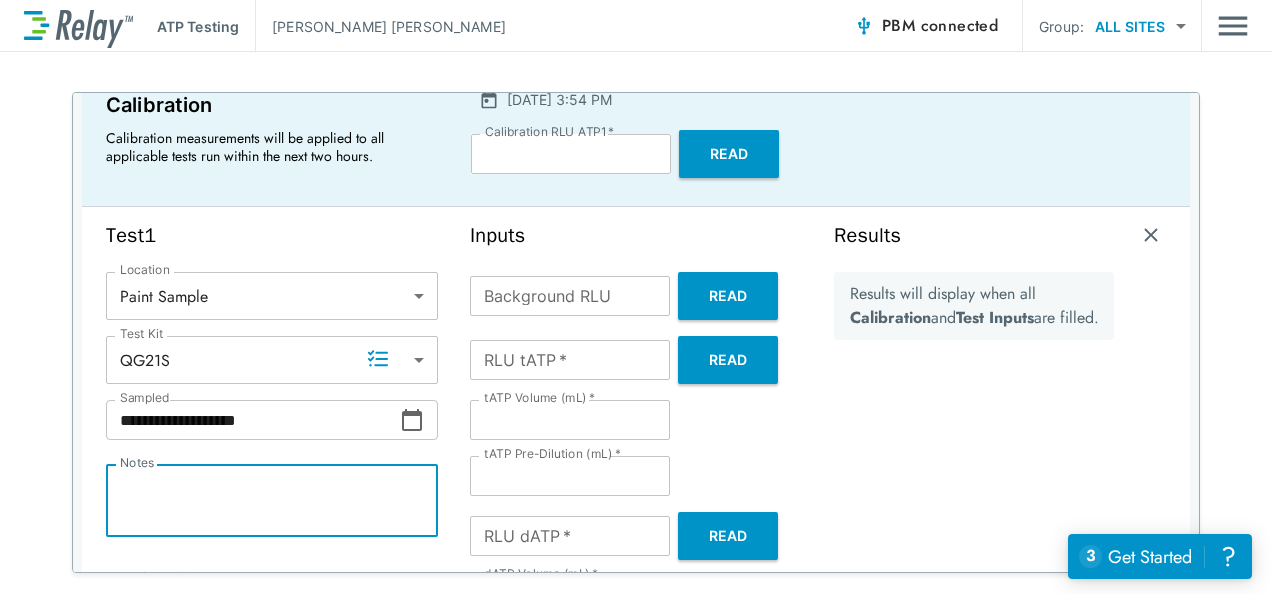paste on "**********" 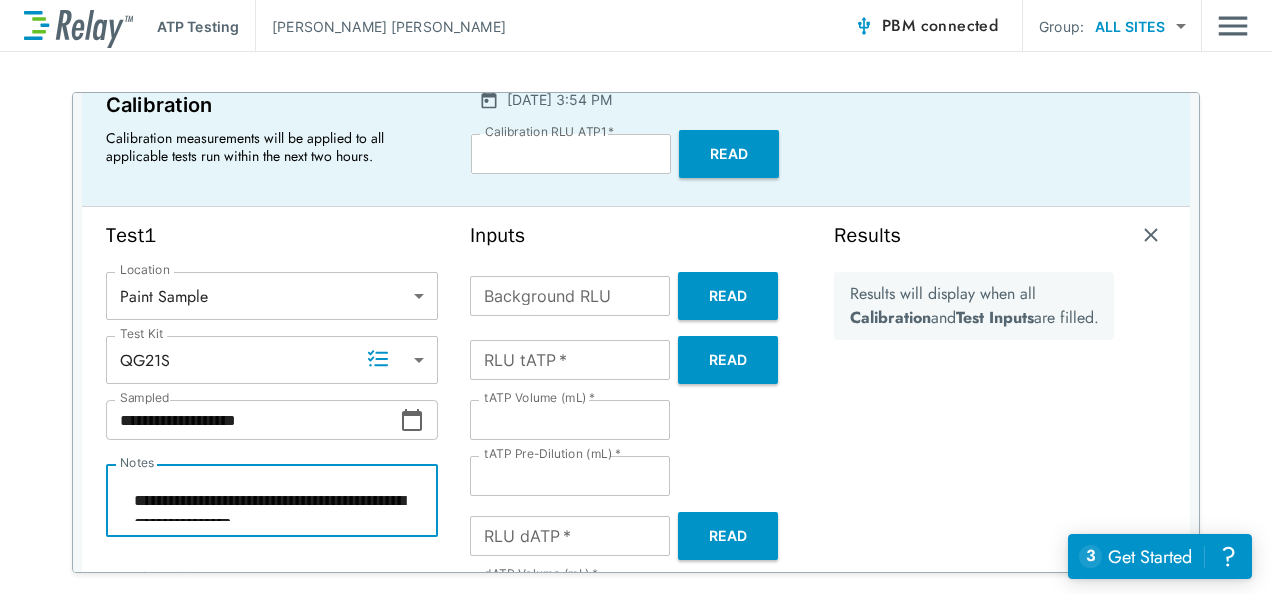 scroll, scrollTop: 22, scrollLeft: 0, axis: vertical 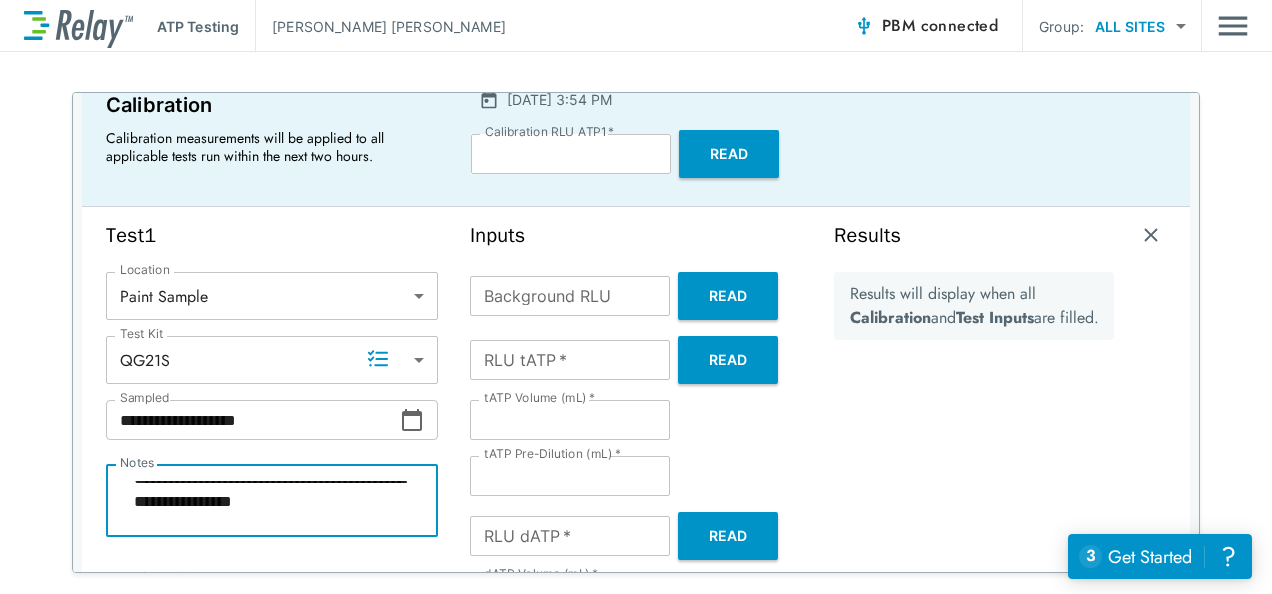 type on "*" 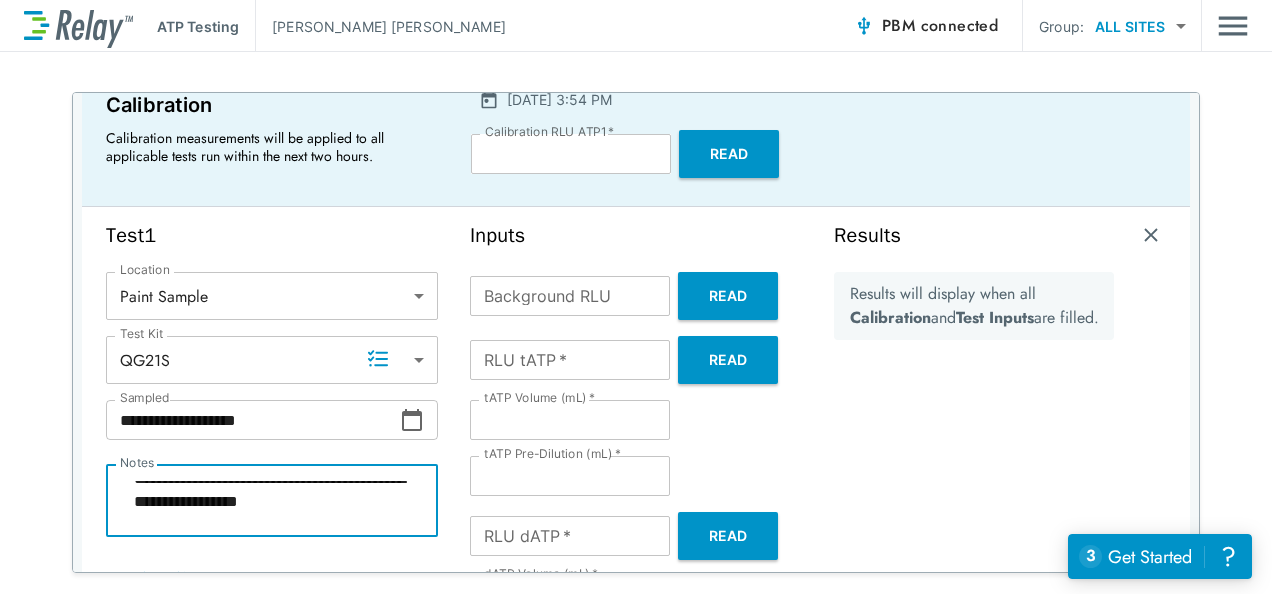 type on "*" 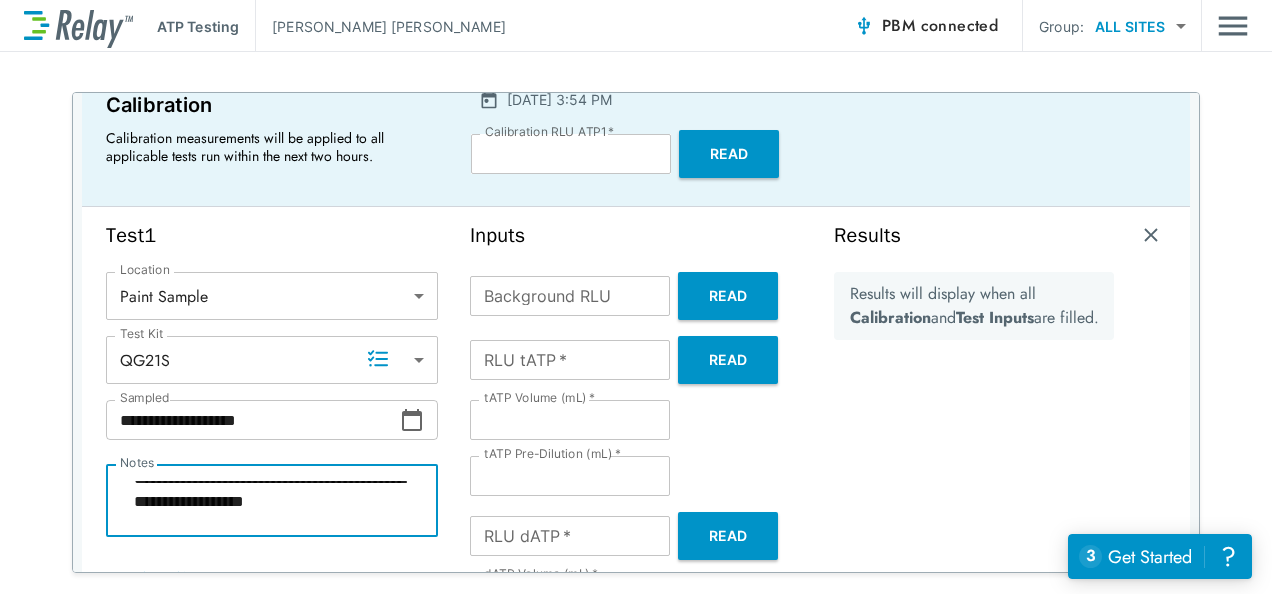 type on "*" 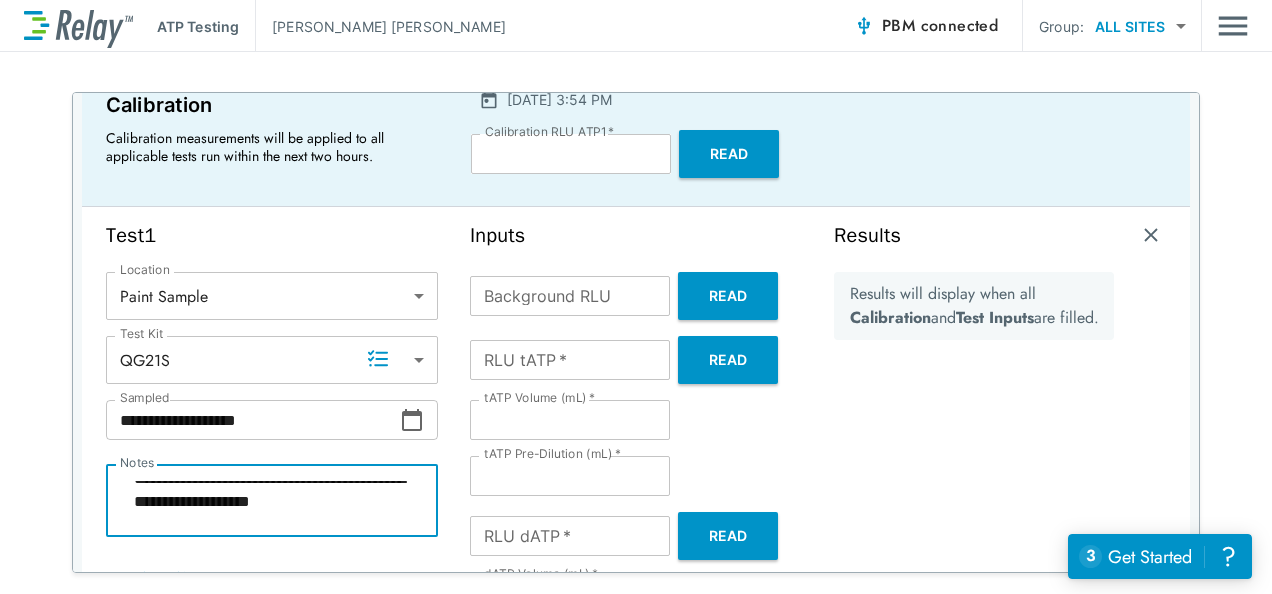 type on "*" 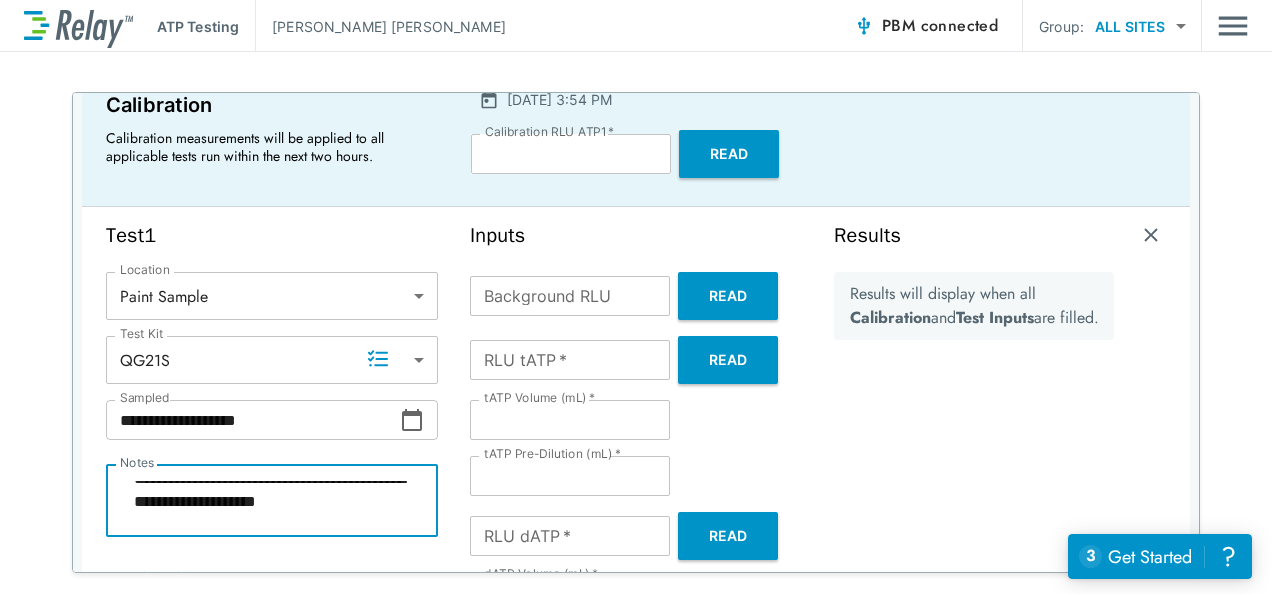 type on "*" 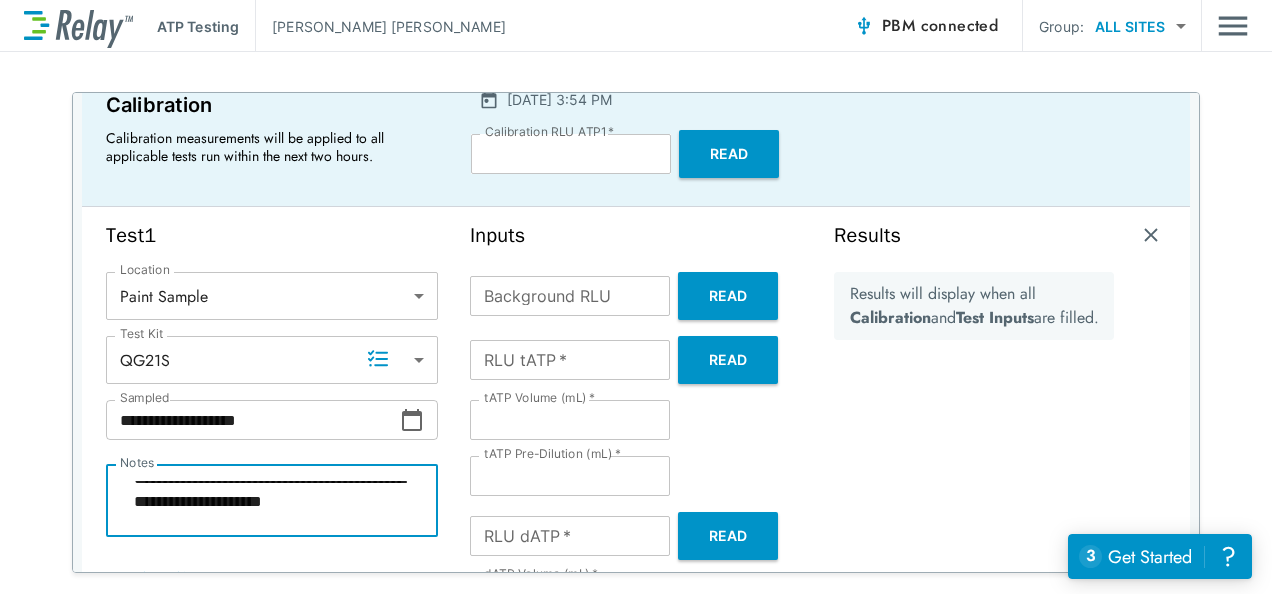 type on "**********" 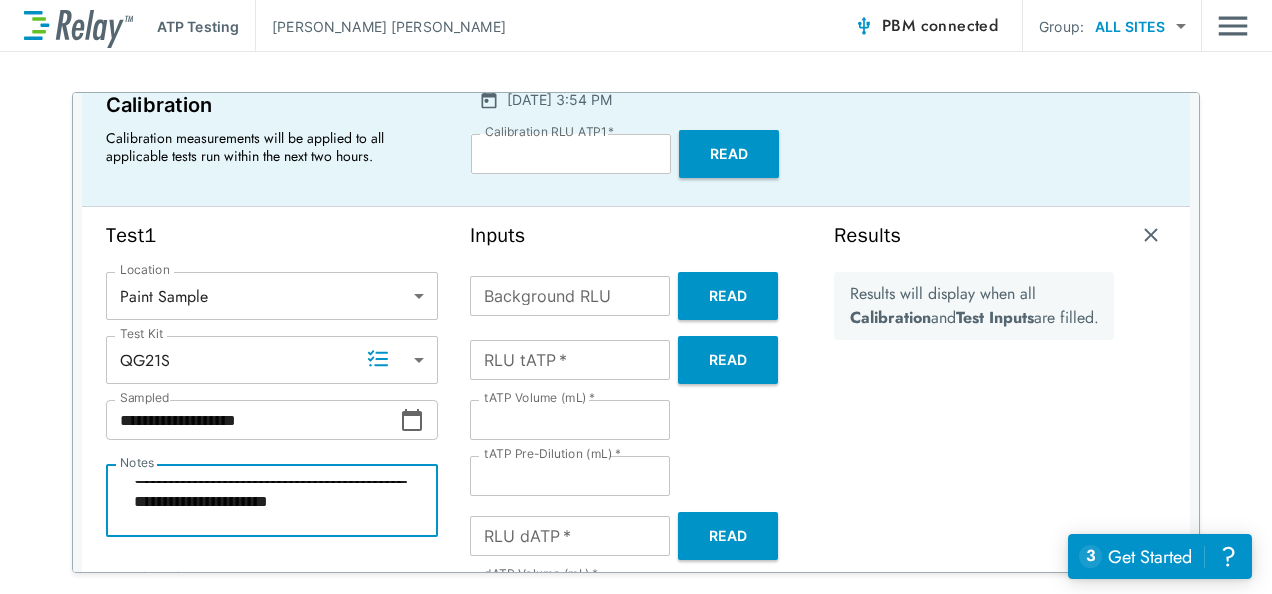 scroll, scrollTop: 37, scrollLeft: 0, axis: vertical 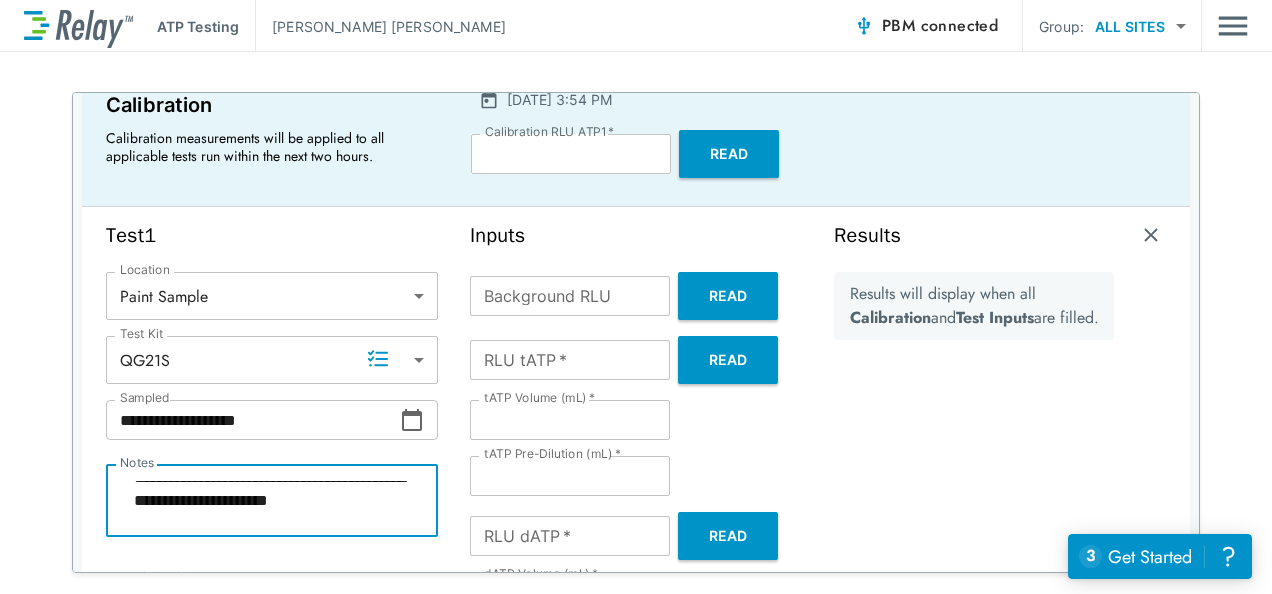 type on "*" 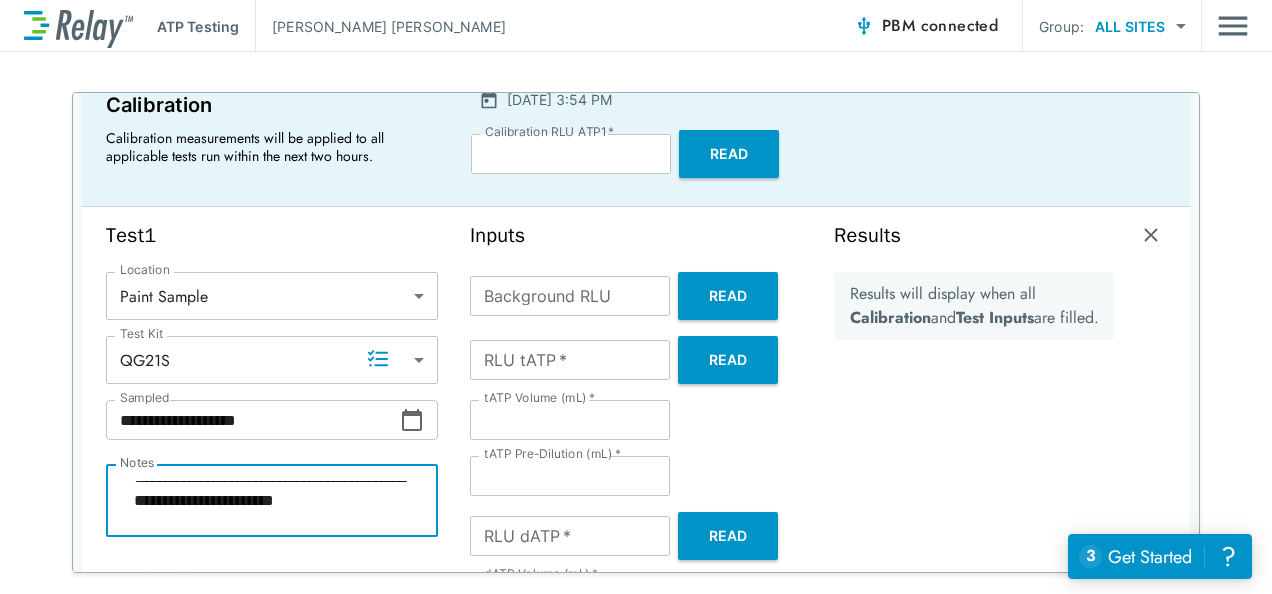 type on "*" 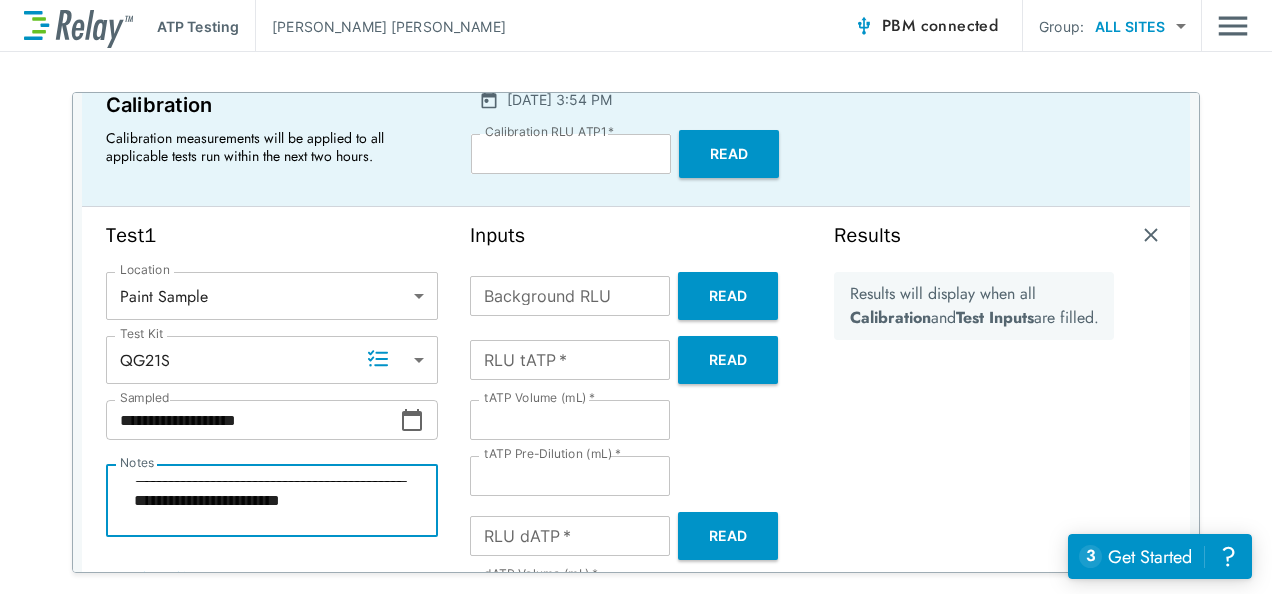 type on "*" 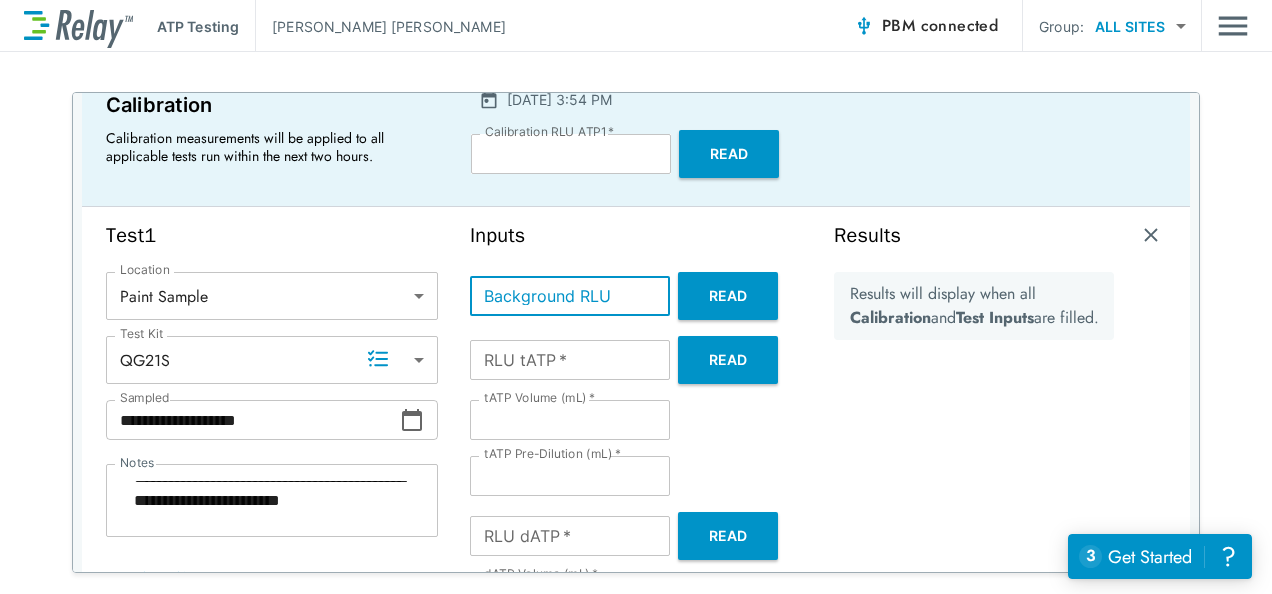 click on "Read" at bounding box center (728, 296) 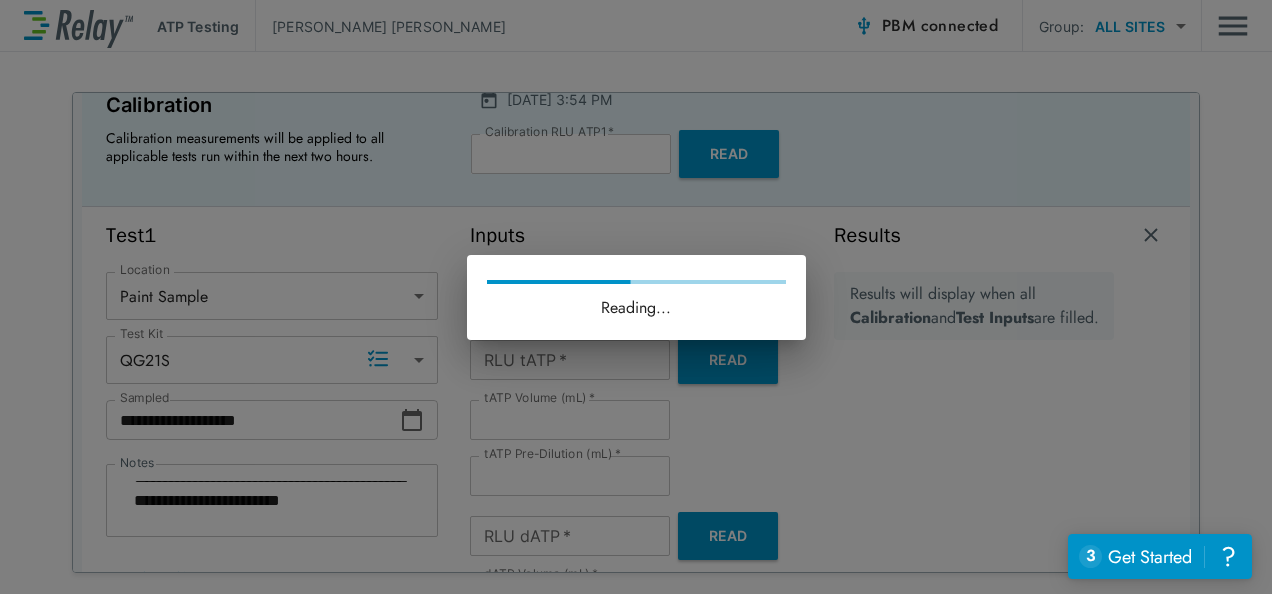 type on "*" 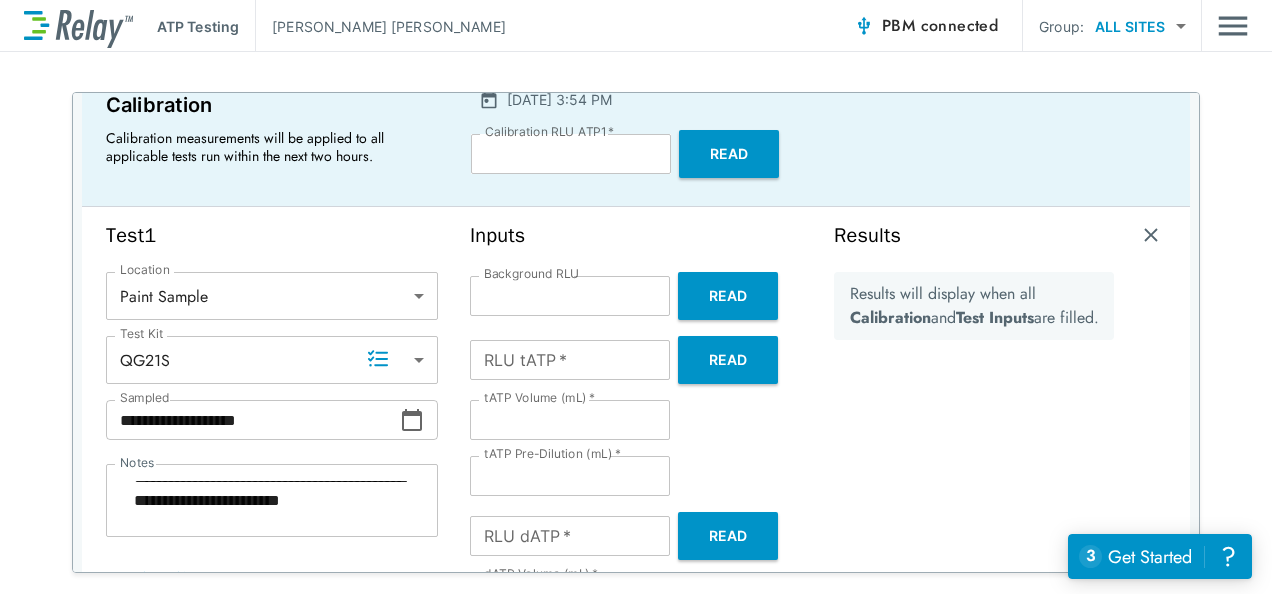 click on "Read" at bounding box center [728, 536] 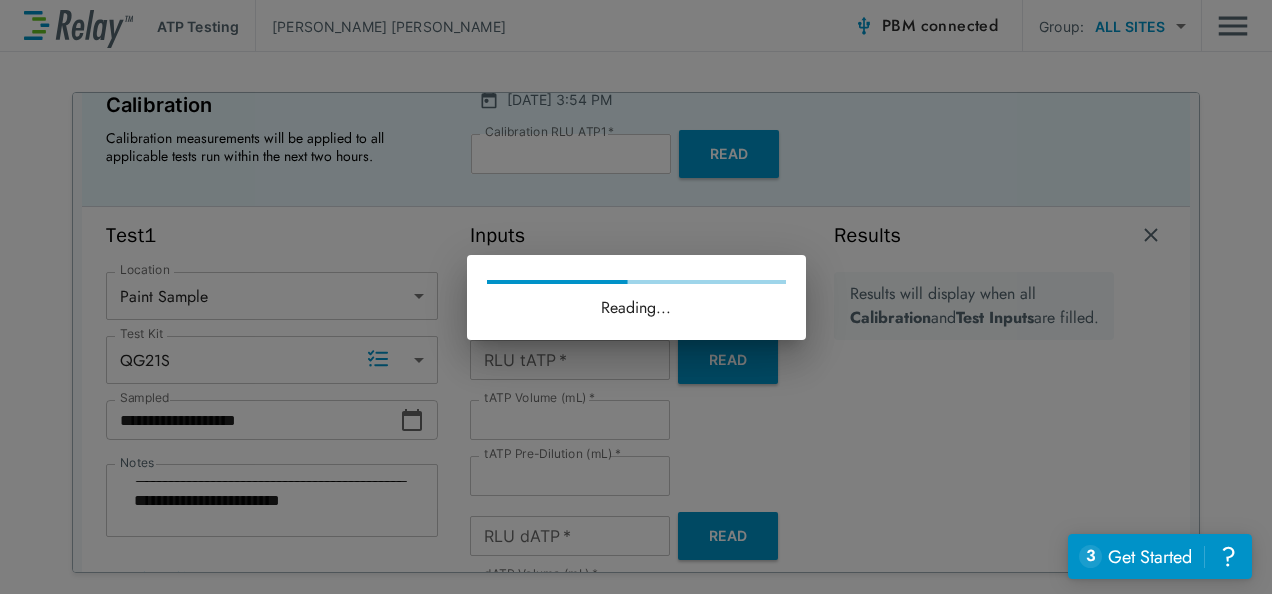 type on "*" 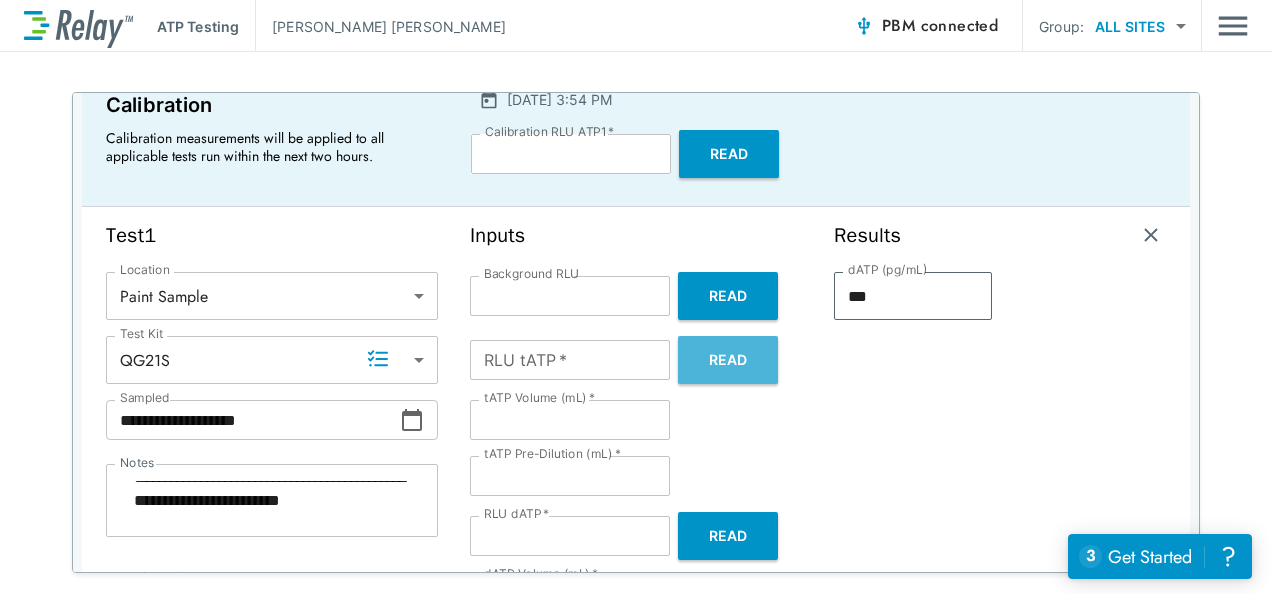 click on "Read" at bounding box center [728, 360] 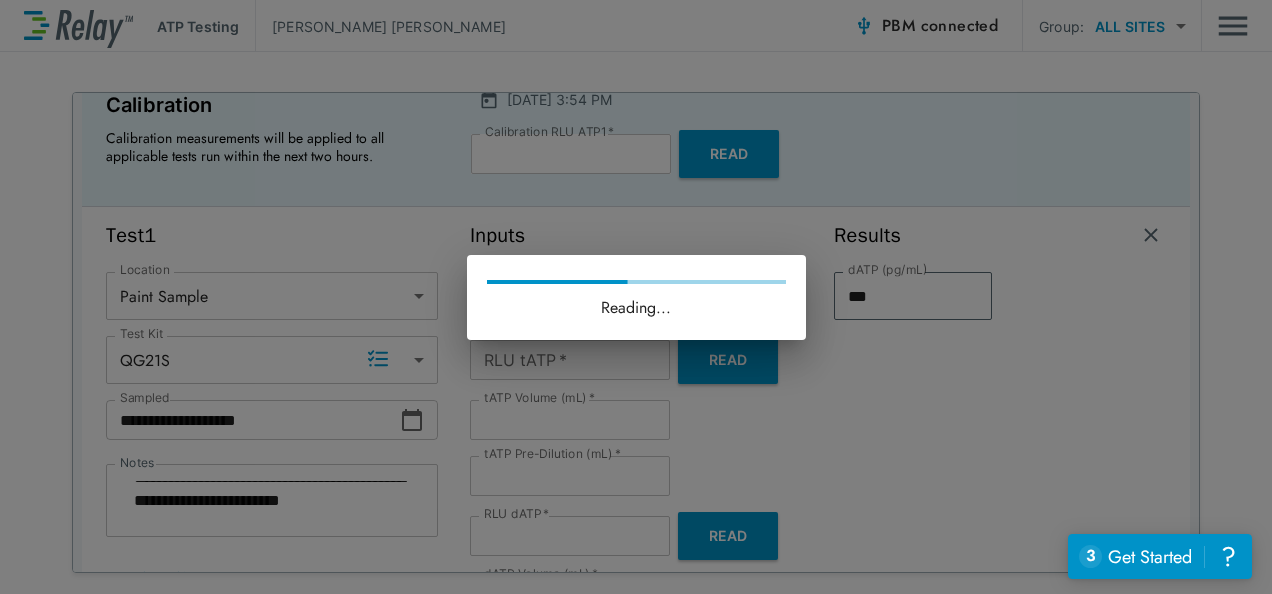type on "*" 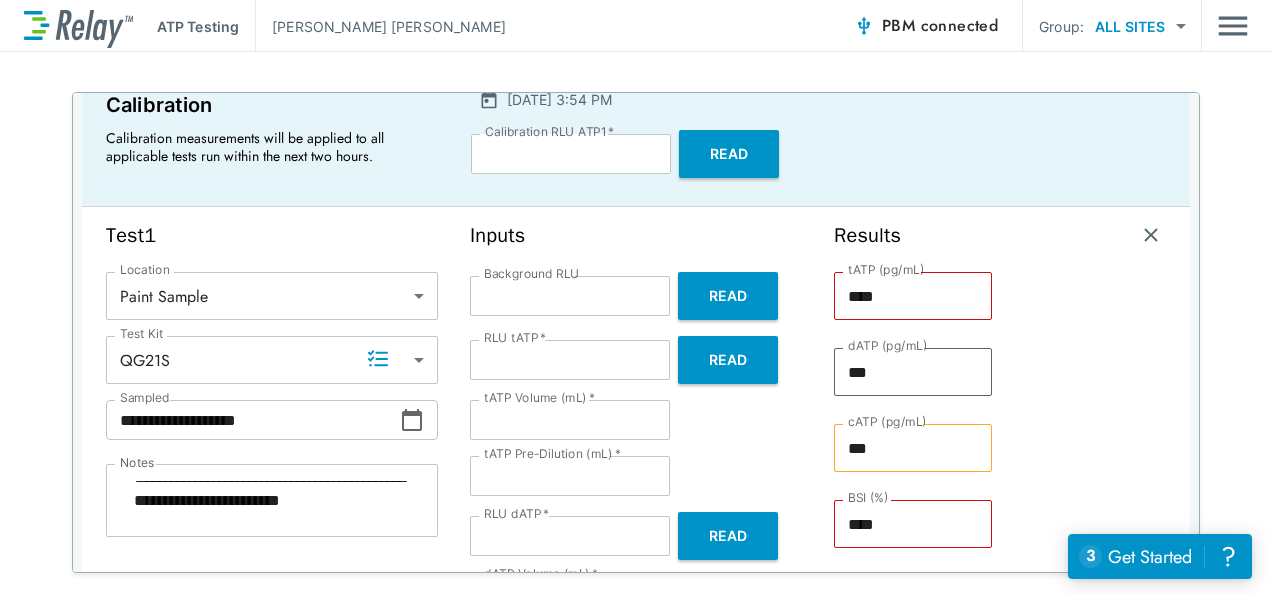 click on "*" at bounding box center [570, 420] 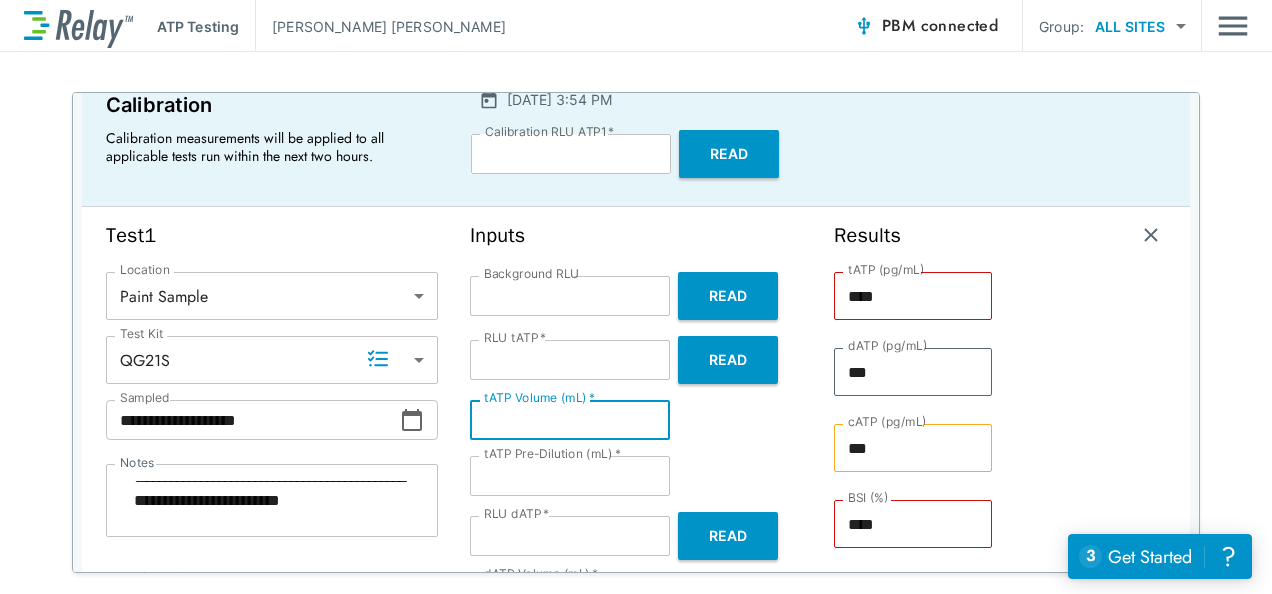 type on "*" 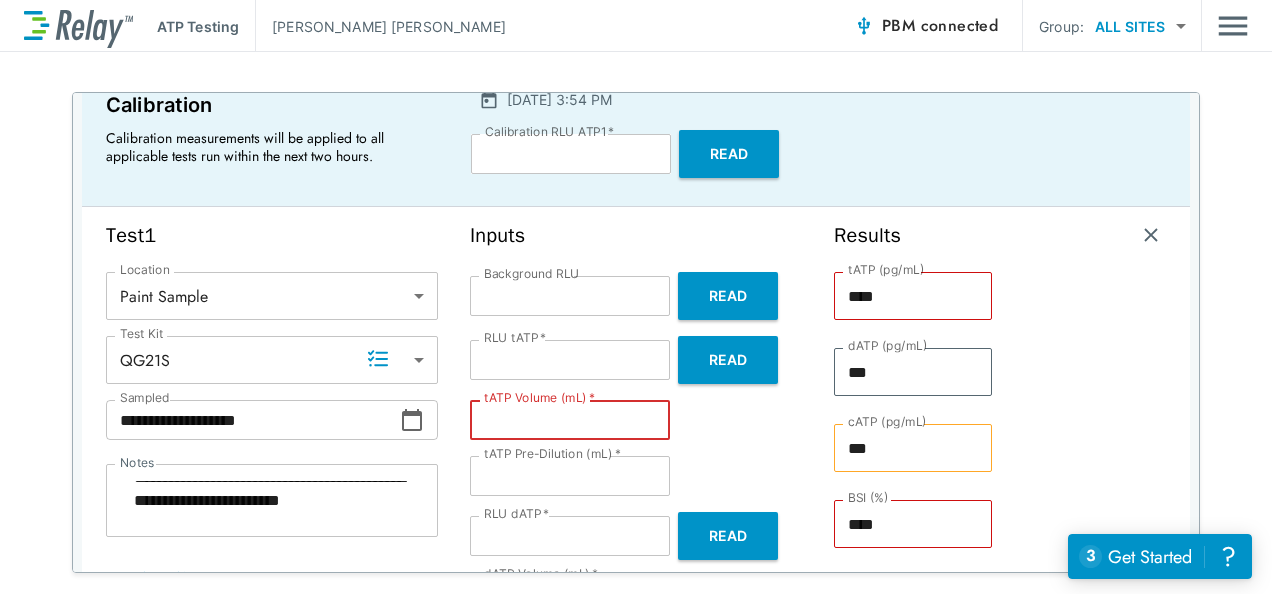 type on "*" 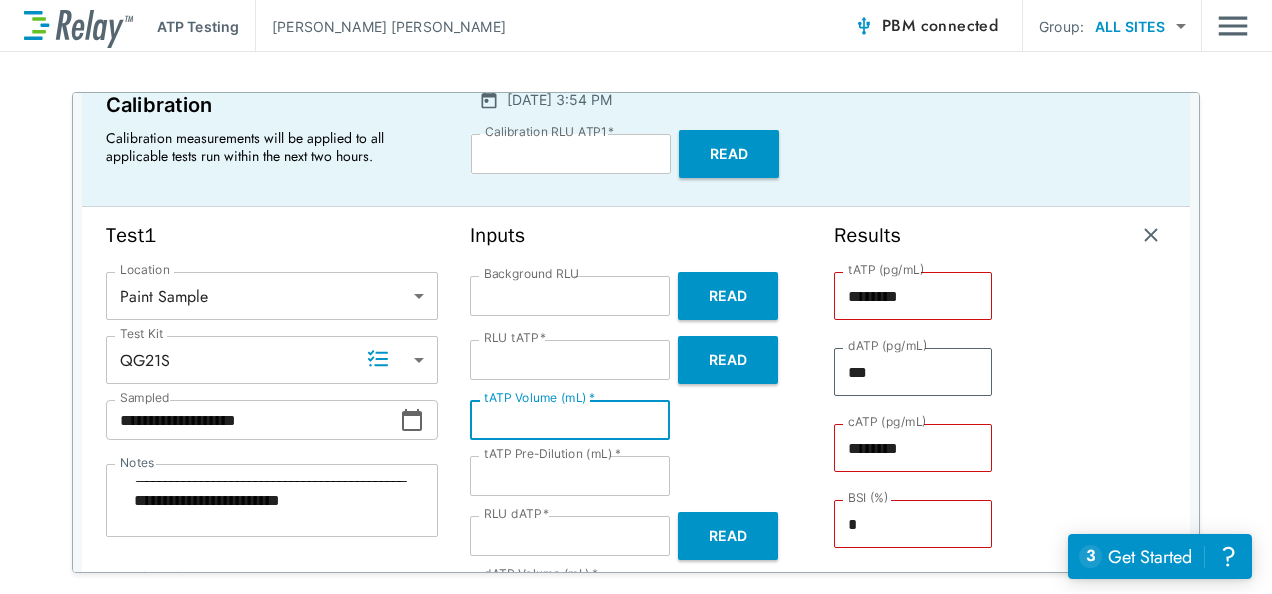 type on "*" 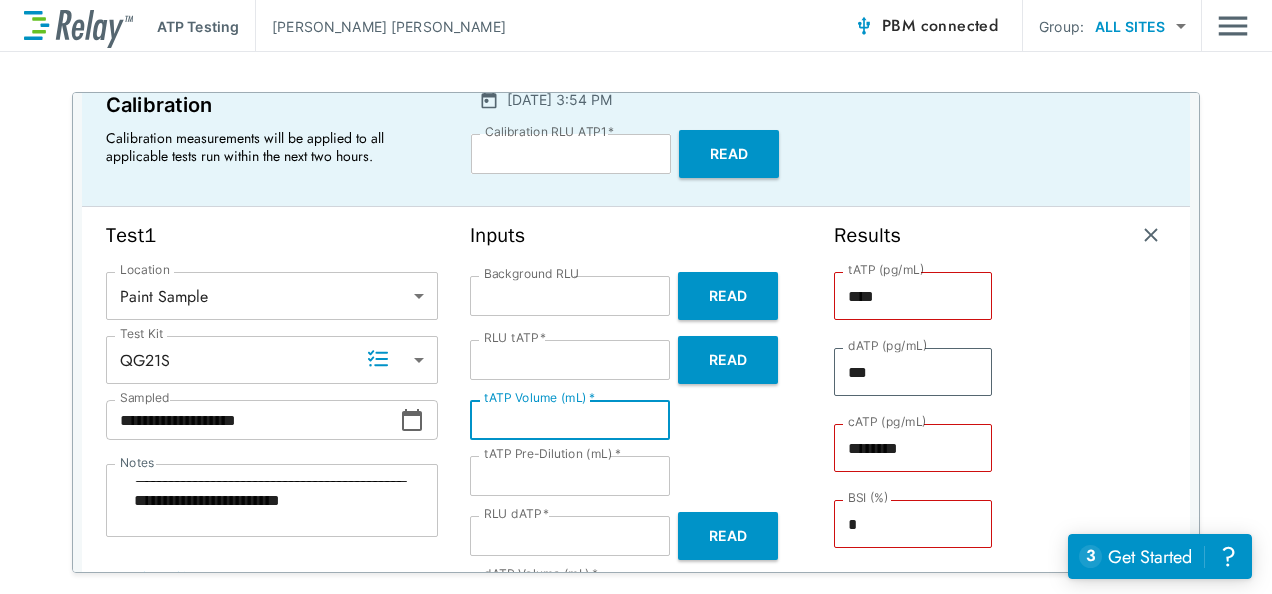 type on "*" 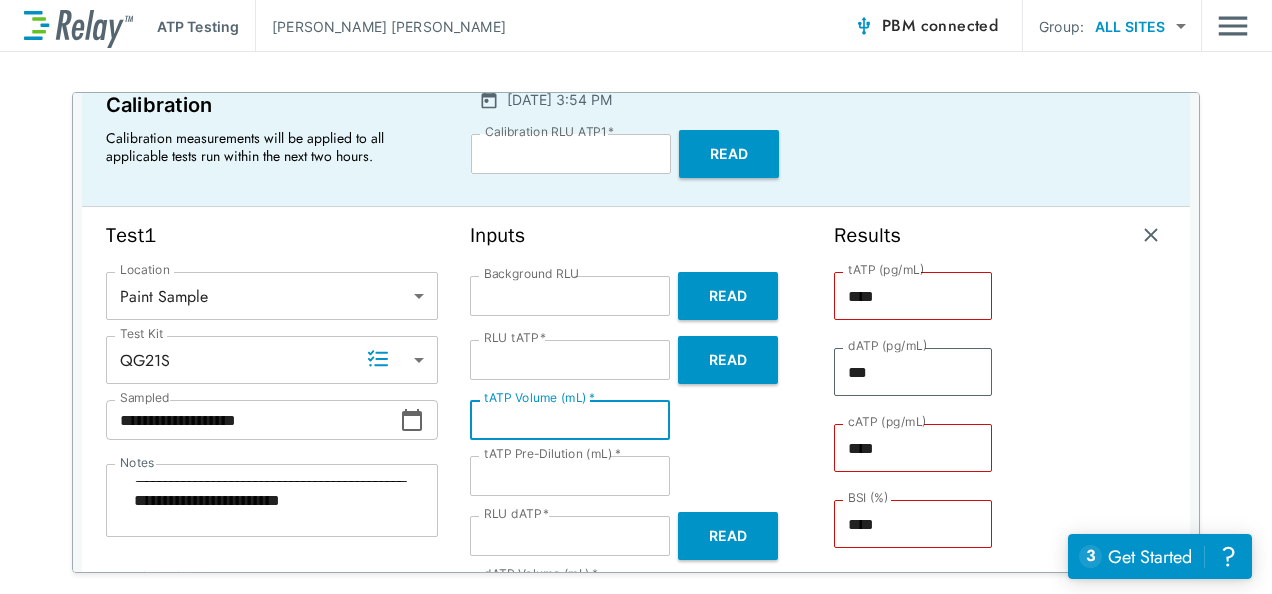 type on "*" 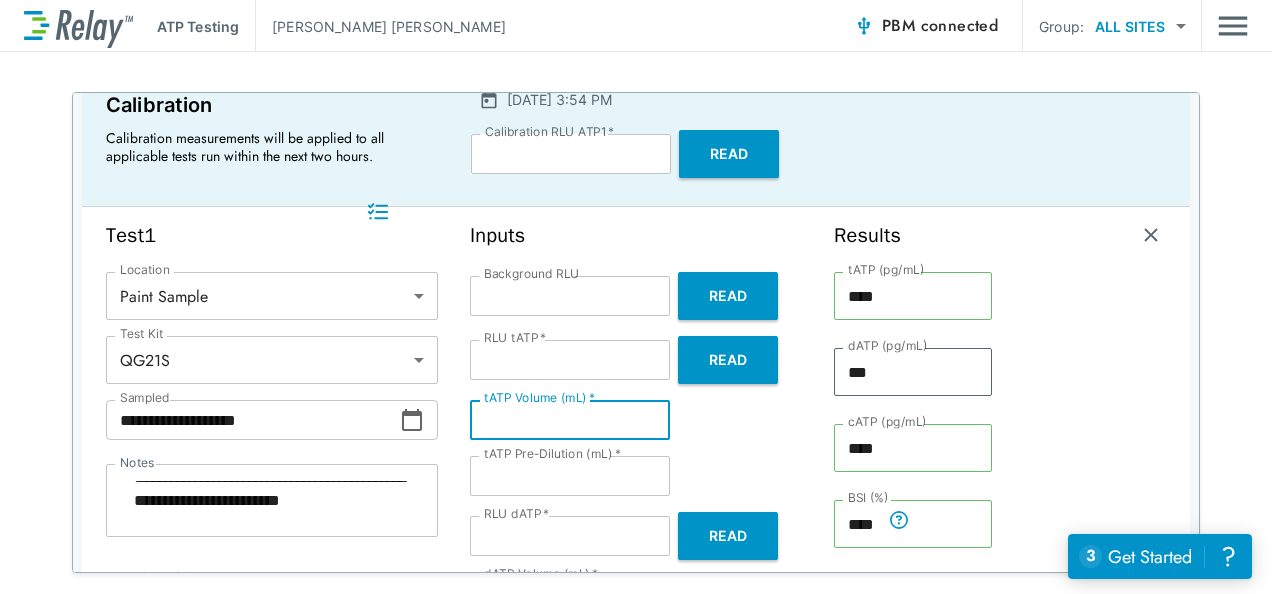 type on "*" 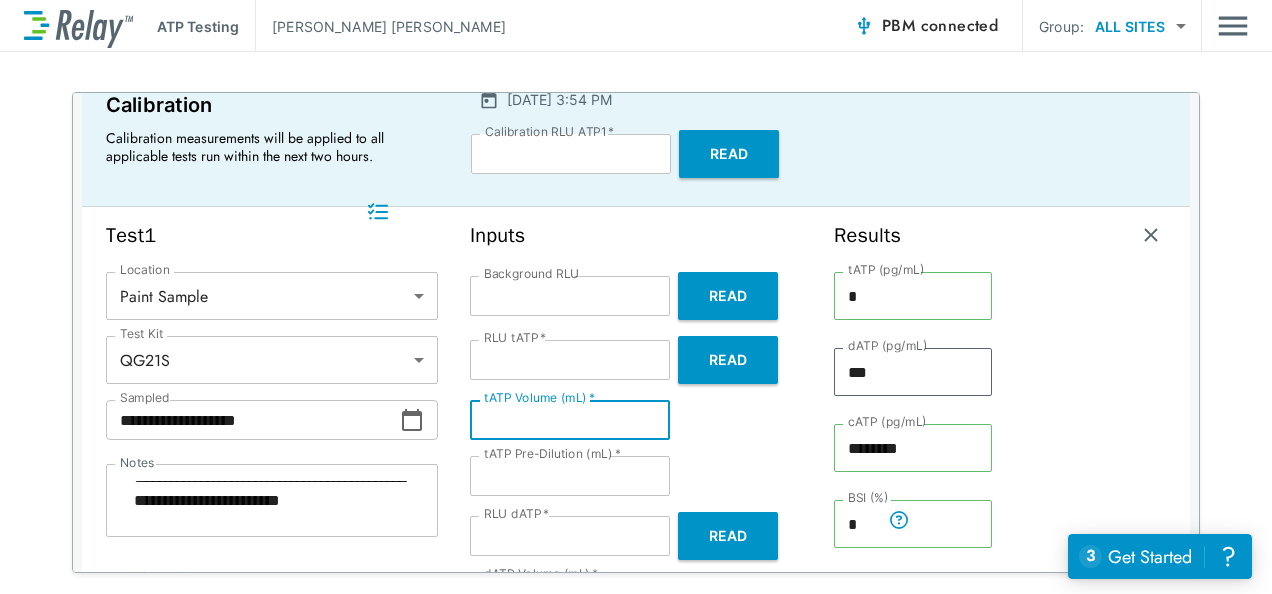 type on "*" 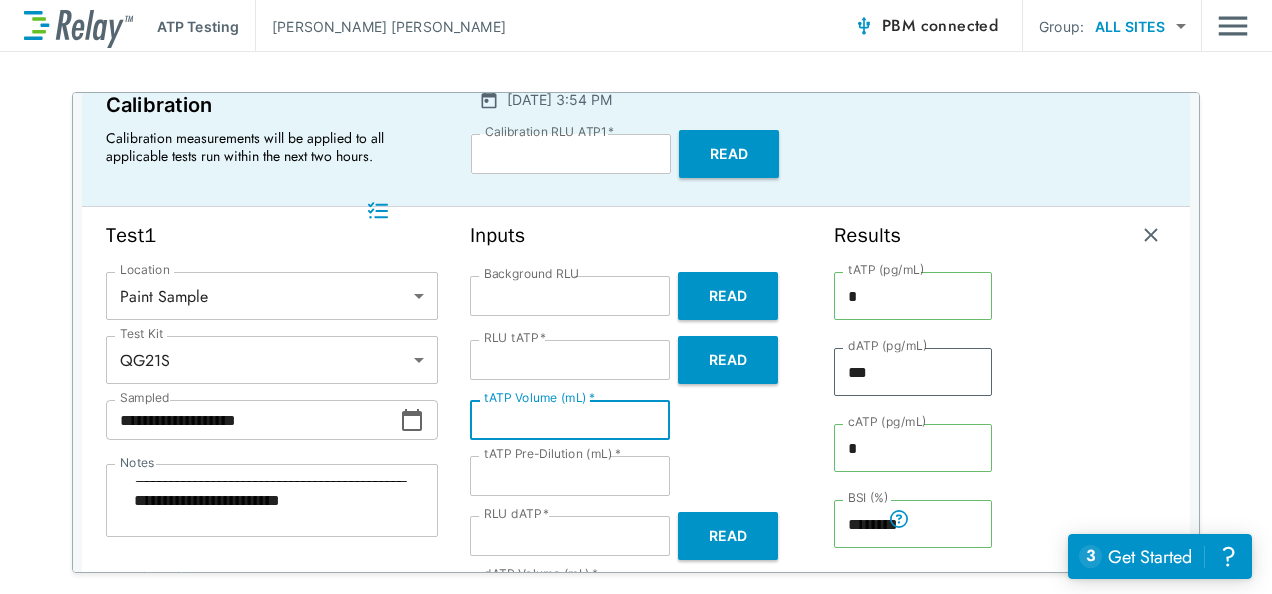 type on "*" 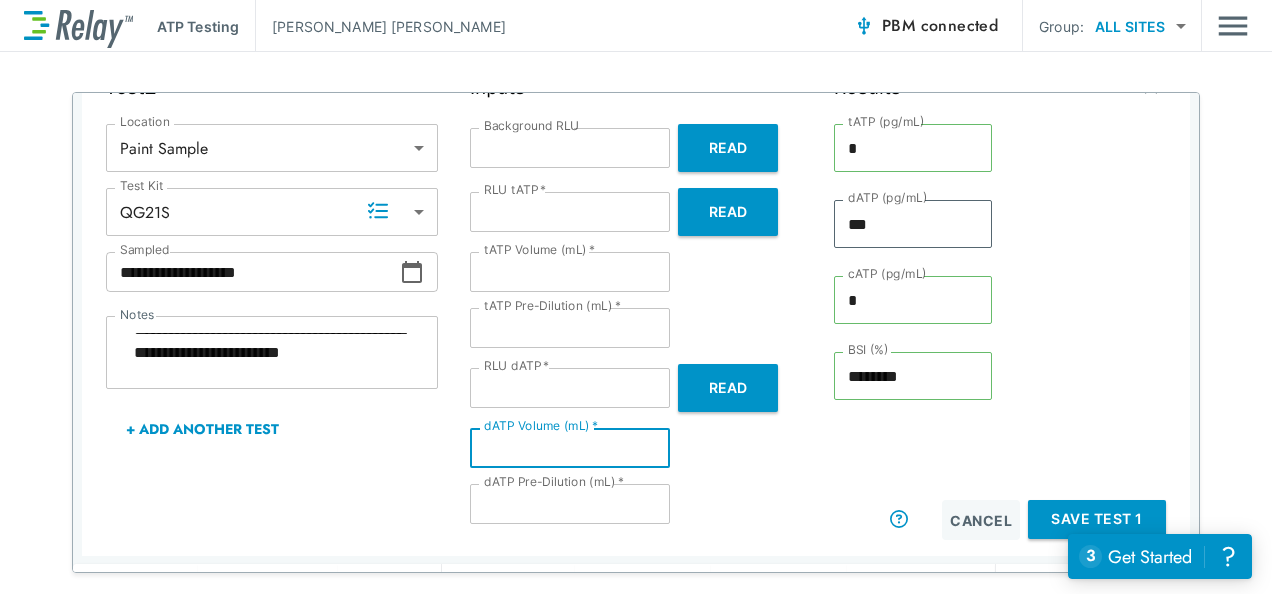 type on "*" 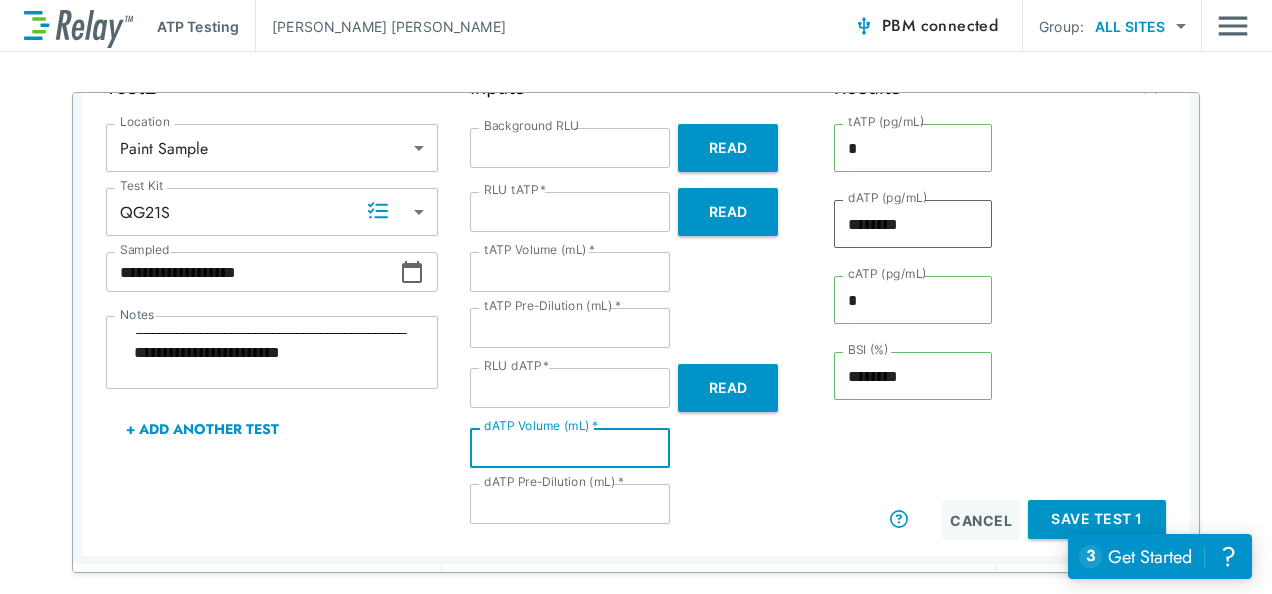 type on "*" 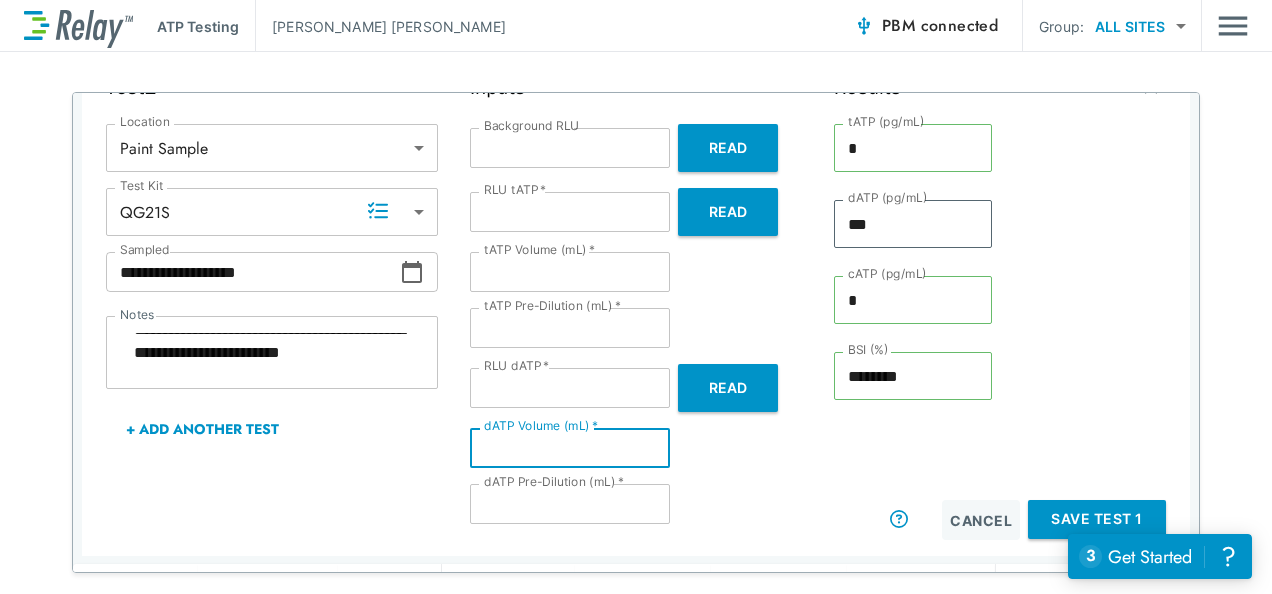 click on "Inputs Background RLU * Background RLU Read RLU tATP   * **** RLU tATP   * Read tATP Volume (mL)   * ** tATP Volume (mL)   * tATP Pre-Dilution (mL)   * * tATP Pre-Dilution (mL)   * RLU dATP   * *** RLU dATP   * Read dATP Volume (mL)   * *** dATP Volume (mL)   * dATP Pre-Dilution (mL)   * * dATP Pre-Dilution (mL)   *" at bounding box center (636, 307) 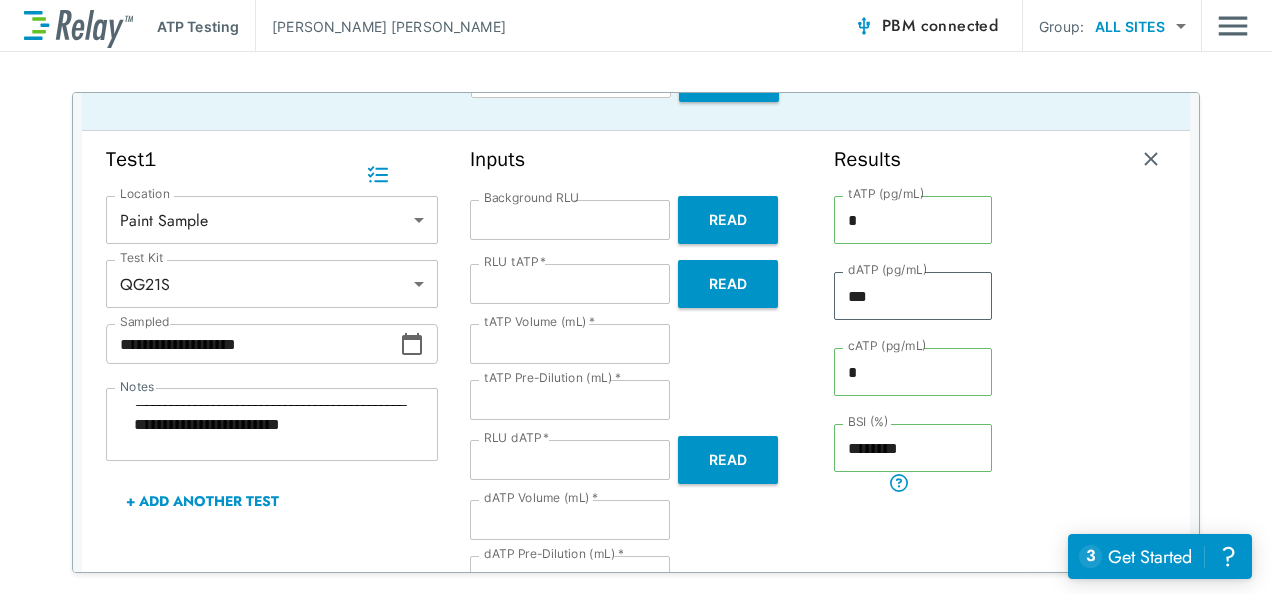 scroll, scrollTop: 276, scrollLeft: 0, axis: vertical 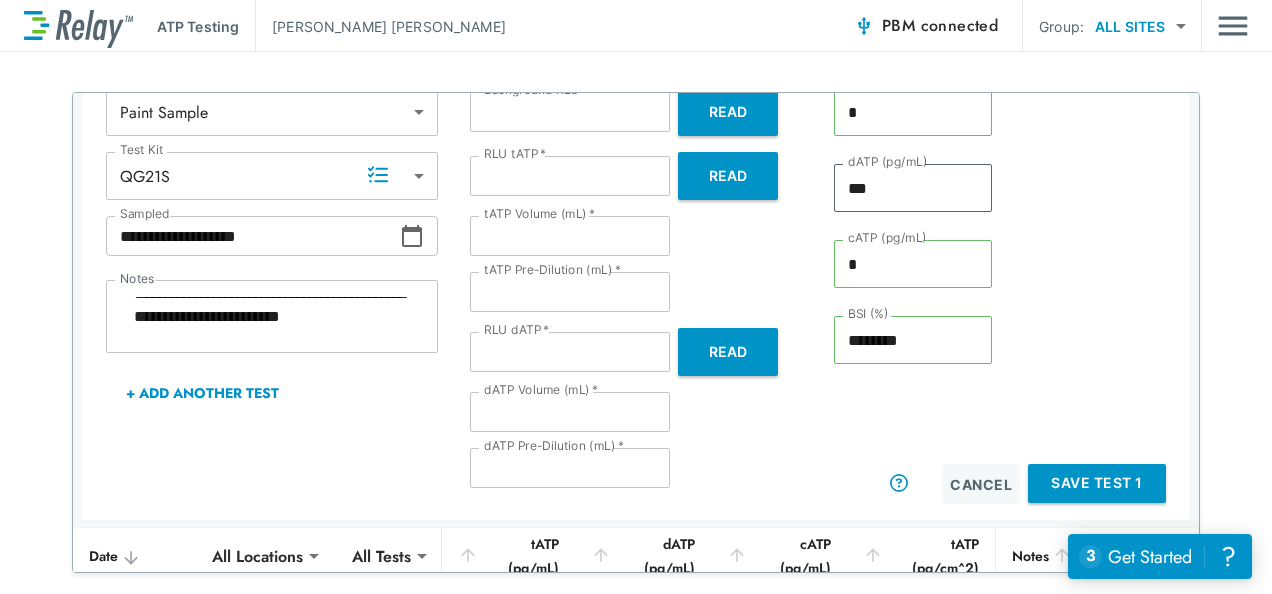 click on "**" at bounding box center [570, 236] 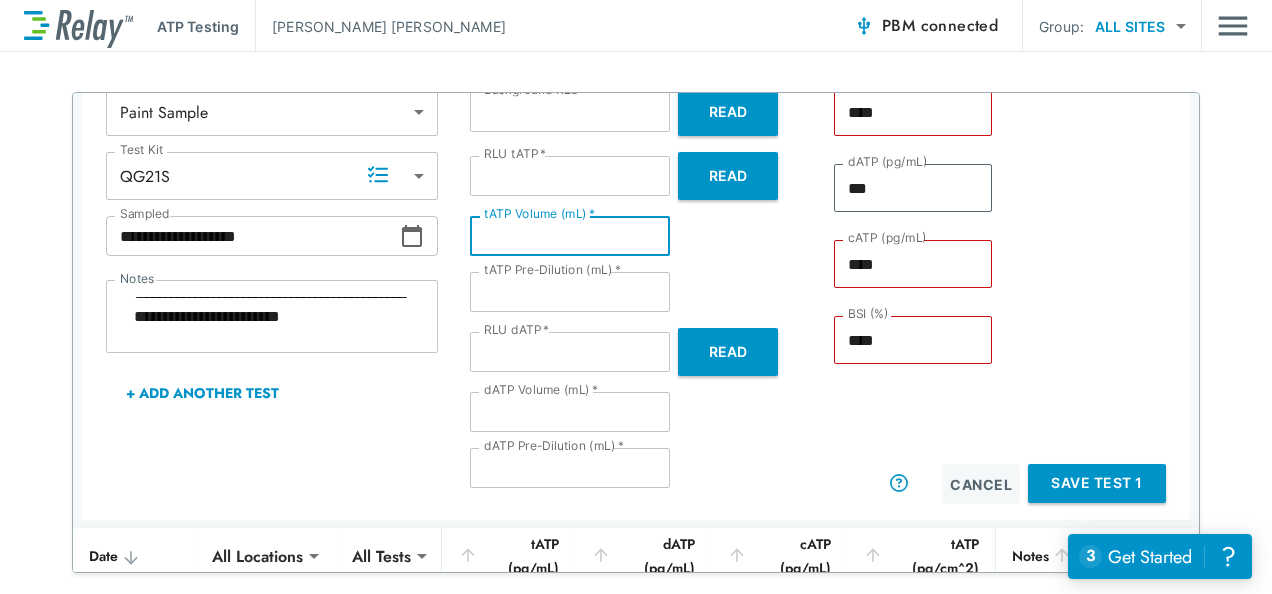 click on "***" at bounding box center [570, 412] 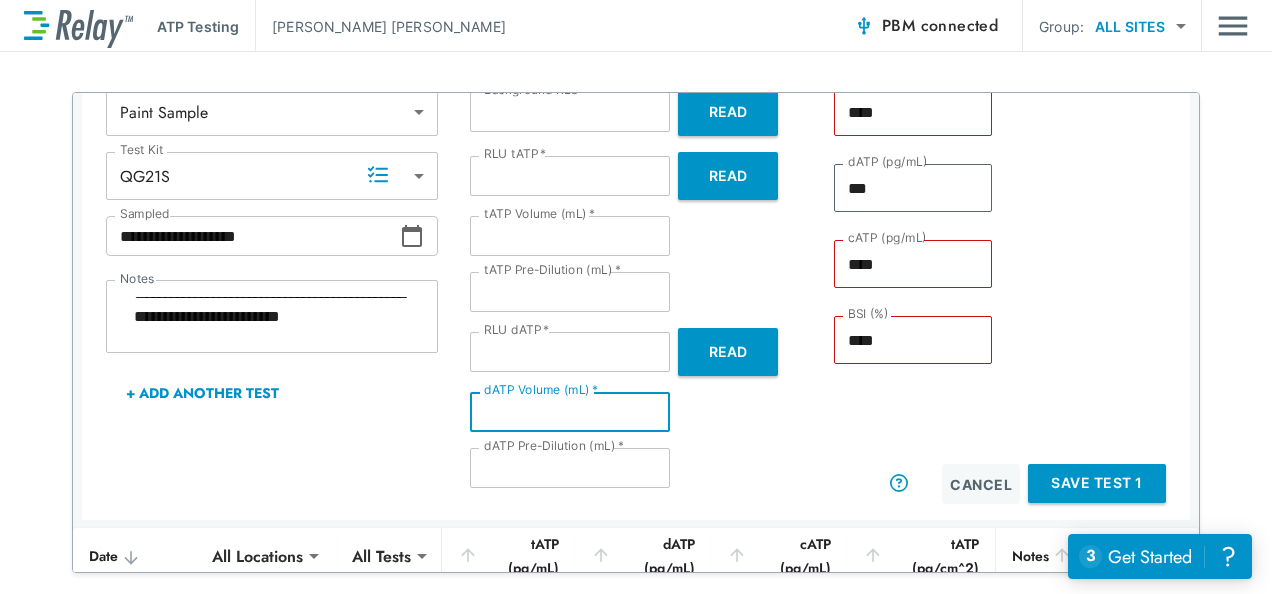 click on "Inputs Background RLU * Background RLU Read RLU tATP   * **** RLU tATP   * Read tATP Volume (mL)   * *** tATP Volume (mL)   * tATP Pre-Dilution (mL)   * * tATP Pre-Dilution (mL)   * RLU dATP   * *** RLU dATP   * Read dATP Volume (mL)   * *** dATP Volume (mL)   * dATP Pre-Dilution (mL)   * * dATP Pre-Dilution (mL)   *" at bounding box center (636, 271) 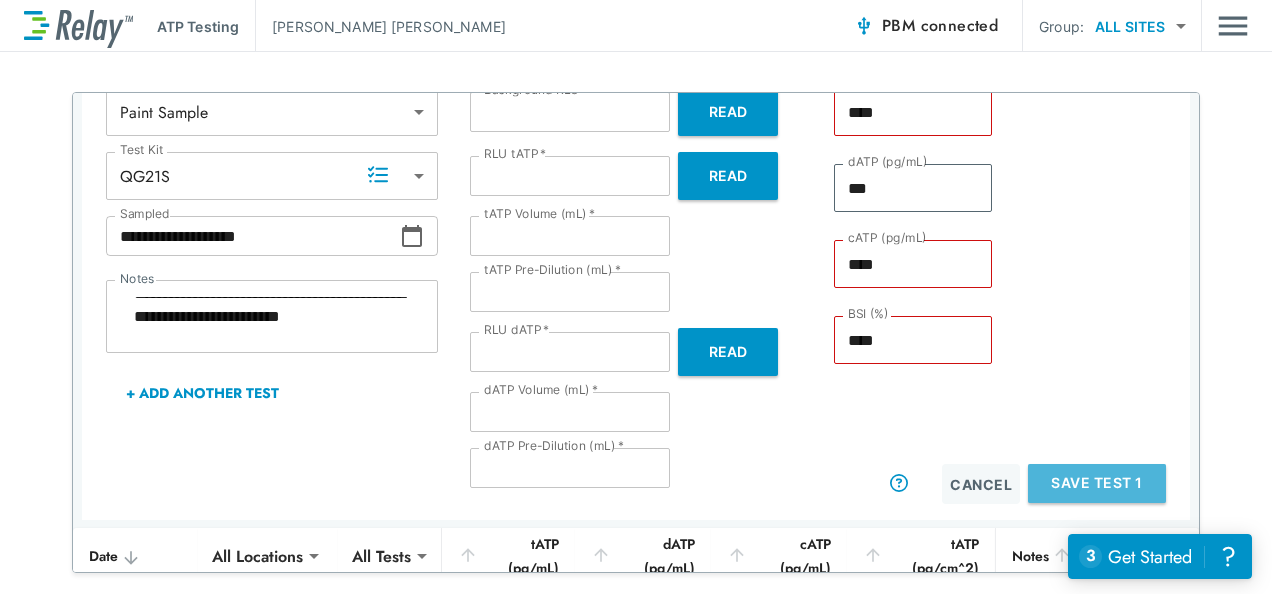click on "Save Test 1" at bounding box center (1097, 483) 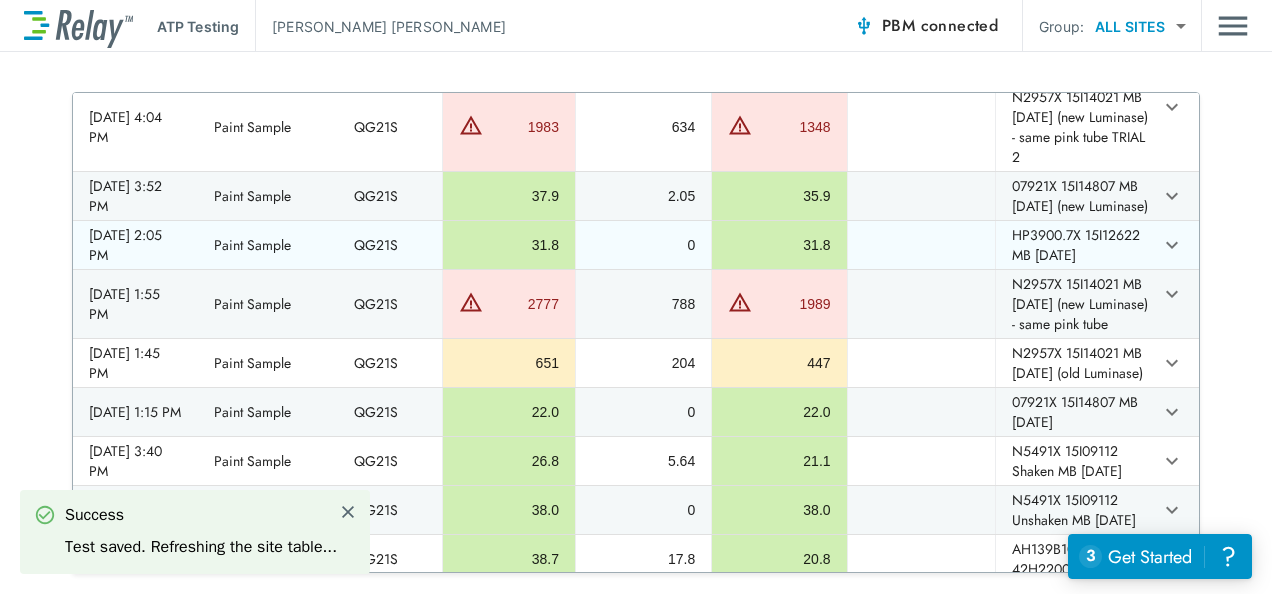 scroll, scrollTop: 56, scrollLeft: 0, axis: vertical 